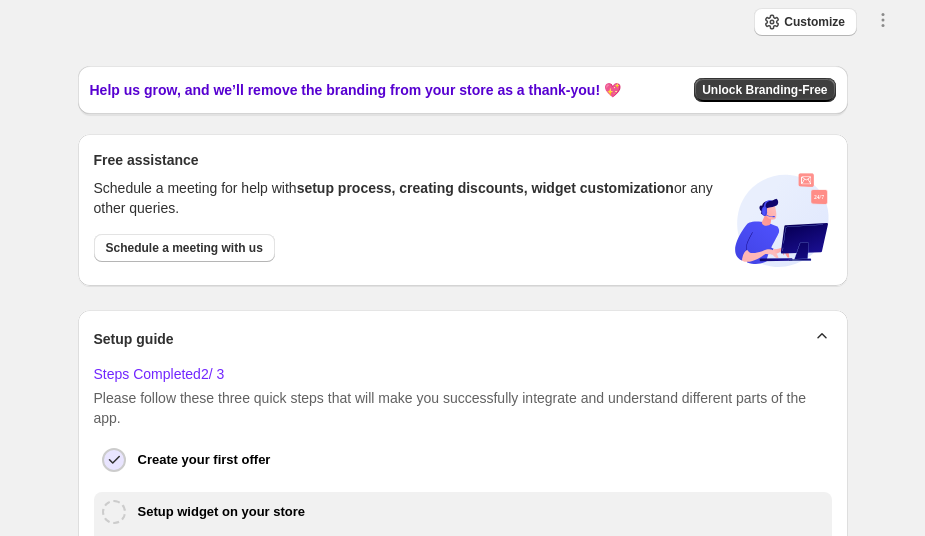 scroll, scrollTop: 0, scrollLeft: 0, axis: both 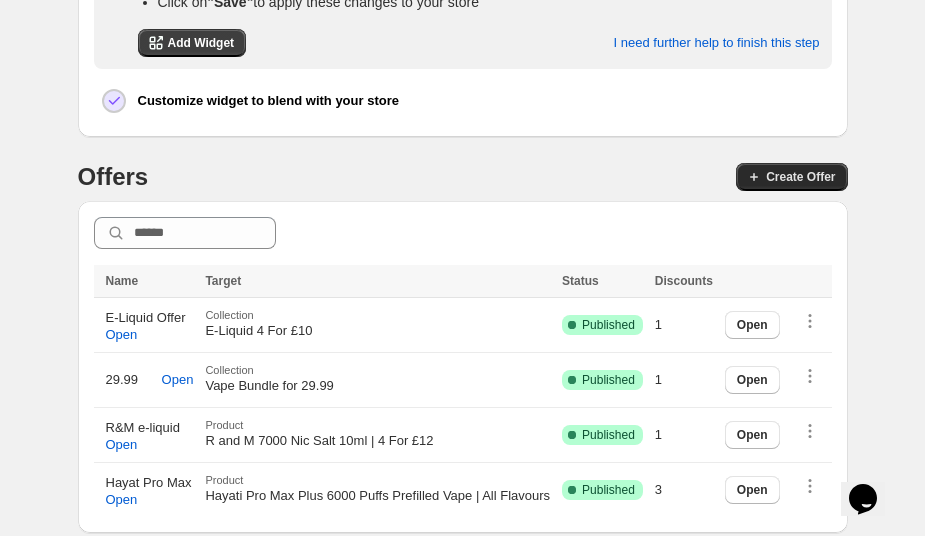 click on "Create Offer" at bounding box center (800, 177) 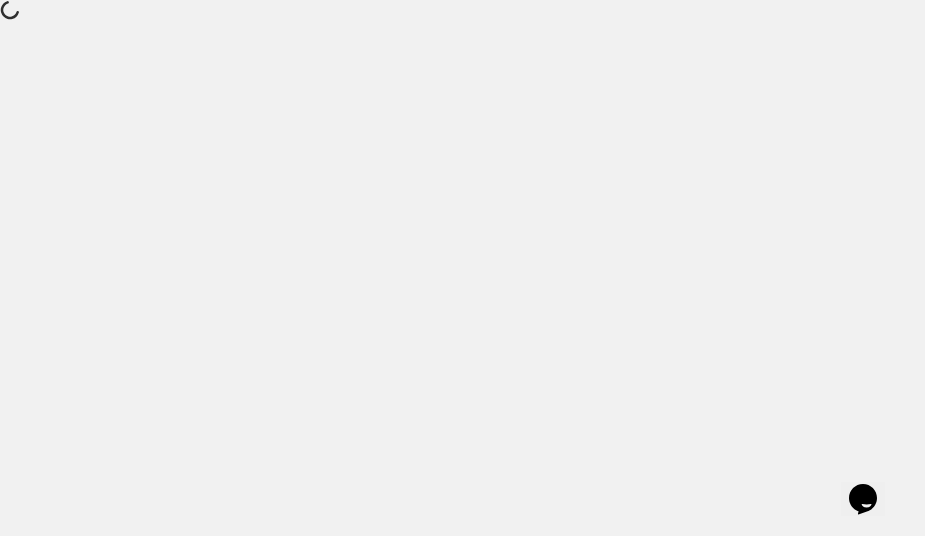 scroll, scrollTop: 0, scrollLeft: 0, axis: both 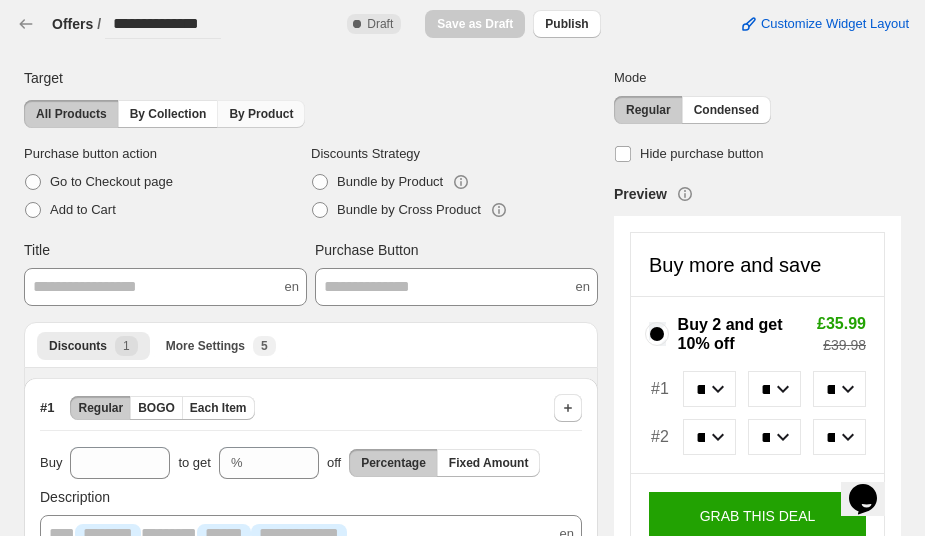 click on "By Product" at bounding box center [261, 114] 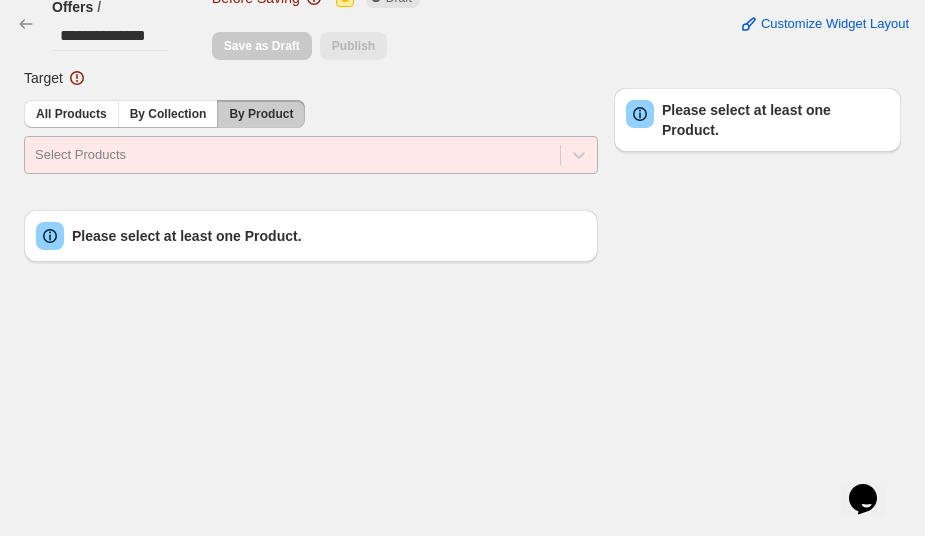 click at bounding box center (292, 155) 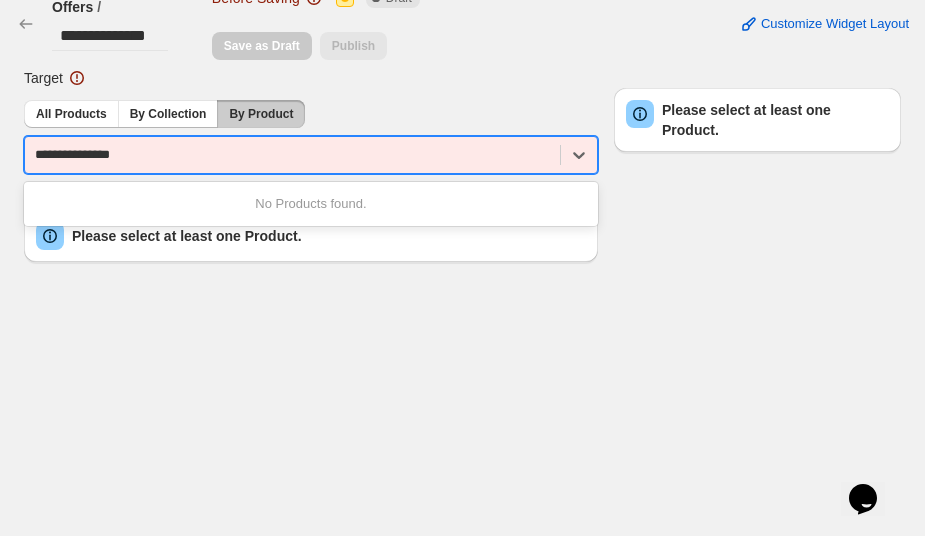 type on "**********" 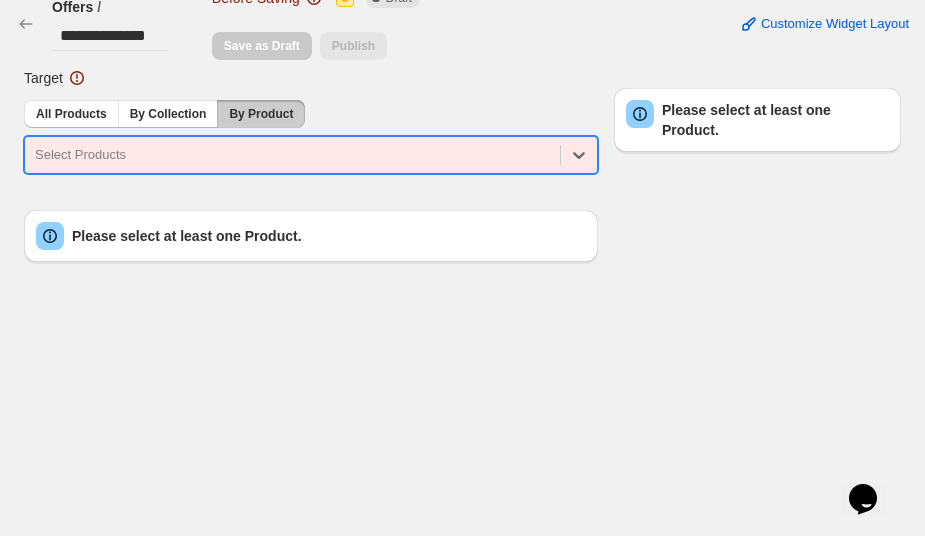 click at bounding box center [292, 155] 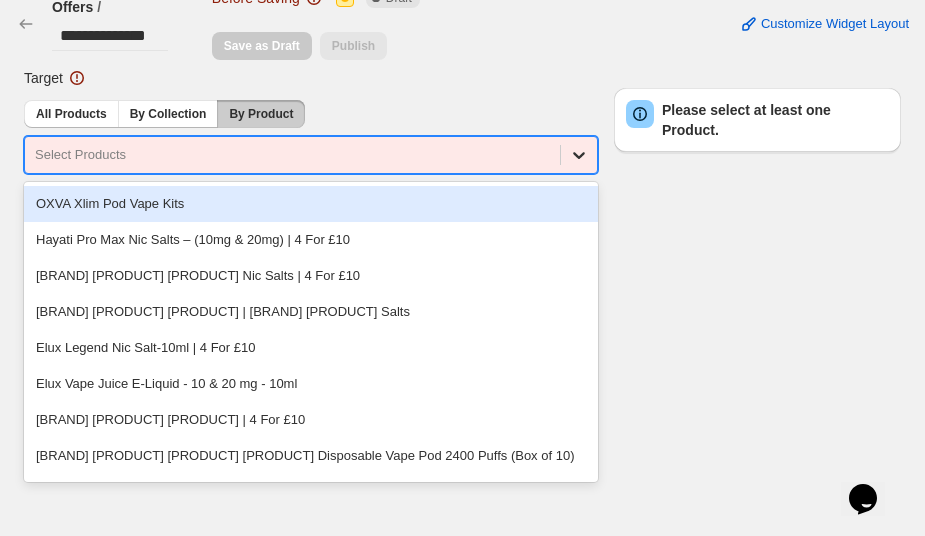 click 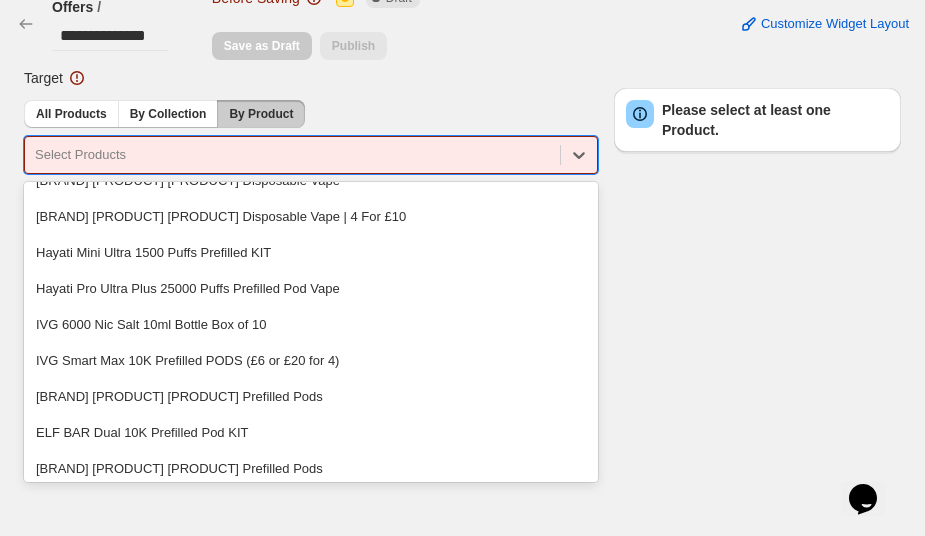 scroll, scrollTop: 1797, scrollLeft: 0, axis: vertical 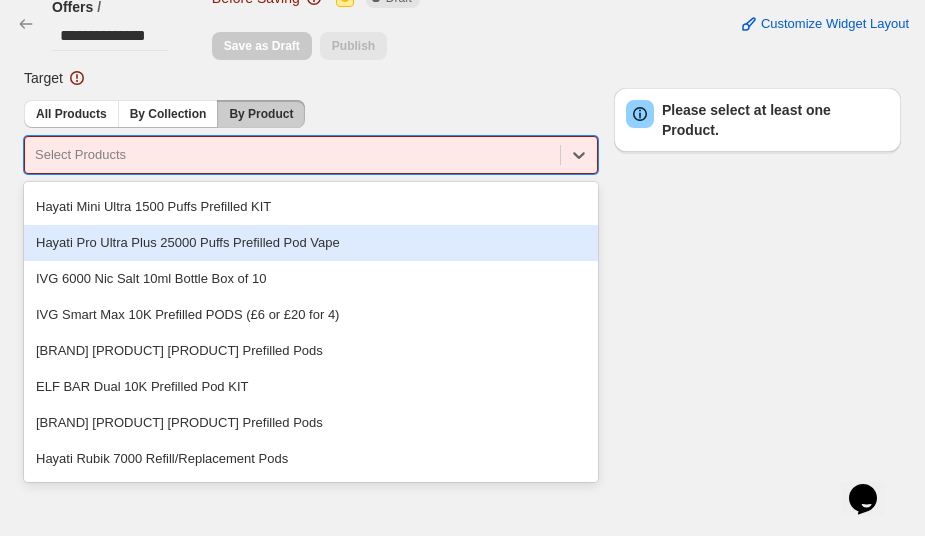 click on "Hayati Pro Ultra Plus 25000 Puffs Prefilled Pod Vape" at bounding box center [311, 243] 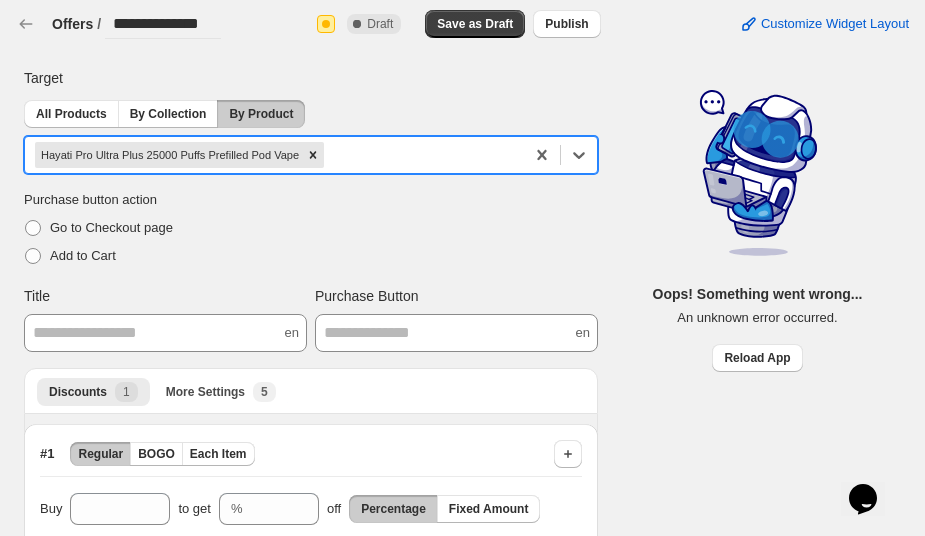type on "*" 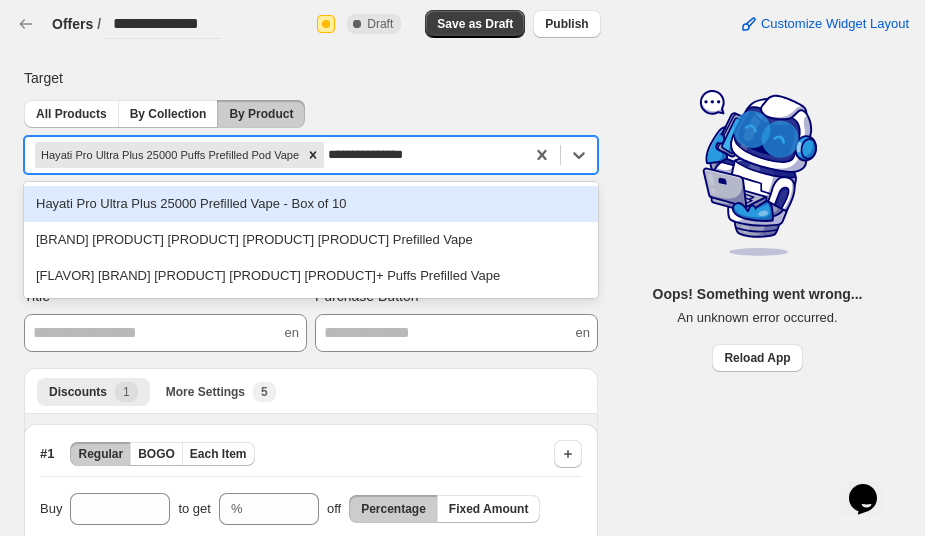 type on "**********" 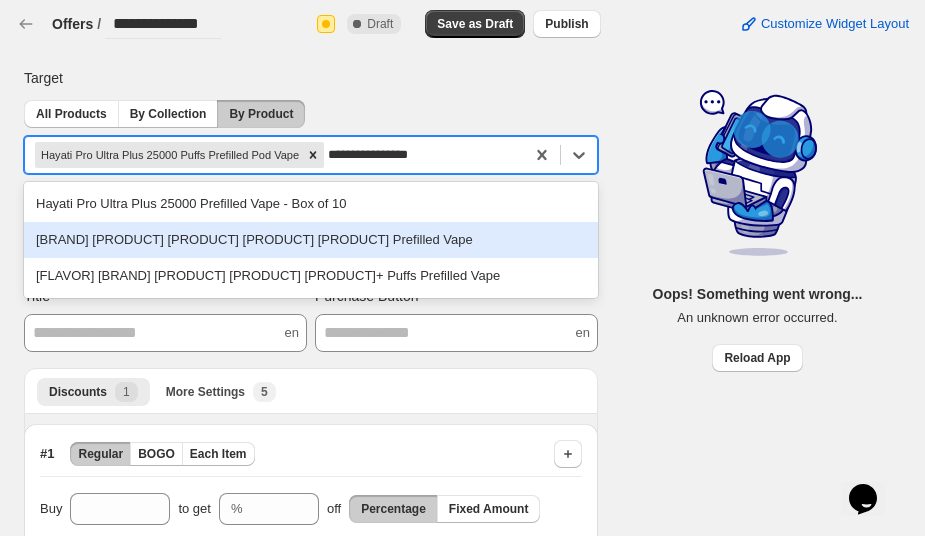 click on "[BRAND] [PRODUCT] [PRODUCT] [PRODUCT] [PRODUCT] Prefilled Vape" at bounding box center (311, 240) 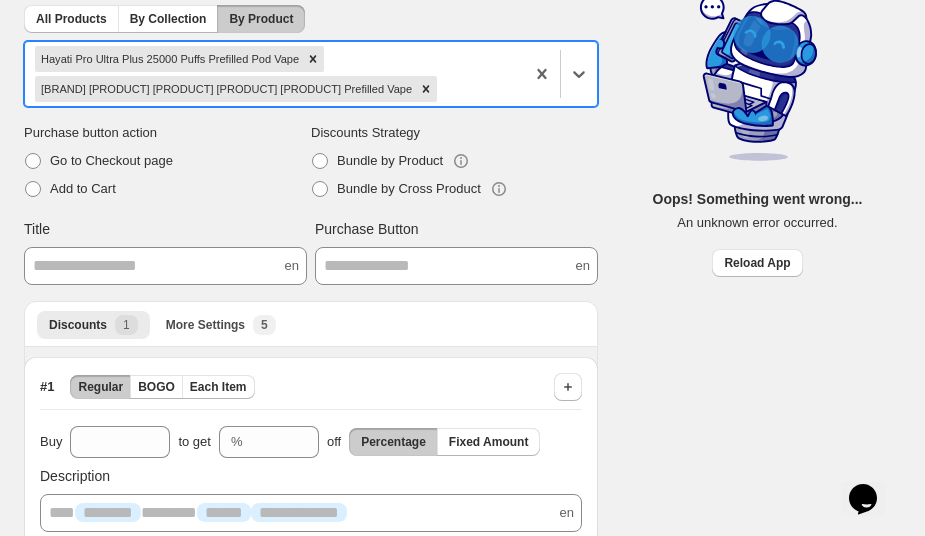 scroll, scrollTop: 163, scrollLeft: 0, axis: vertical 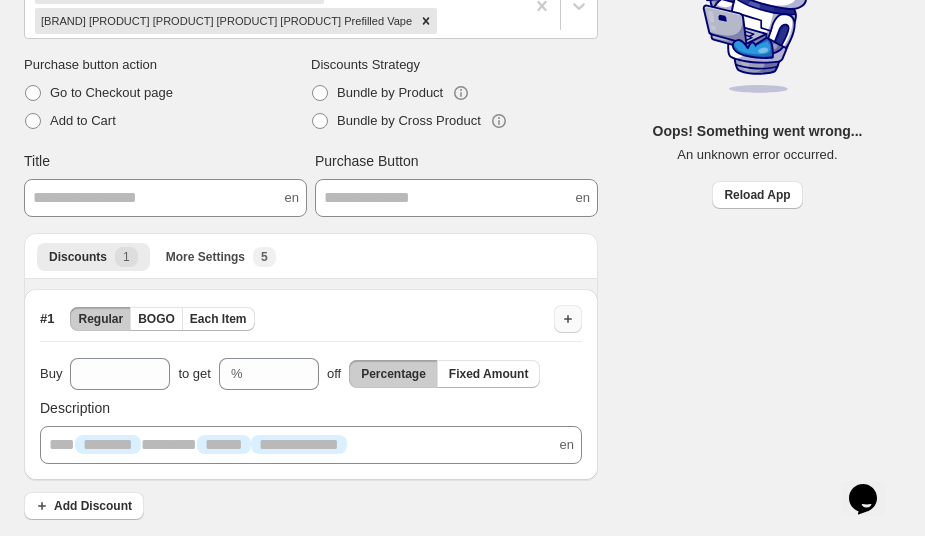 click 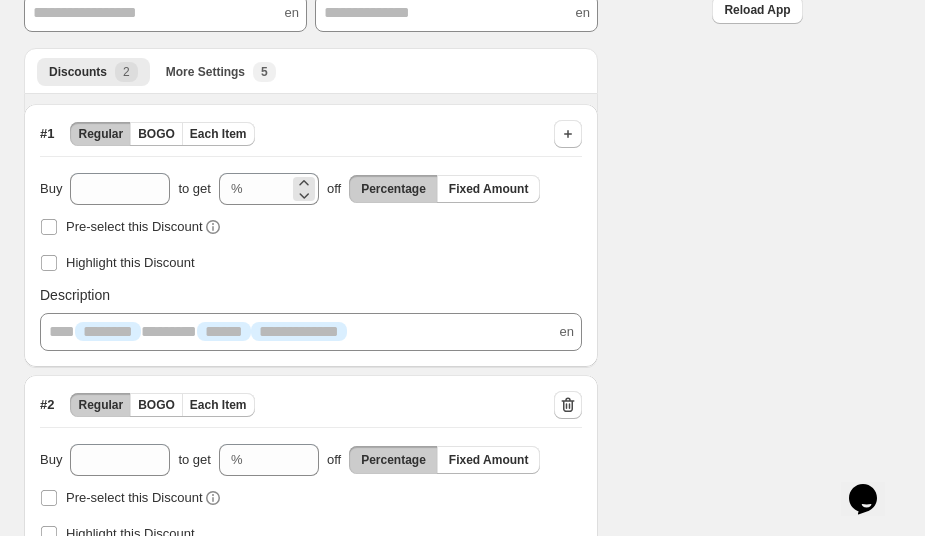 scroll, scrollTop: 381, scrollLeft: 0, axis: vertical 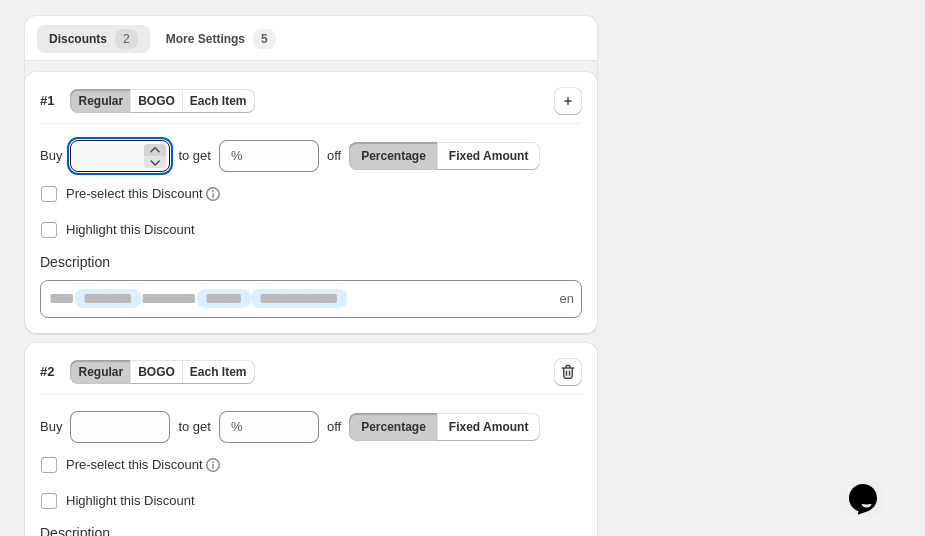 click 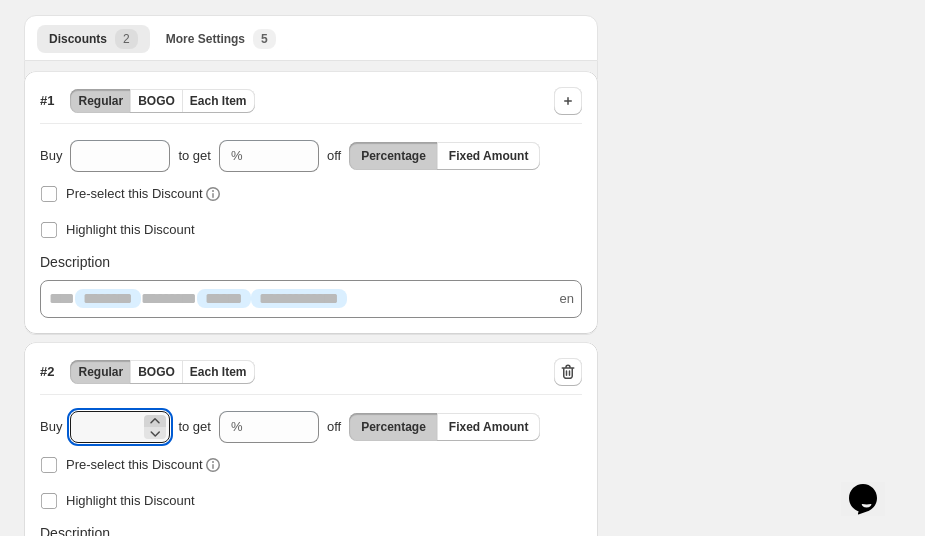 click 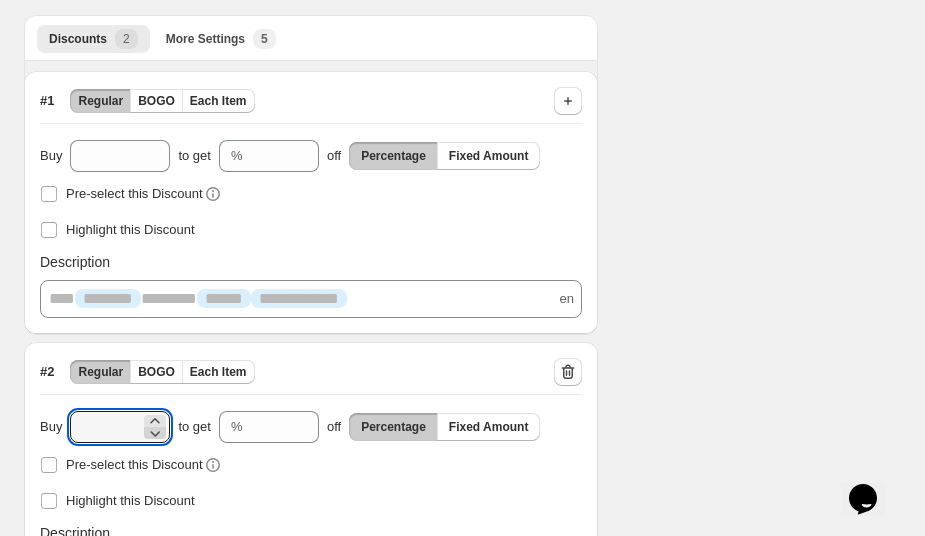 click 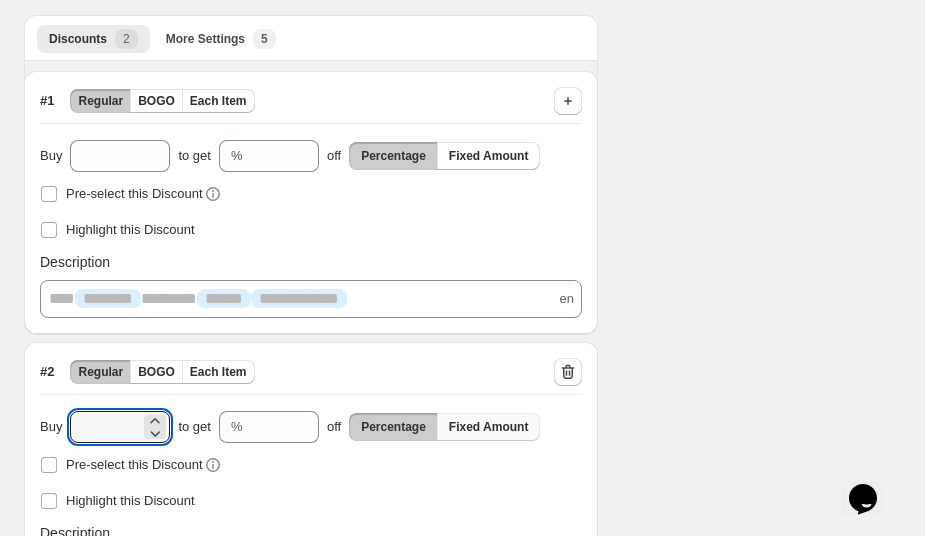 click on "Fixed Amount" at bounding box center [489, 427] 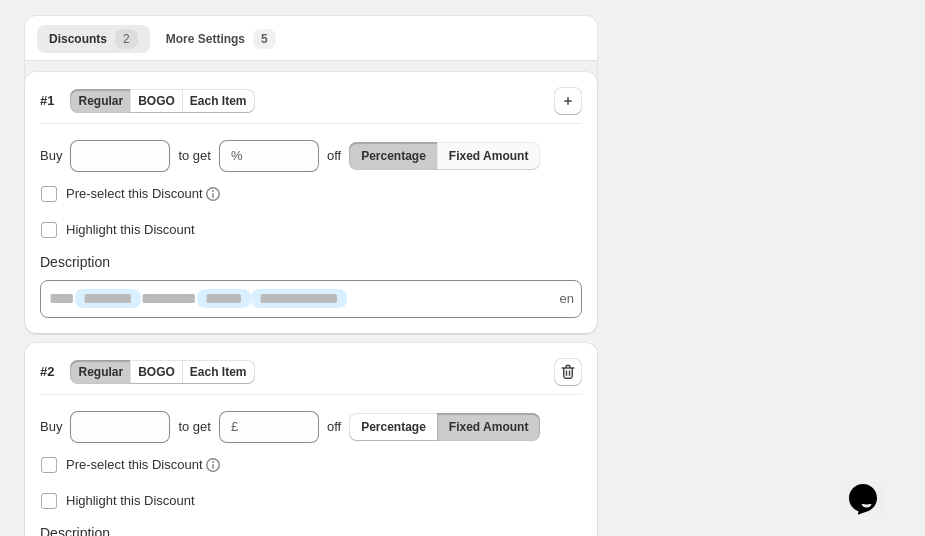 click on "Fixed Amount" at bounding box center (489, 156) 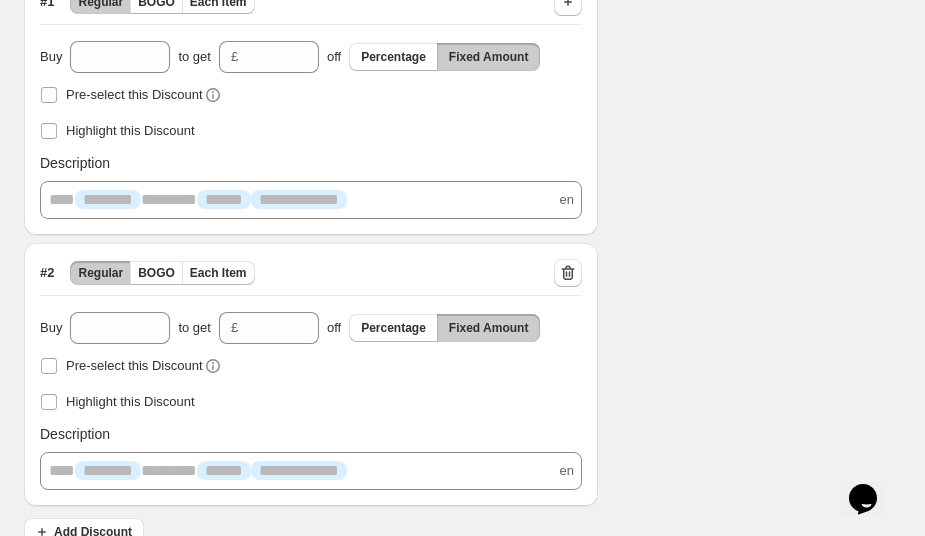 scroll, scrollTop: 505, scrollLeft: 0, axis: vertical 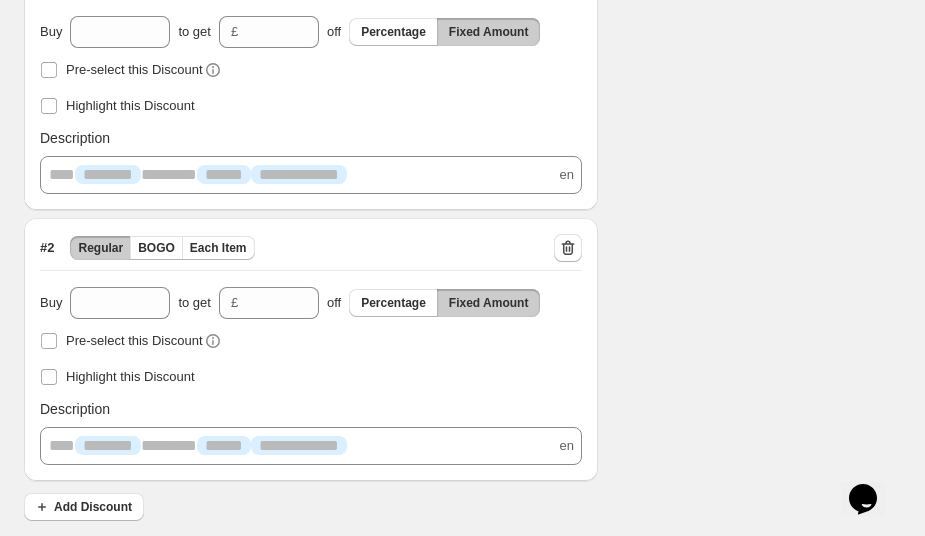 click on "**********" at bounding box center [311, 446] 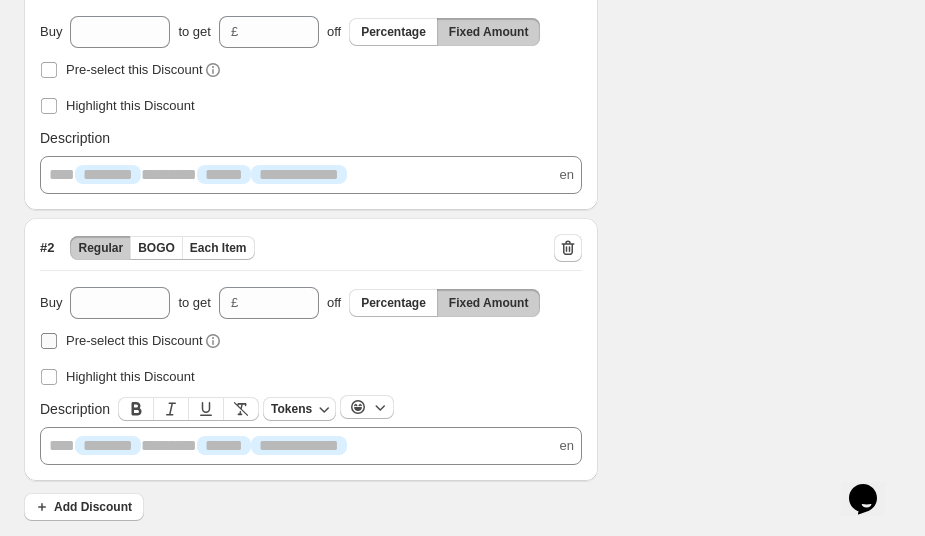 scroll, scrollTop: 493, scrollLeft: 0, axis: vertical 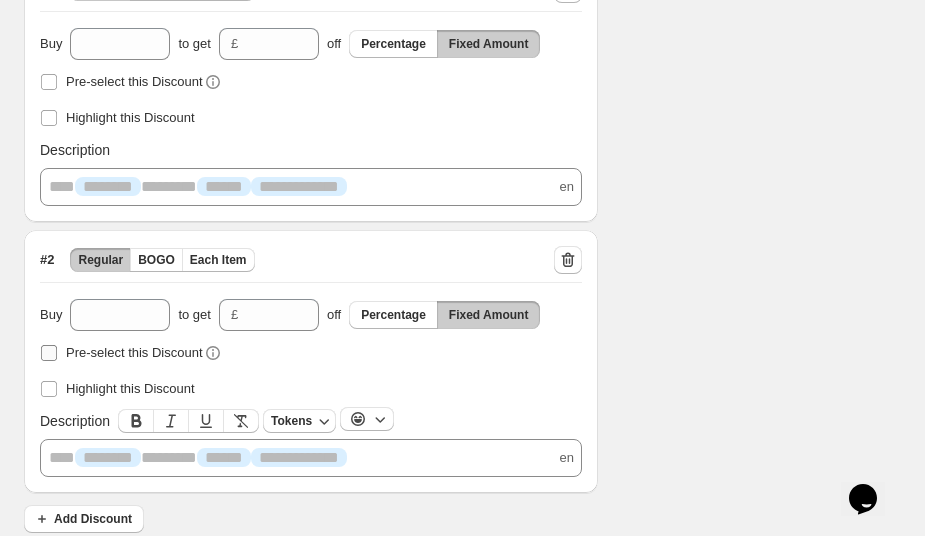 click at bounding box center (49, 353) 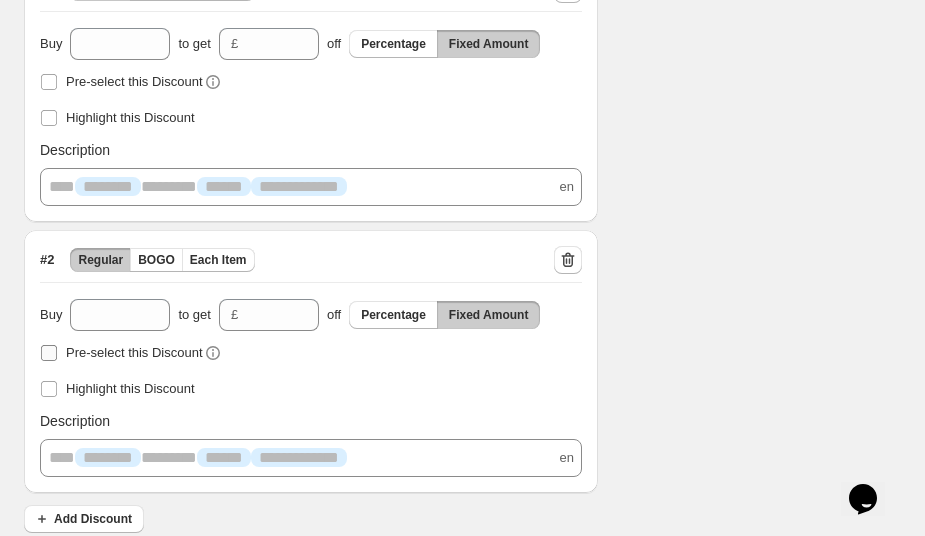 click at bounding box center [49, 353] 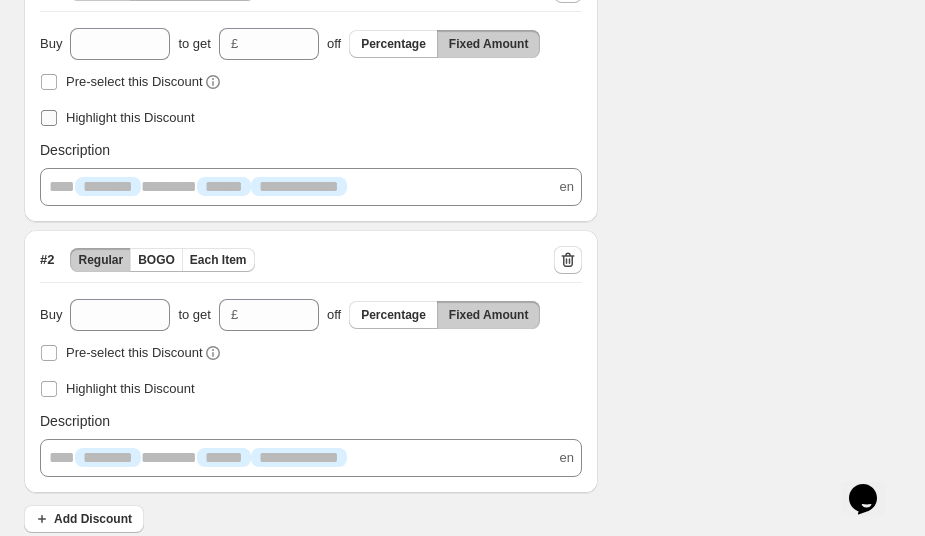 click at bounding box center (49, 118) 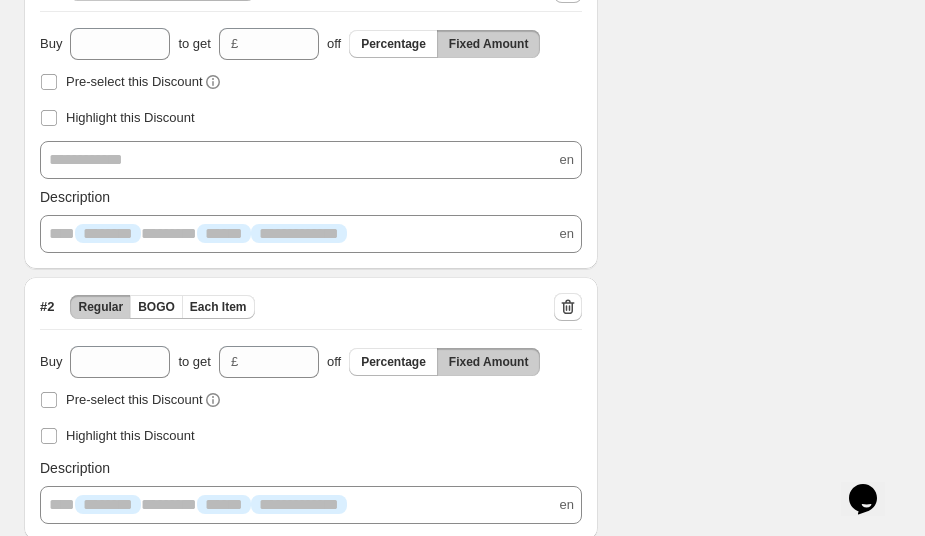 click on "**********" at bounding box center [311, 160] 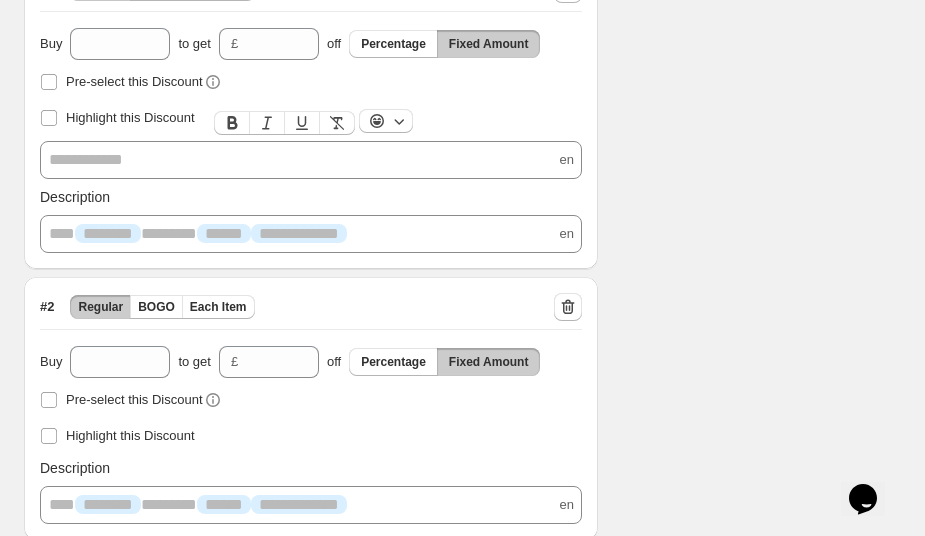 click on "**********" at bounding box center (311, 123) 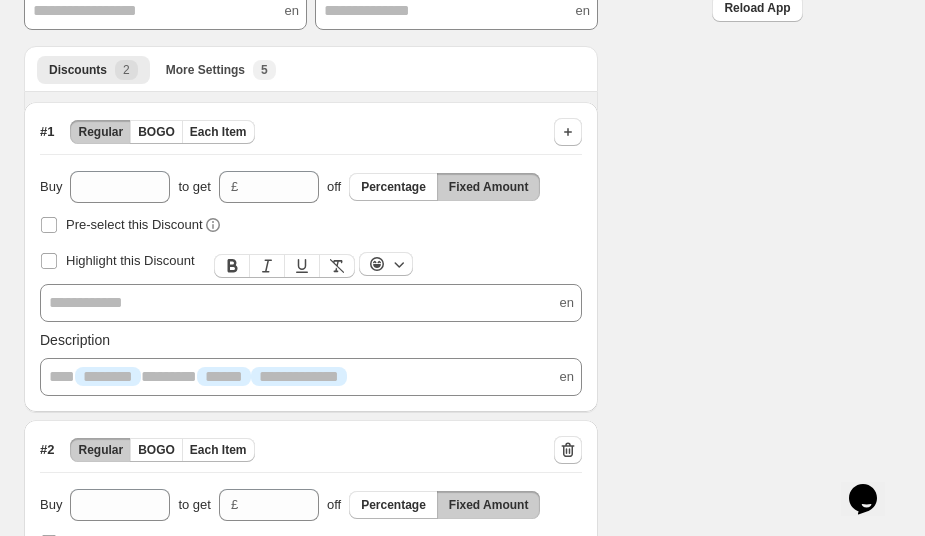 scroll, scrollTop: 373, scrollLeft: 0, axis: vertical 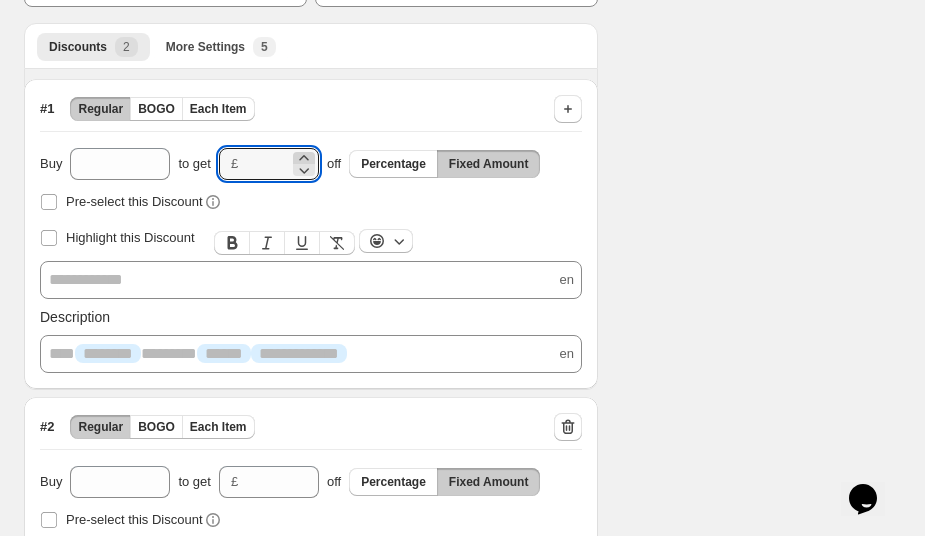 click 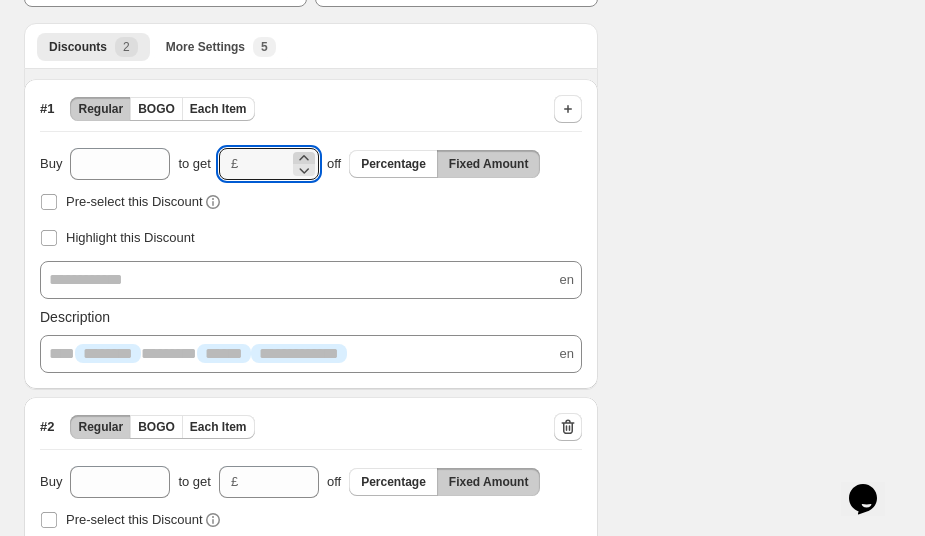 click 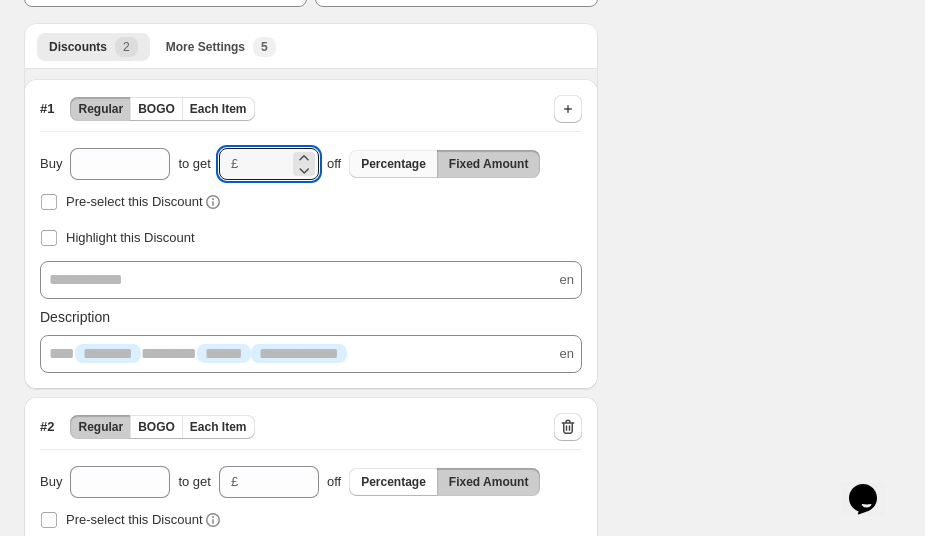 click on "Percentage" at bounding box center (393, 164) 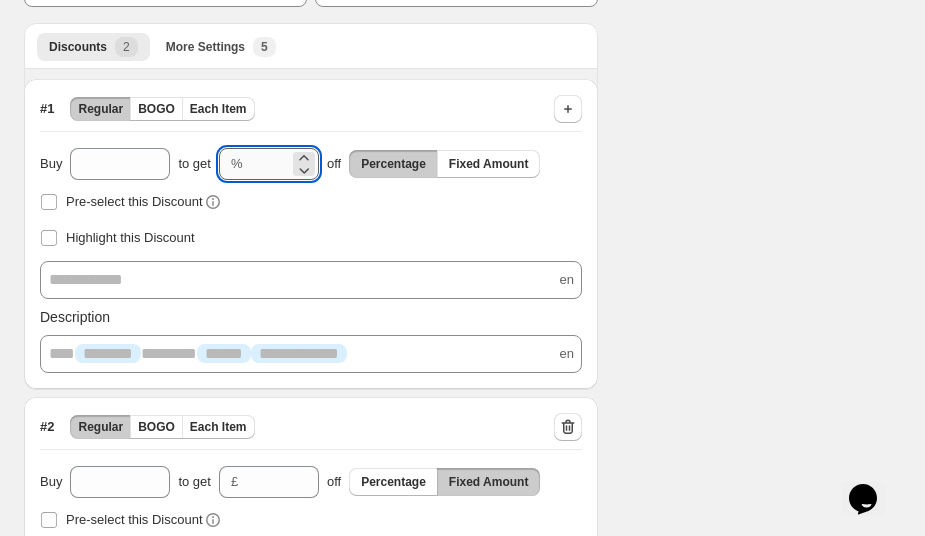 click on "**" at bounding box center [270, 164] 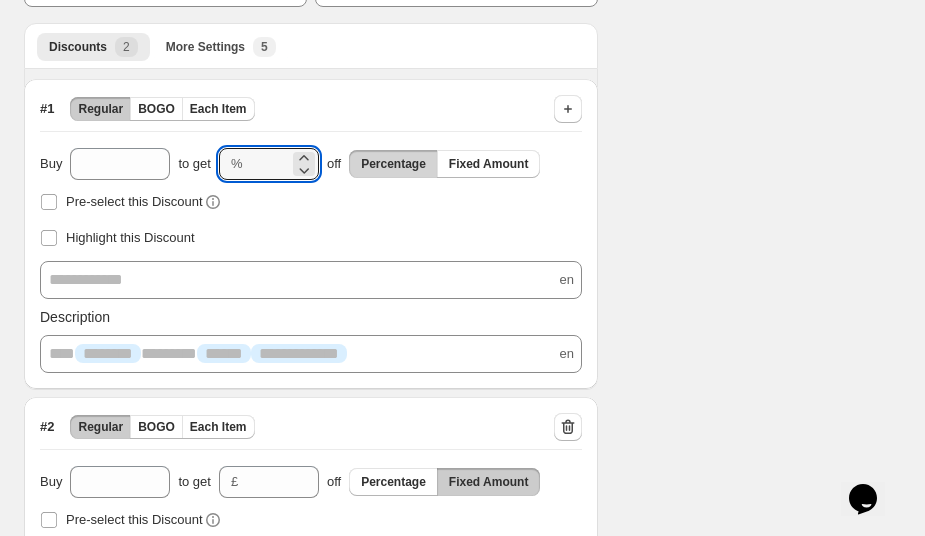 click on "Percentage" at bounding box center [393, 164] 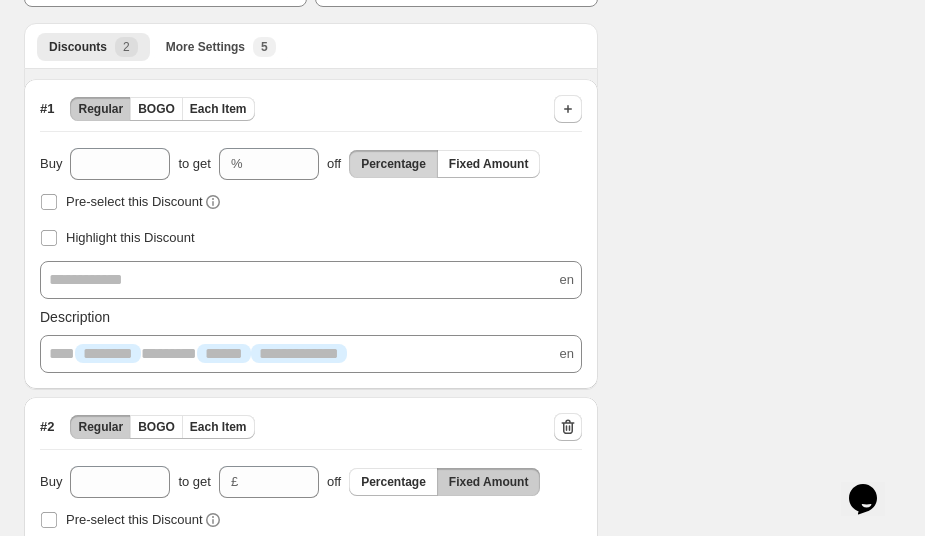 click on "Percentage" at bounding box center [393, 164] 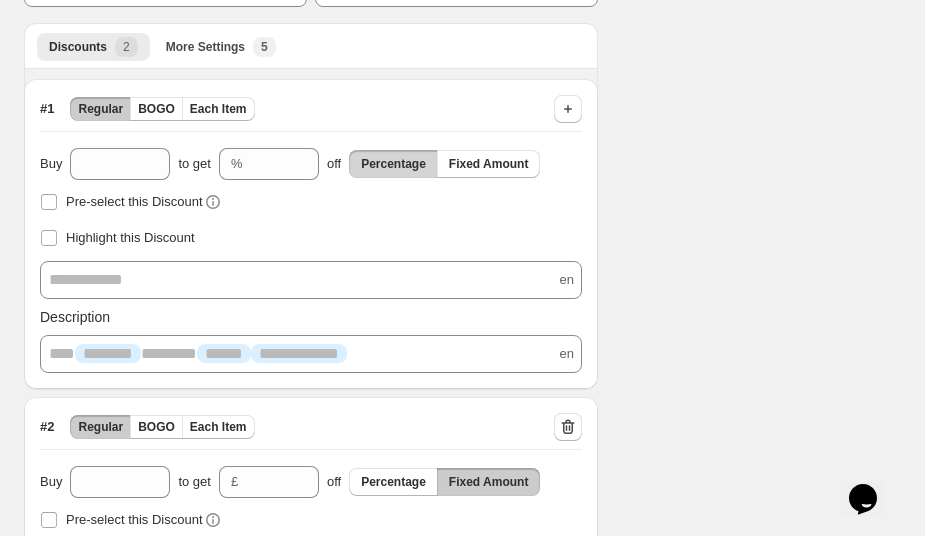 click on "Percentage" at bounding box center (393, 164) 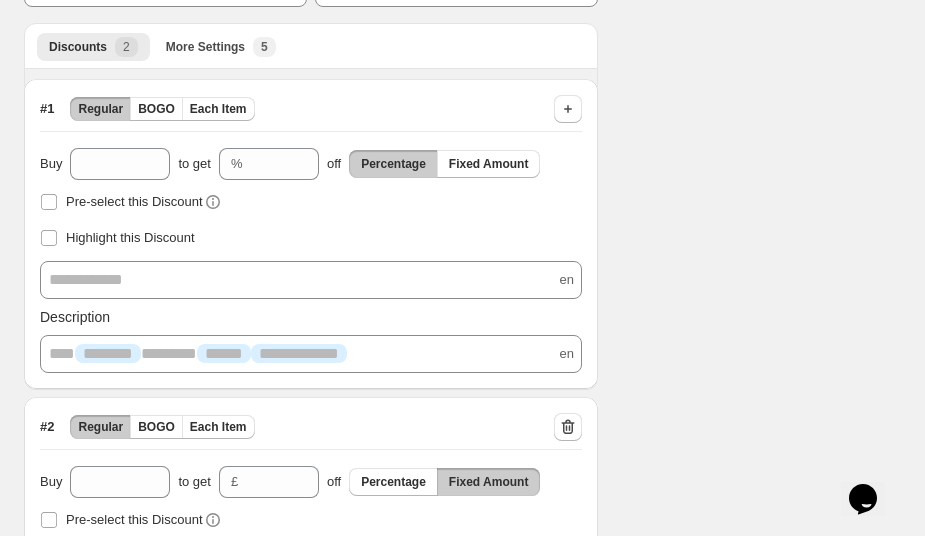 scroll, scrollTop: 551, scrollLeft: 0, axis: vertical 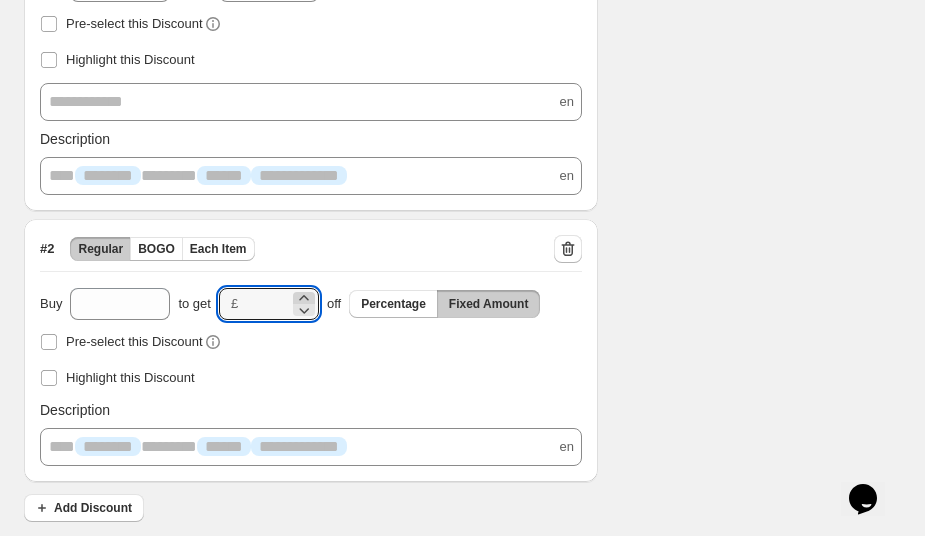 click 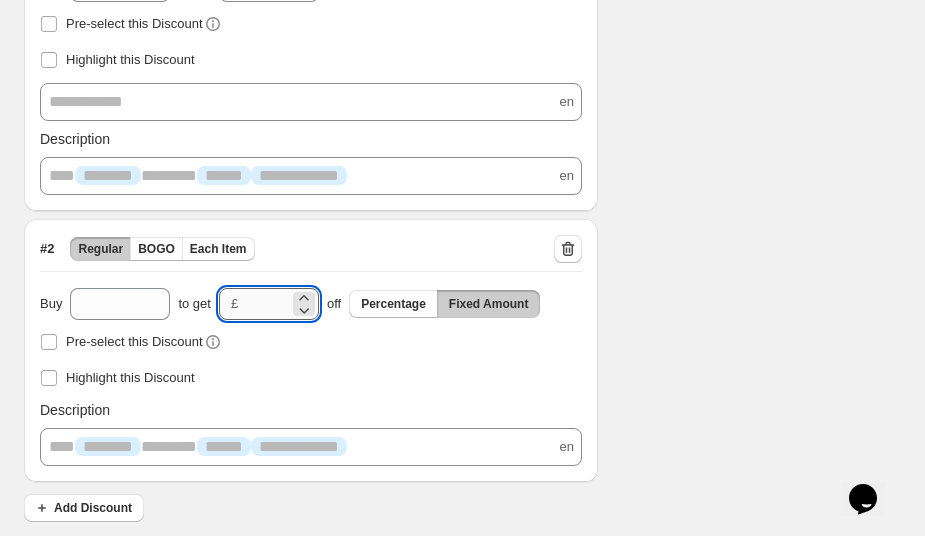 type on "*" 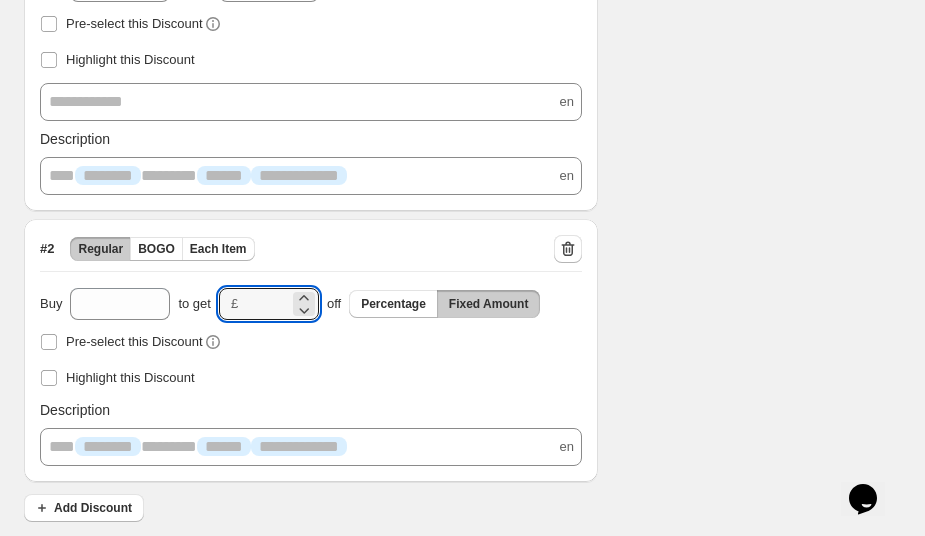 type on "**" 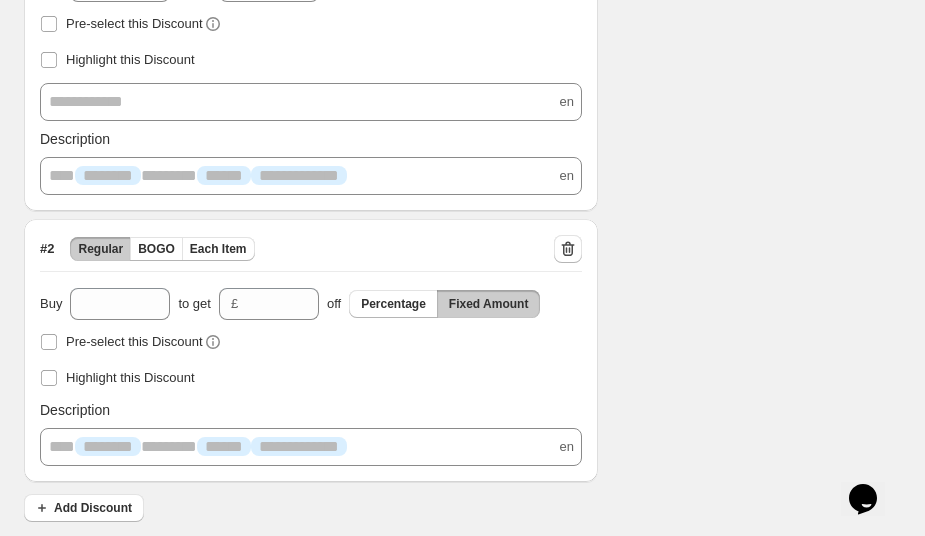 click on "Pre-select this Discount" at bounding box center (311, 342) 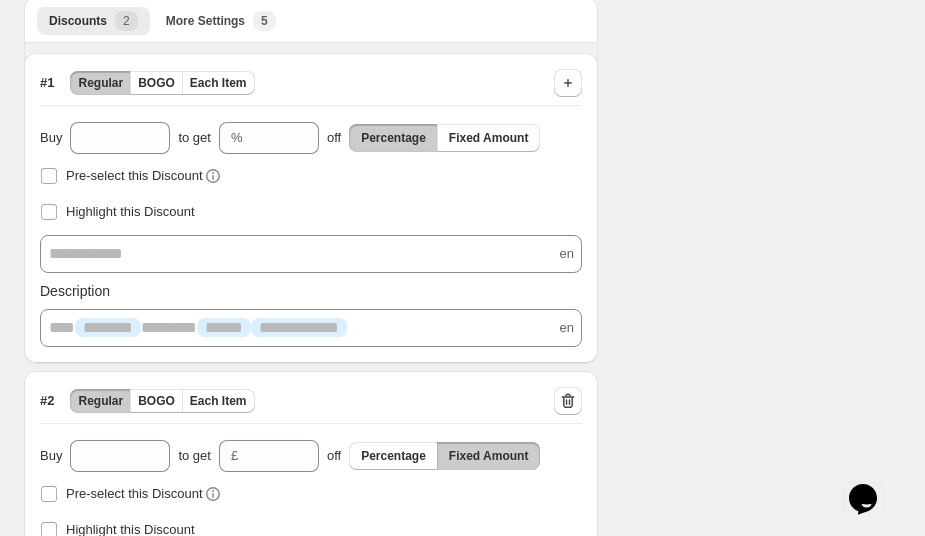 scroll, scrollTop: 395, scrollLeft: 0, axis: vertical 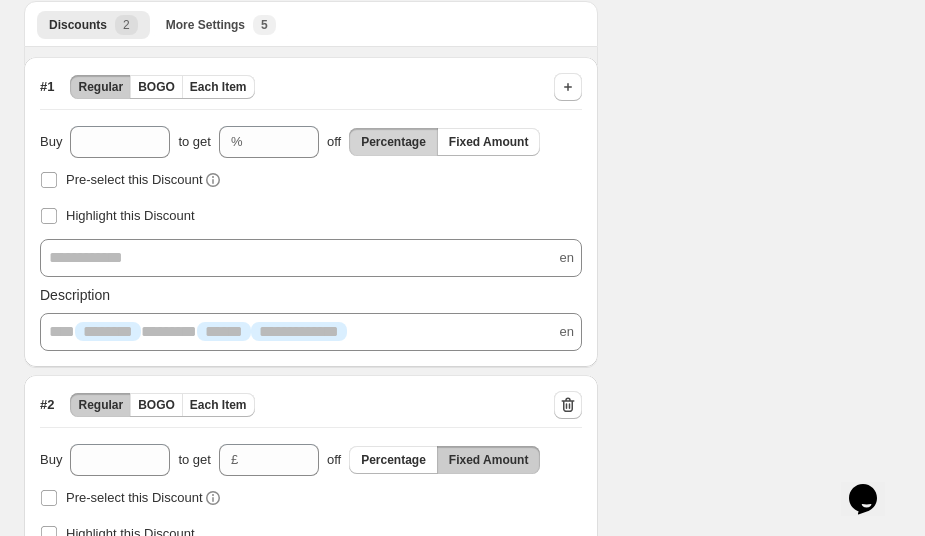 click on "Percentage" at bounding box center [393, 142] 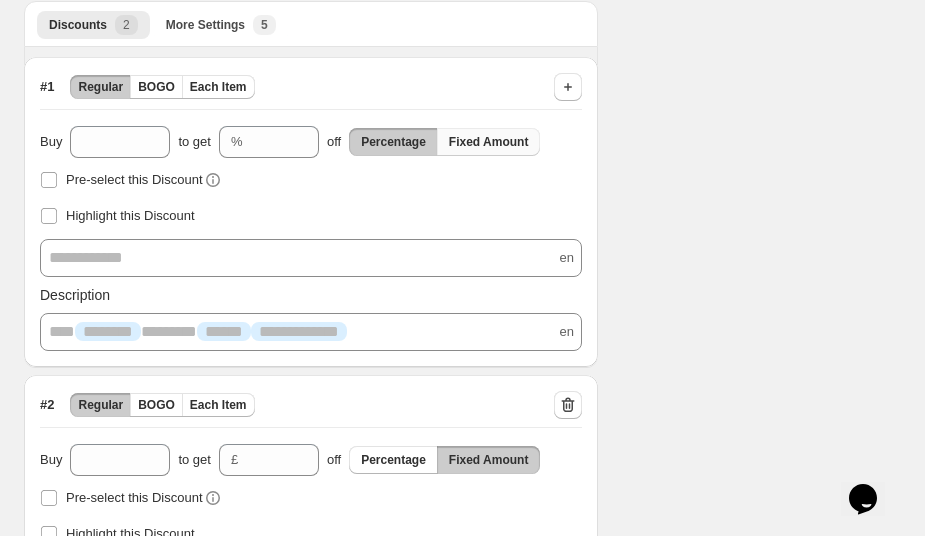 click on "Fixed Amount" at bounding box center (489, 142) 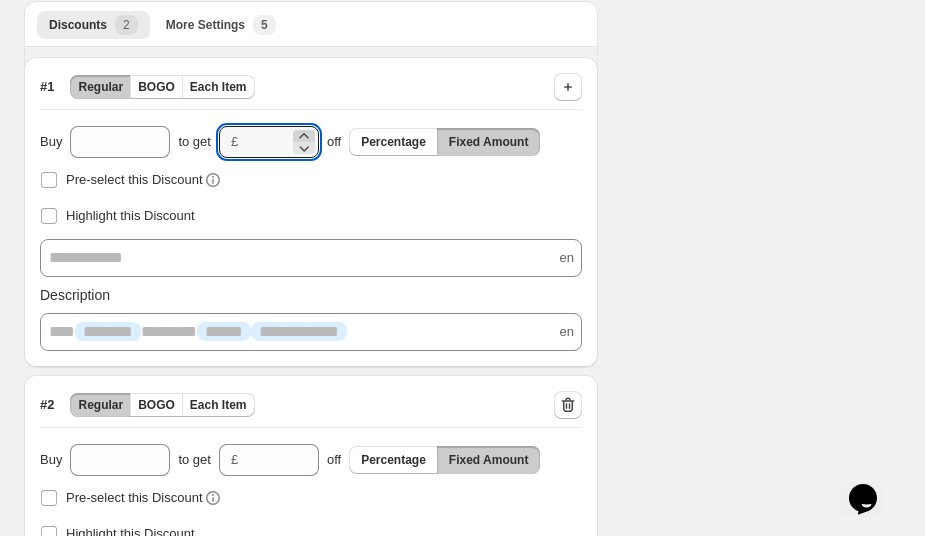 click 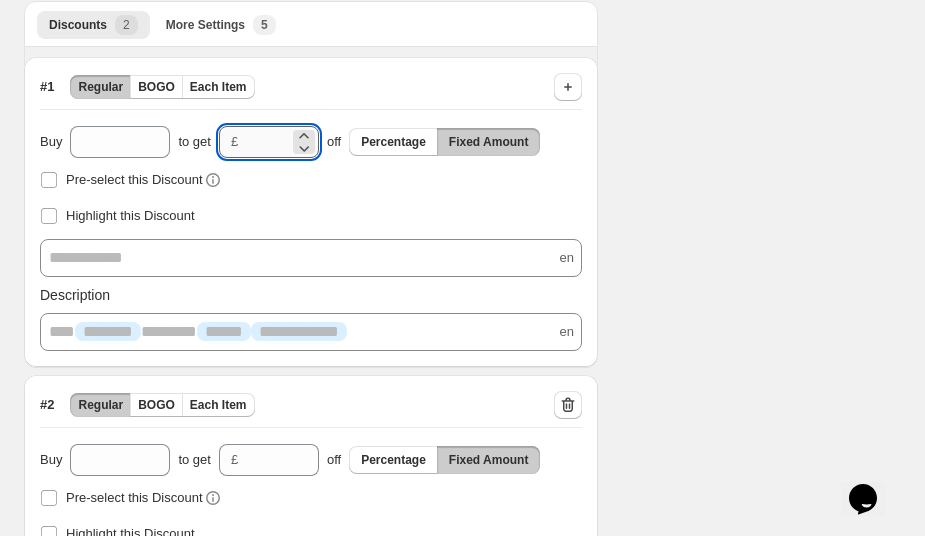 click on "**" at bounding box center (267, 142) 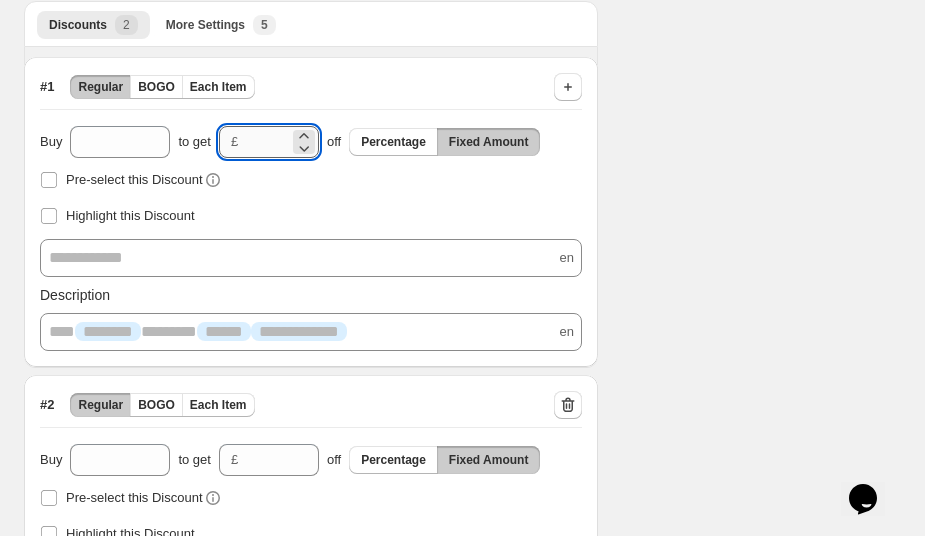 scroll, scrollTop: 0, scrollLeft: 6, axis: horizontal 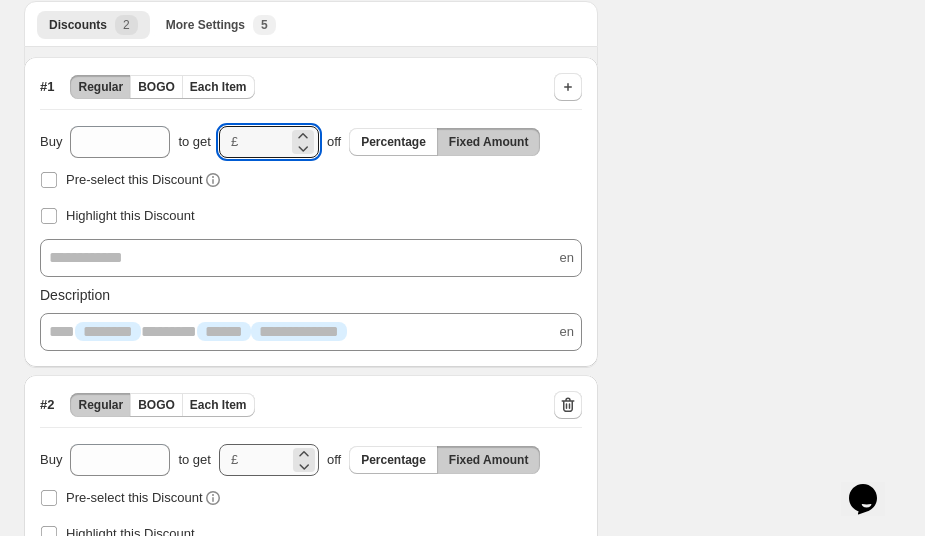 type on "*****" 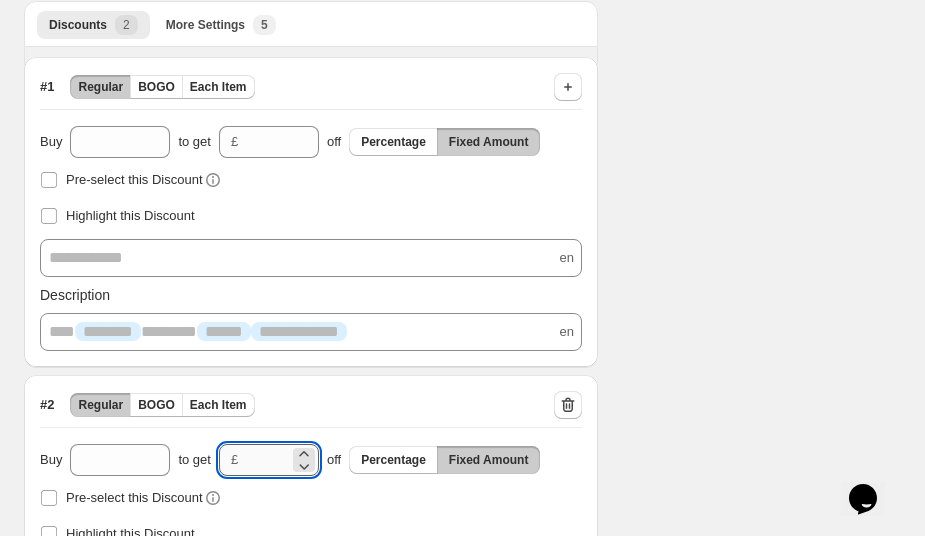 scroll, scrollTop: 0, scrollLeft: 0, axis: both 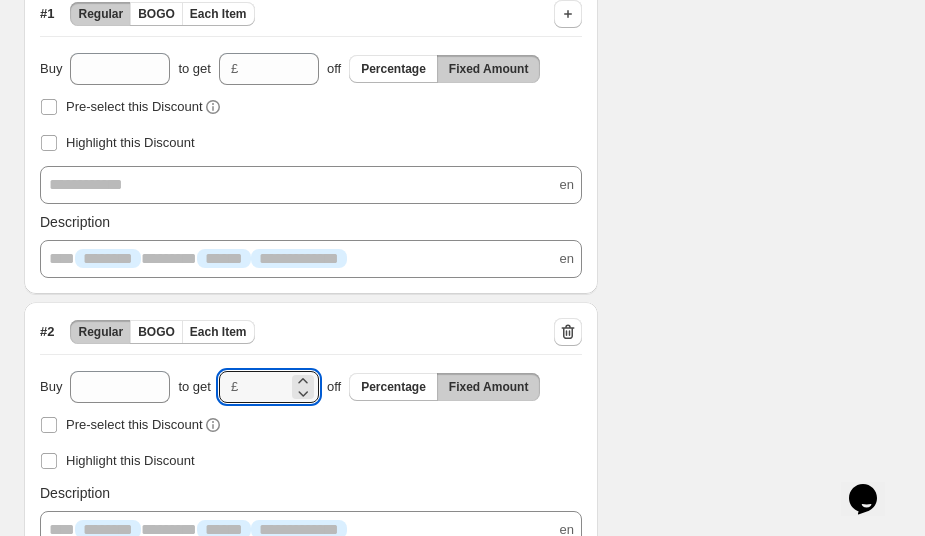 type on "*****" 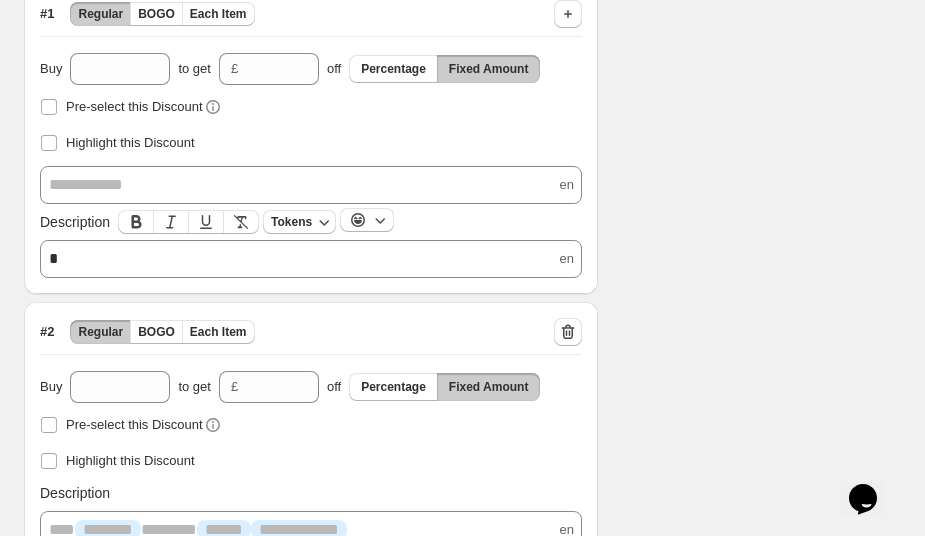scroll, scrollTop: 456, scrollLeft: 0, axis: vertical 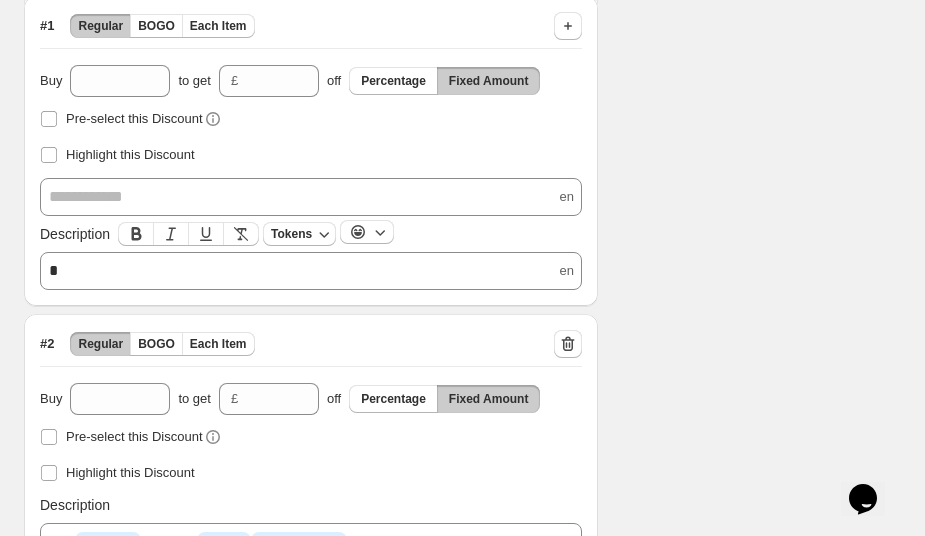 type 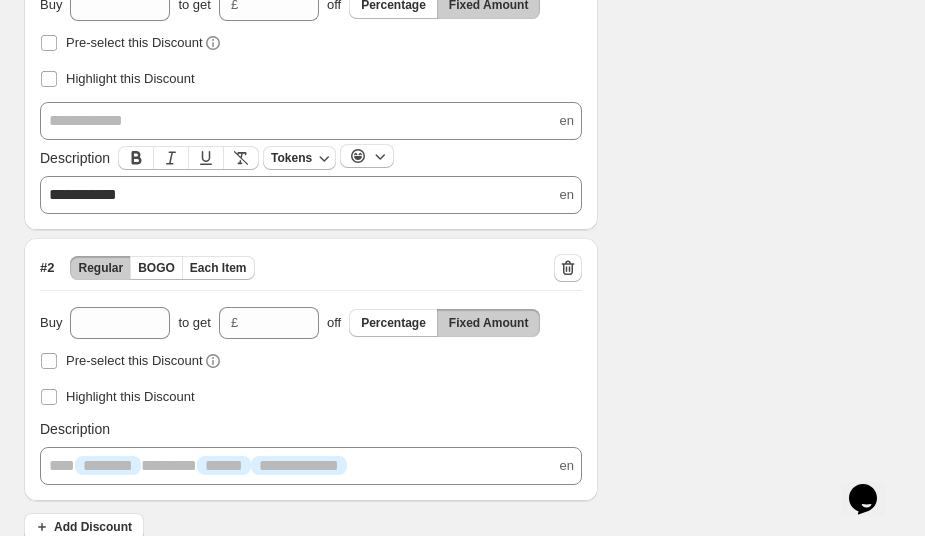 scroll, scrollTop: 456, scrollLeft: 0, axis: vertical 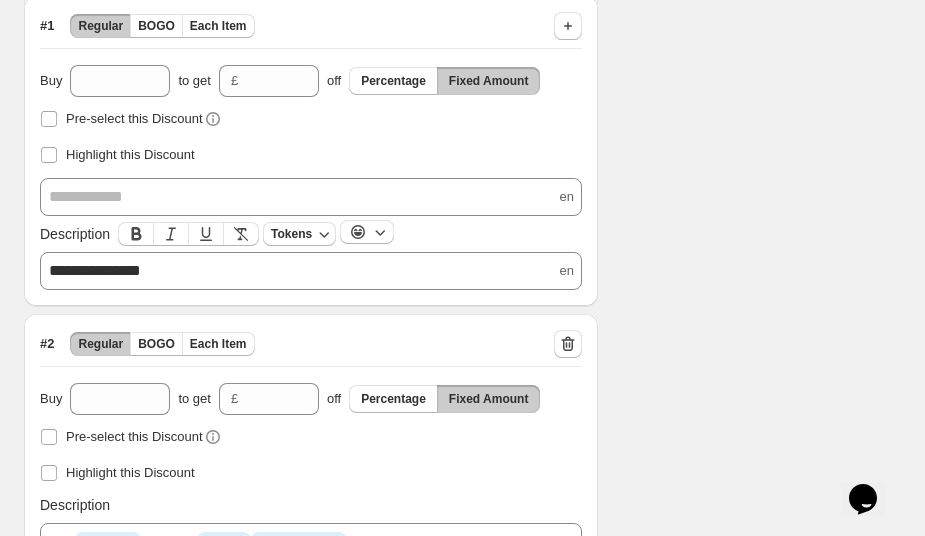 click on "Description Tokens" at bounding box center [311, 234] 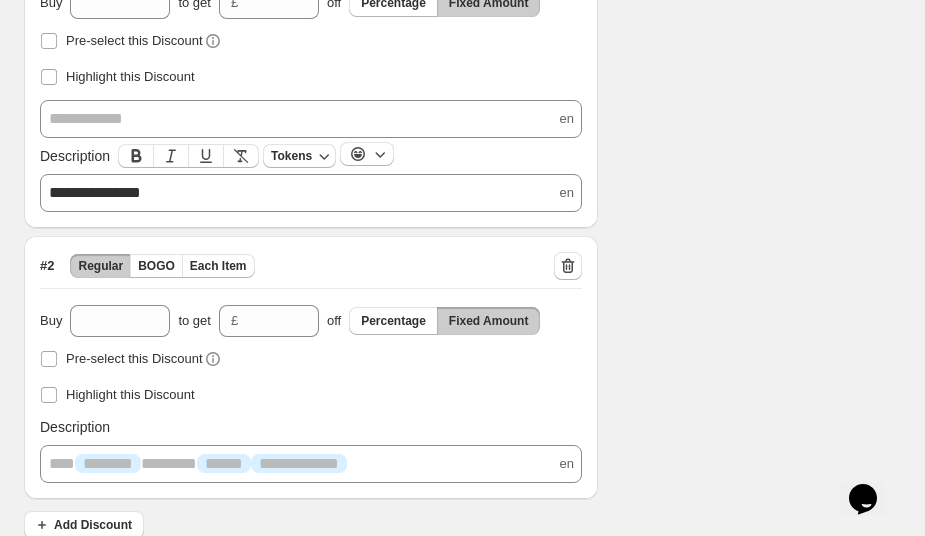 scroll, scrollTop: 551, scrollLeft: 0, axis: vertical 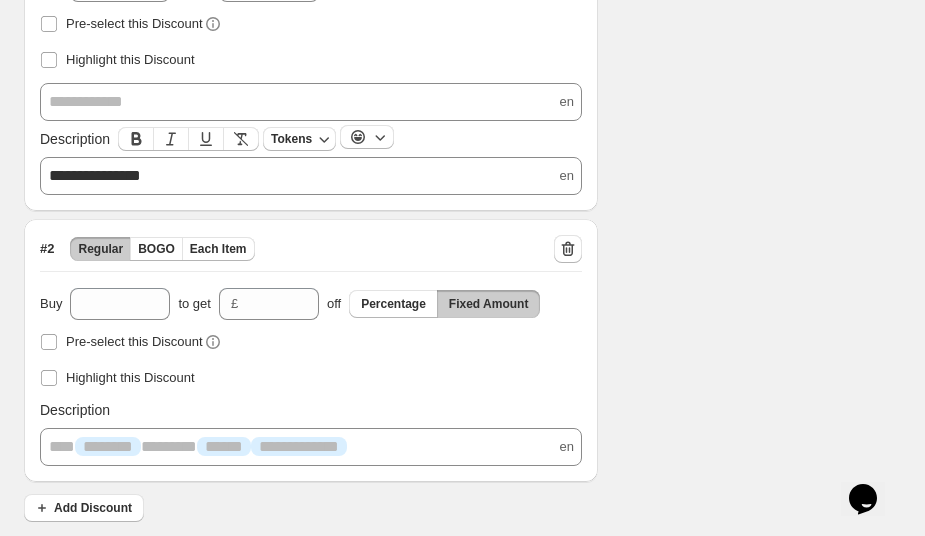 click on "**********" at bounding box center [311, 176] 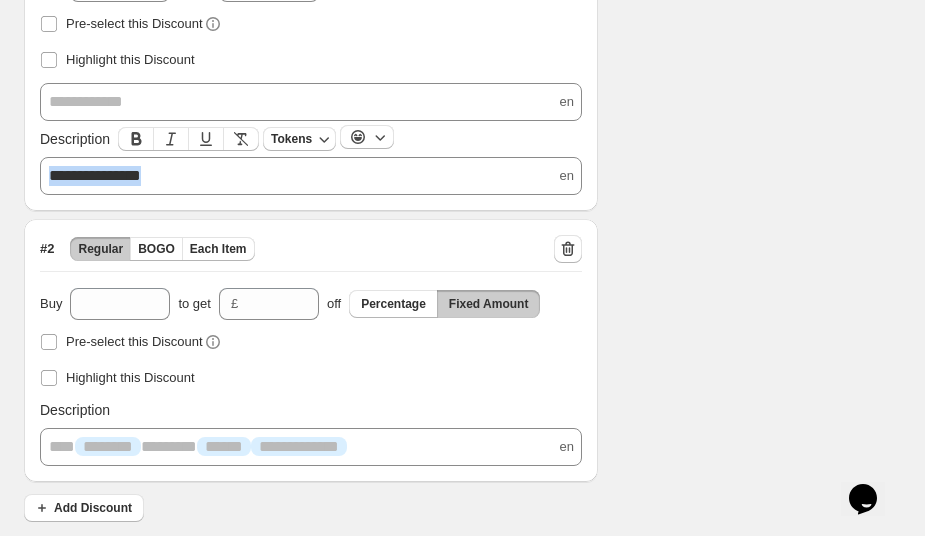 click on "**********" at bounding box center [311, 176] 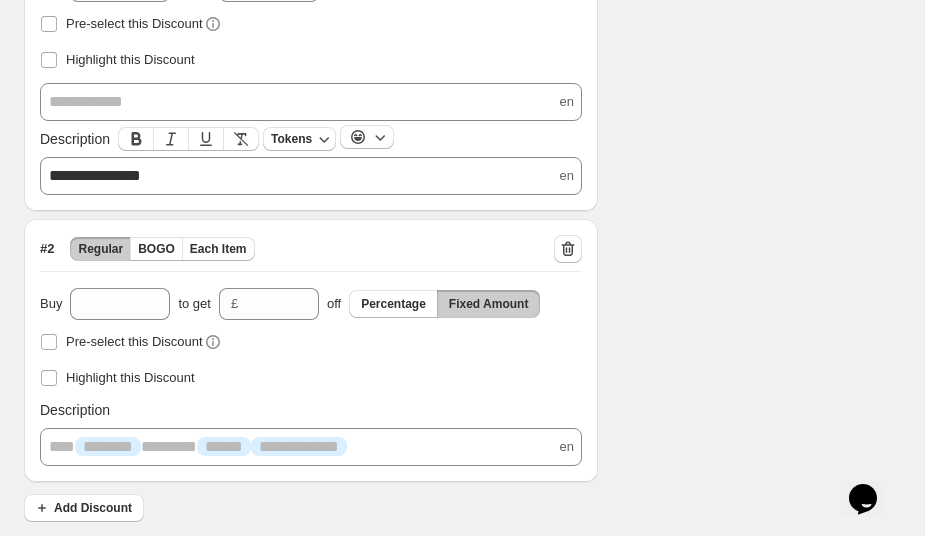 click on "**********" at bounding box center (311, 447) 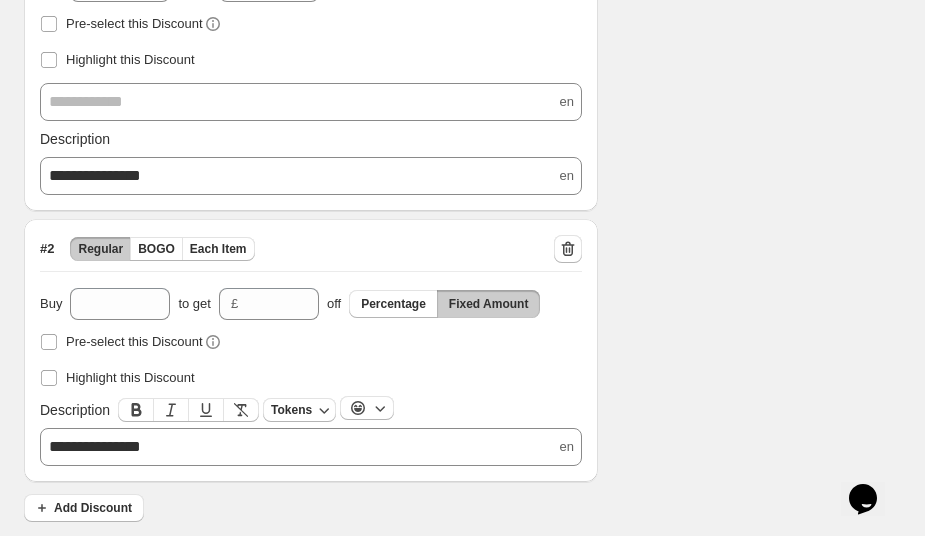 click on "**********" at bounding box center (95, 446) 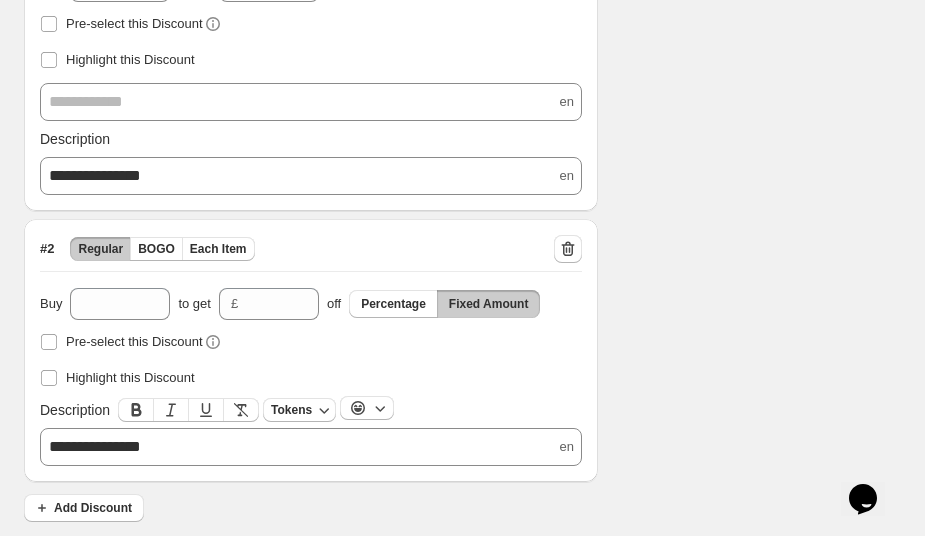 click on "**********" at bounding box center [95, 446] 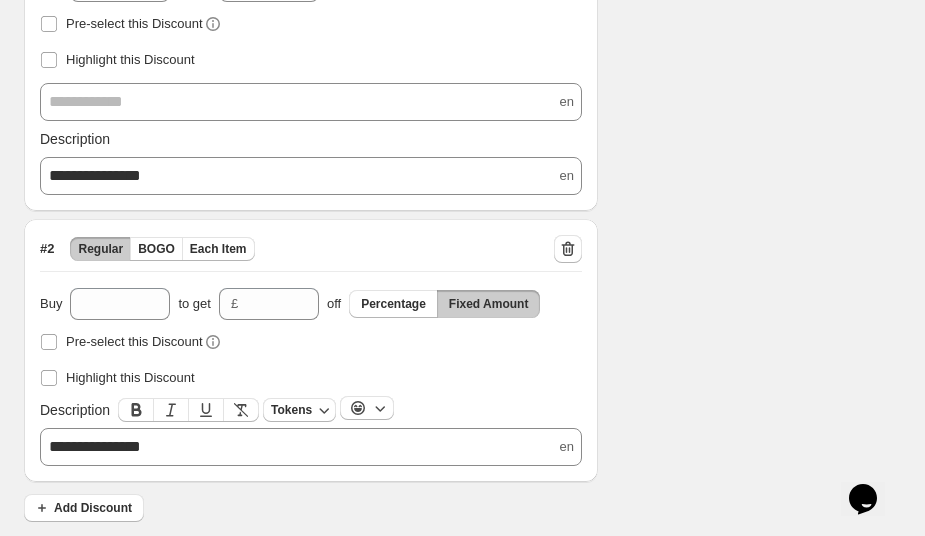 click on "**********" at bounding box center [95, 446] 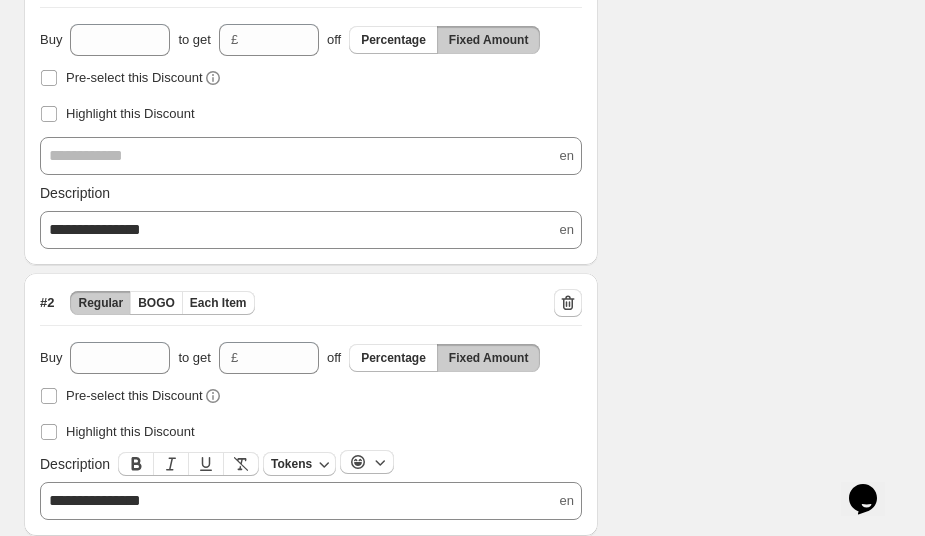 scroll, scrollTop: 551, scrollLeft: 0, axis: vertical 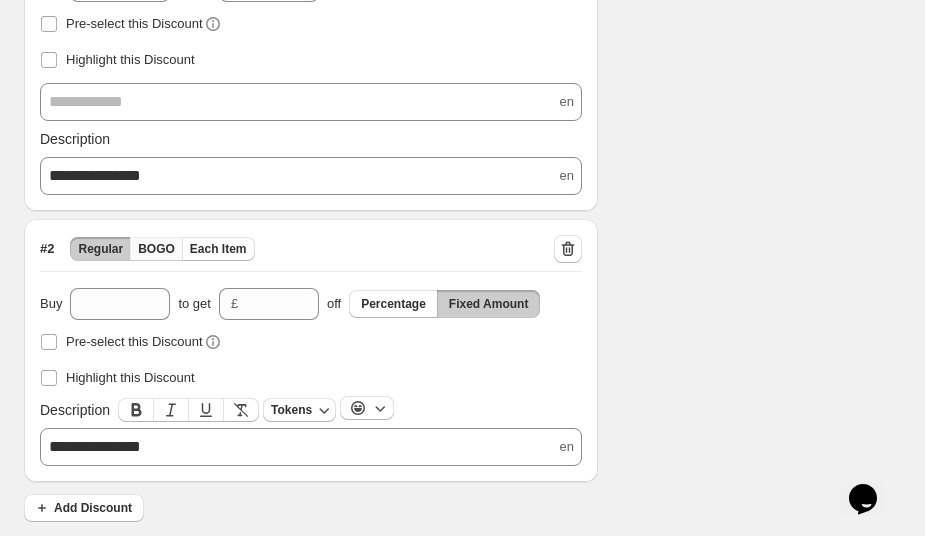 click on "BOGO" at bounding box center [156, 249] 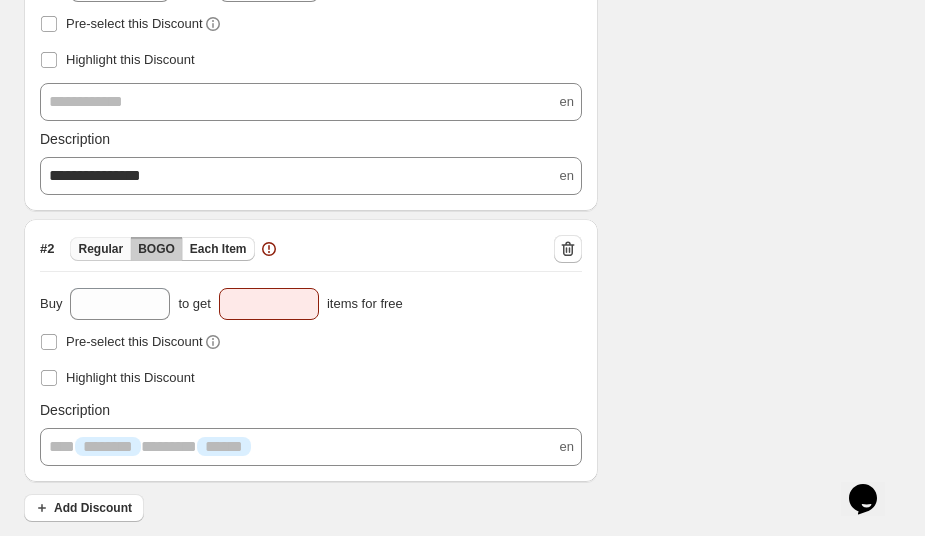 click on "Regular" at bounding box center [100, 249] 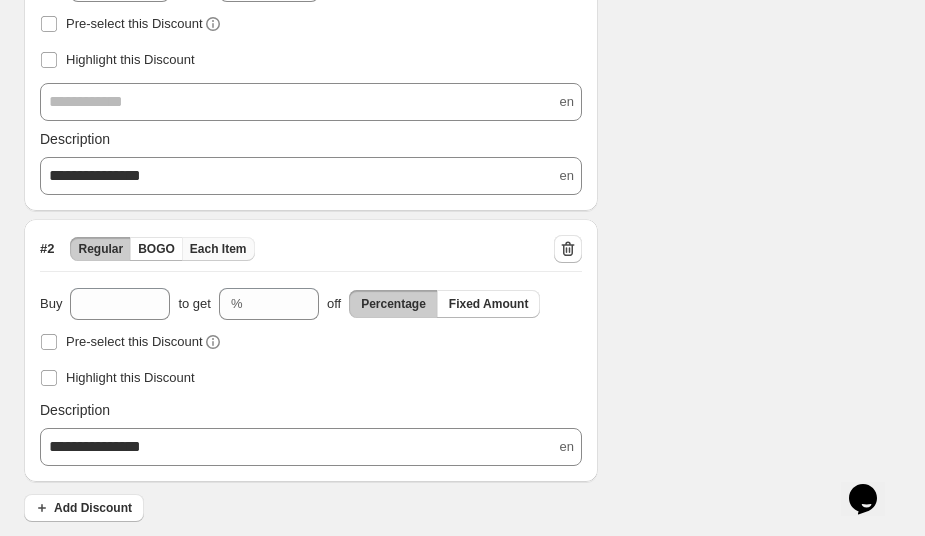 click on "Each Item" at bounding box center (218, 249) 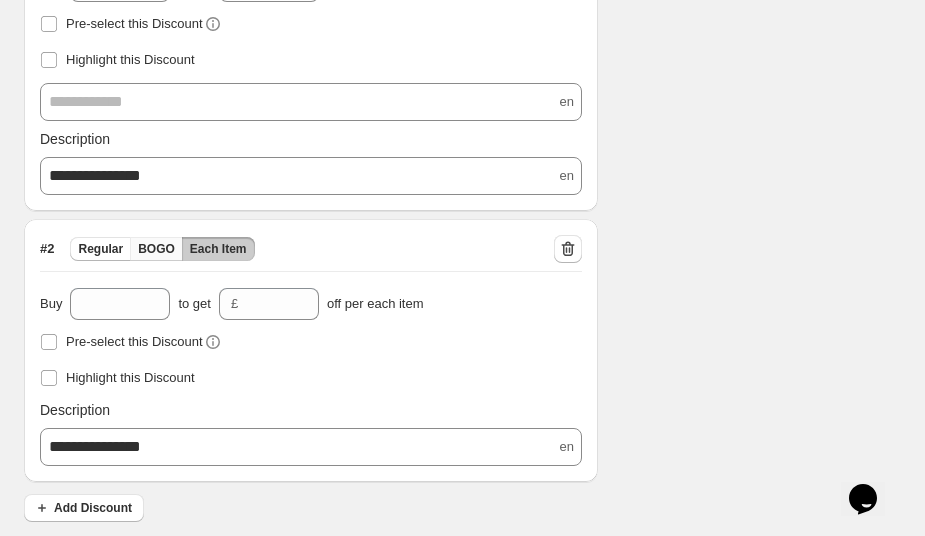 click on "BOGO" at bounding box center [156, 249] 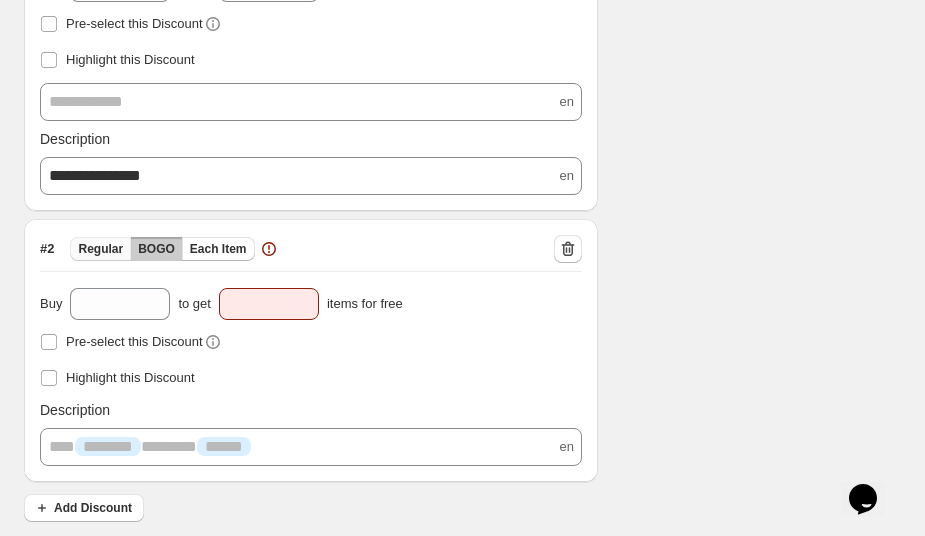 click on "Regular" at bounding box center [100, 249] 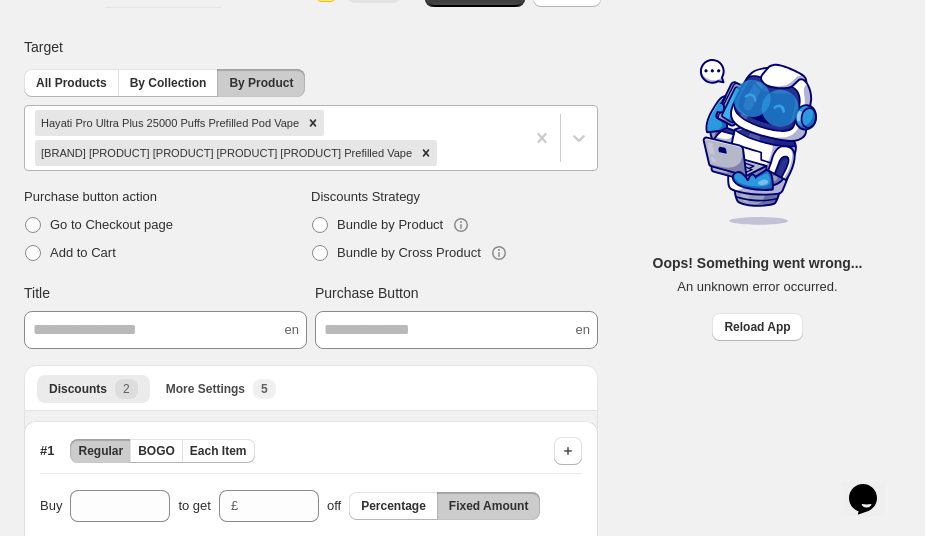 scroll, scrollTop: 0, scrollLeft: 0, axis: both 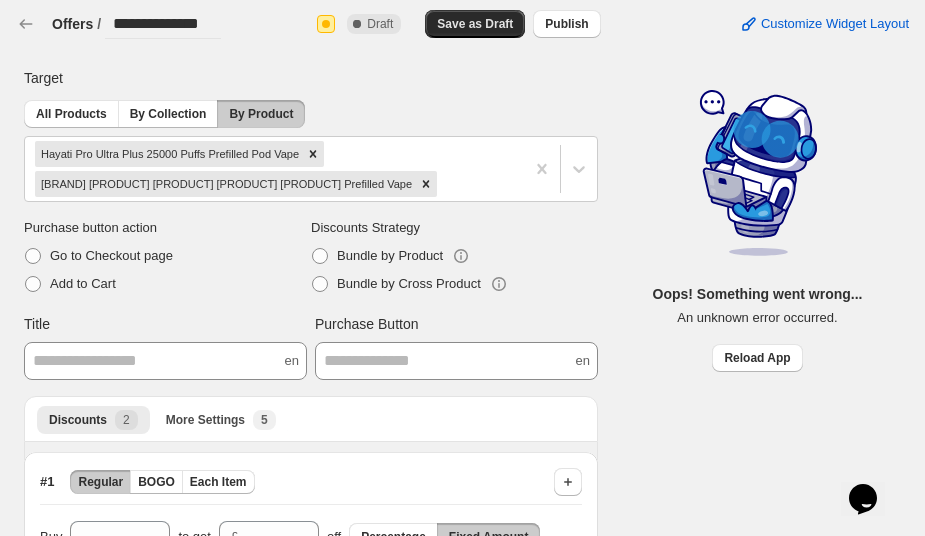 click on "Save as Draft" at bounding box center (475, 24) 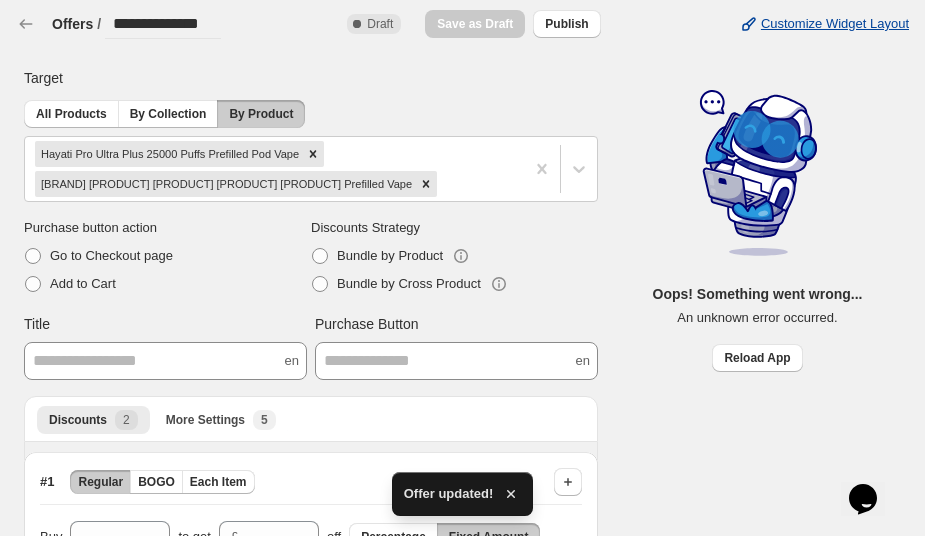 click on "Customize Widget Layout" at bounding box center (835, 24) 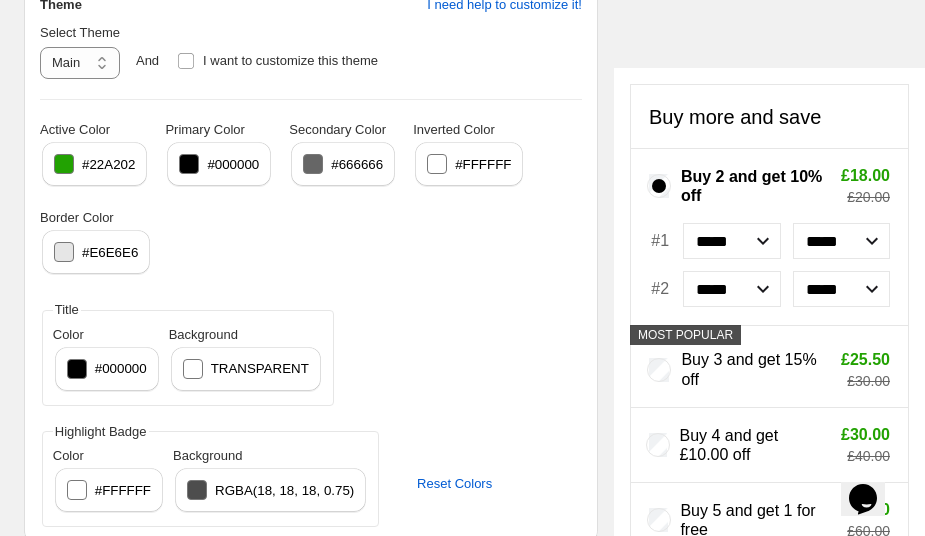scroll, scrollTop: 160, scrollLeft: 0, axis: vertical 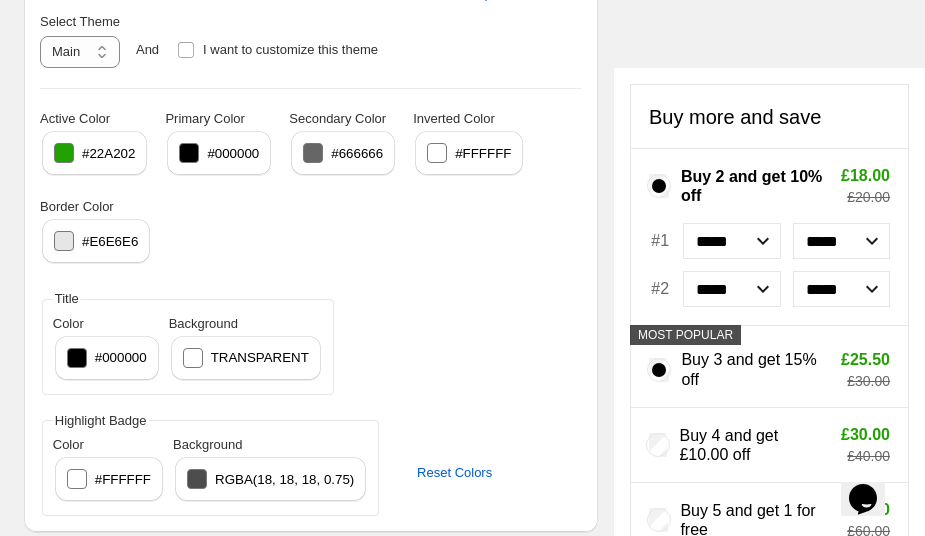 click on "Buy 3 and get 15% off" at bounding box center [752, 369] 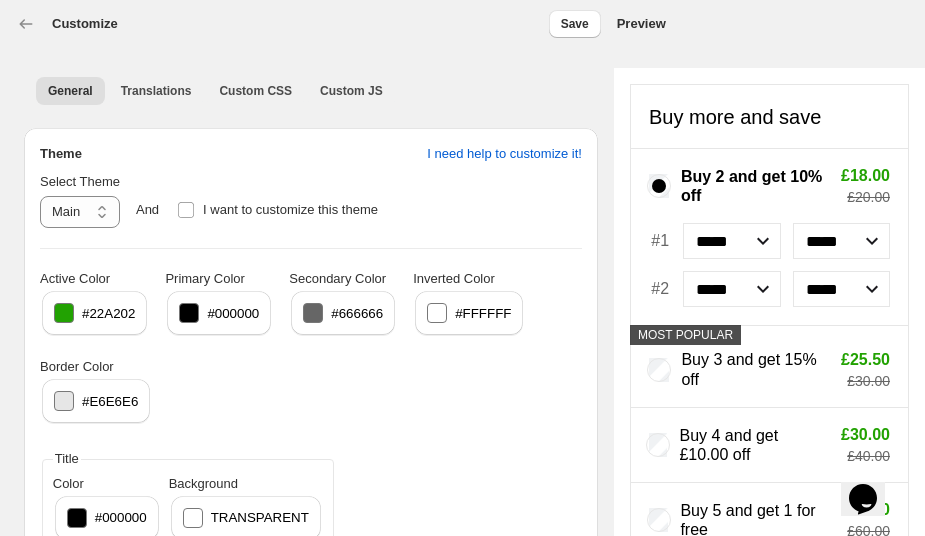 scroll, scrollTop: 0, scrollLeft: 0, axis: both 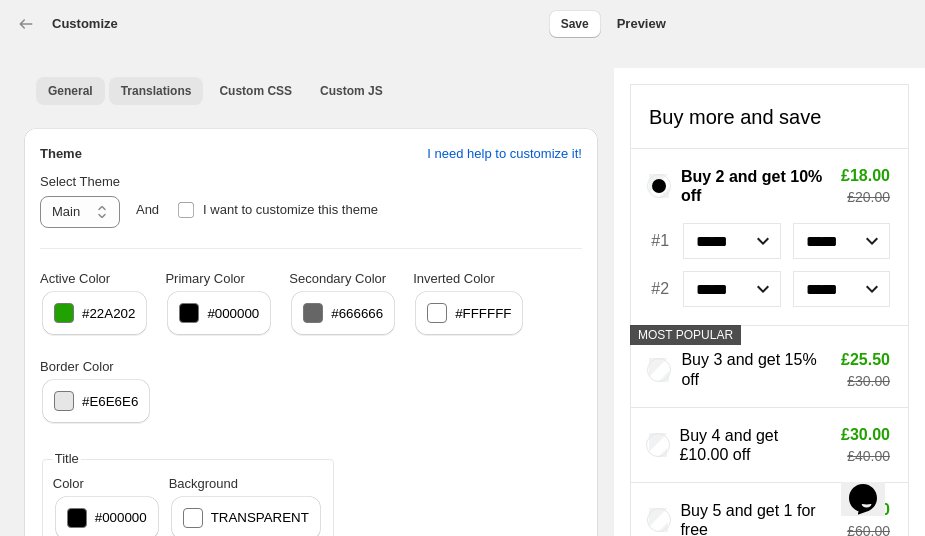 click on "Translations" at bounding box center (156, 91) 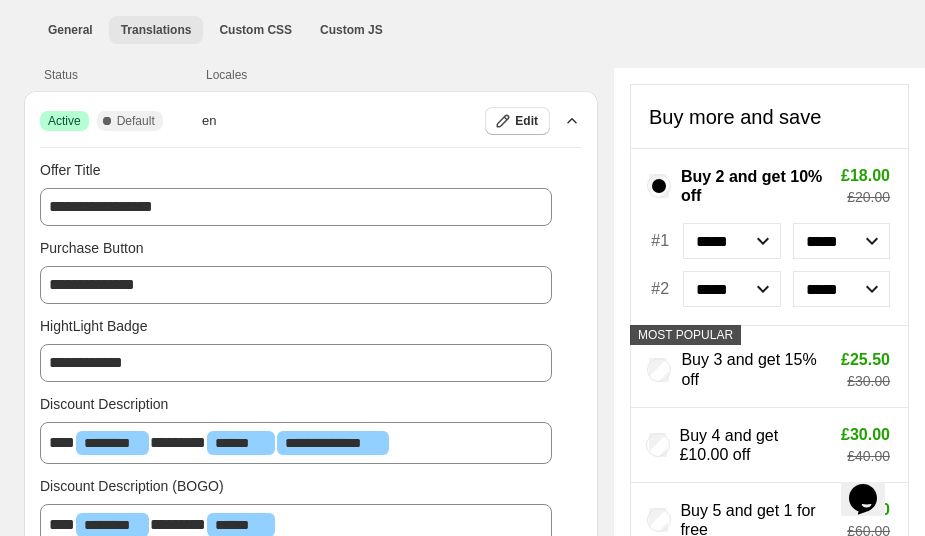 scroll, scrollTop: 87, scrollLeft: 0, axis: vertical 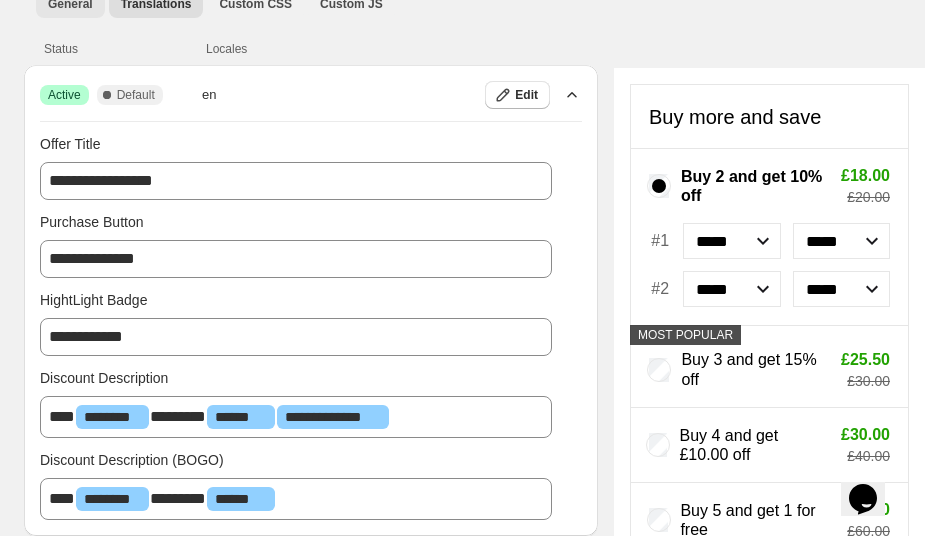 click on "General" at bounding box center (70, 4) 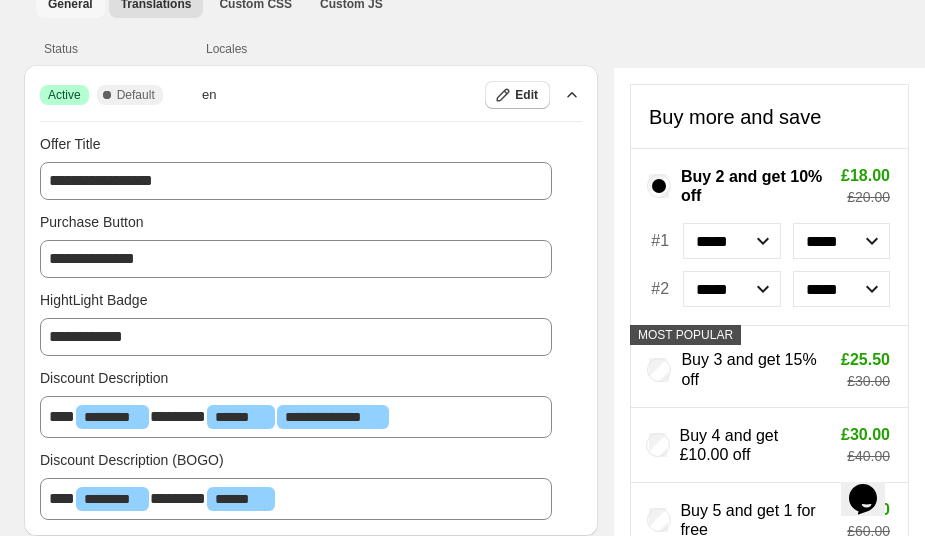 scroll, scrollTop: 77, scrollLeft: 0, axis: vertical 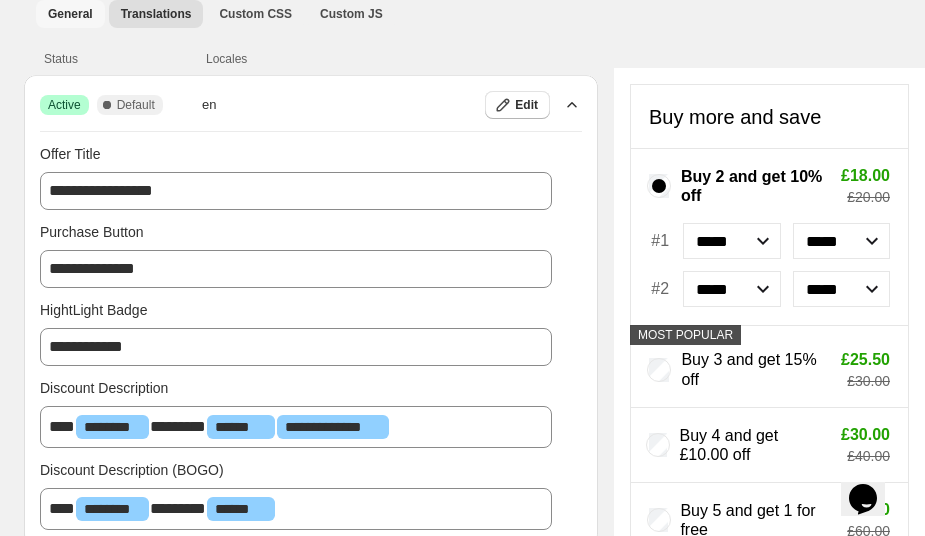 select on "*******" 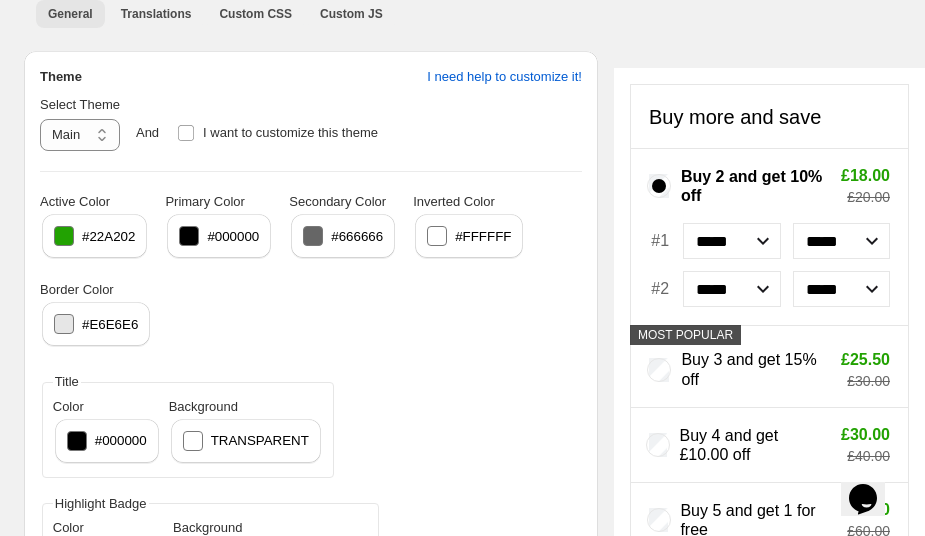 scroll, scrollTop: 0, scrollLeft: 0, axis: both 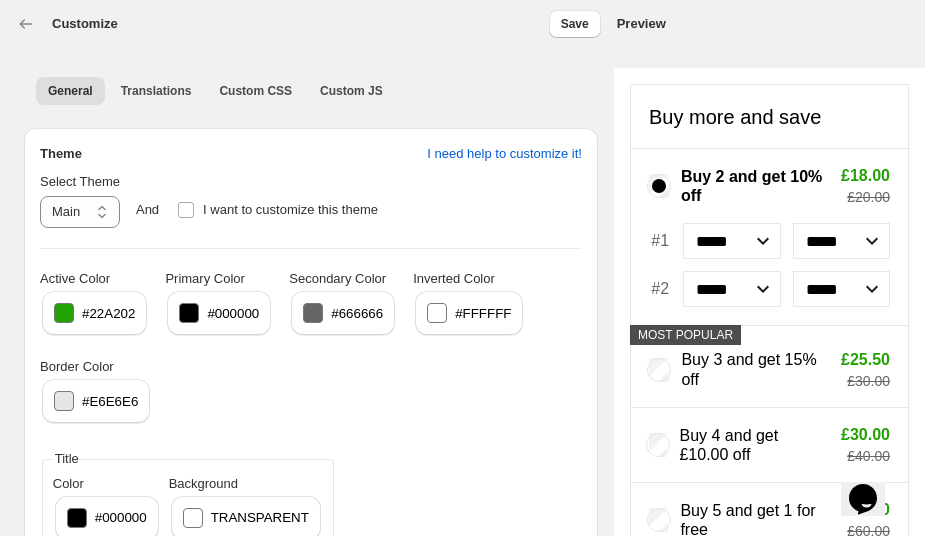 click on "General Translations Custom CSS Custom JS More views General Translations Custom CSS Custom JS More views" at bounding box center (311, 90) 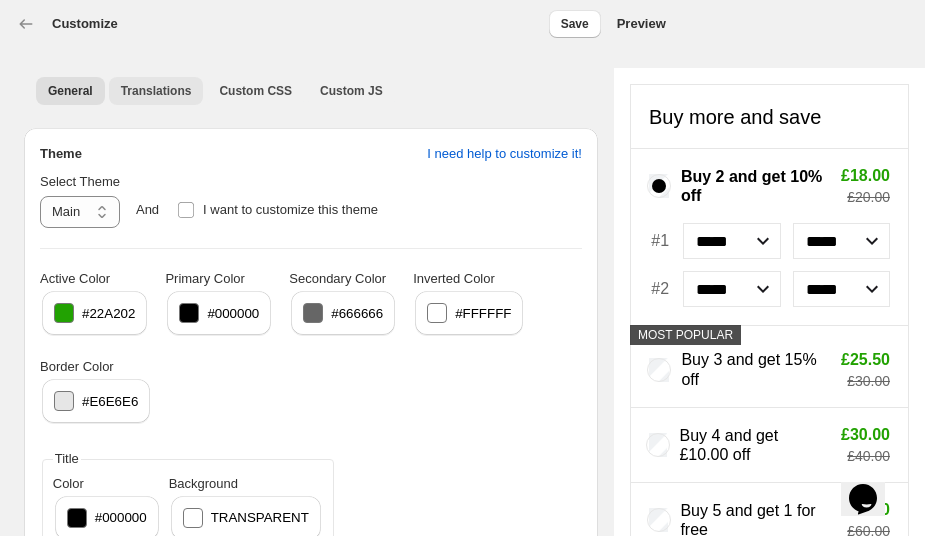 click on "Translations" at bounding box center [156, 91] 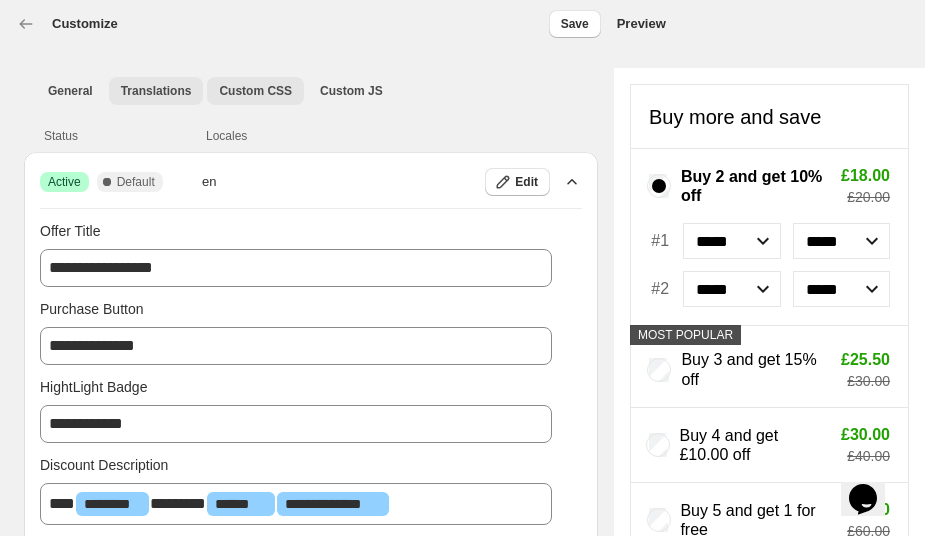 click on "Custom CSS" at bounding box center (255, 91) 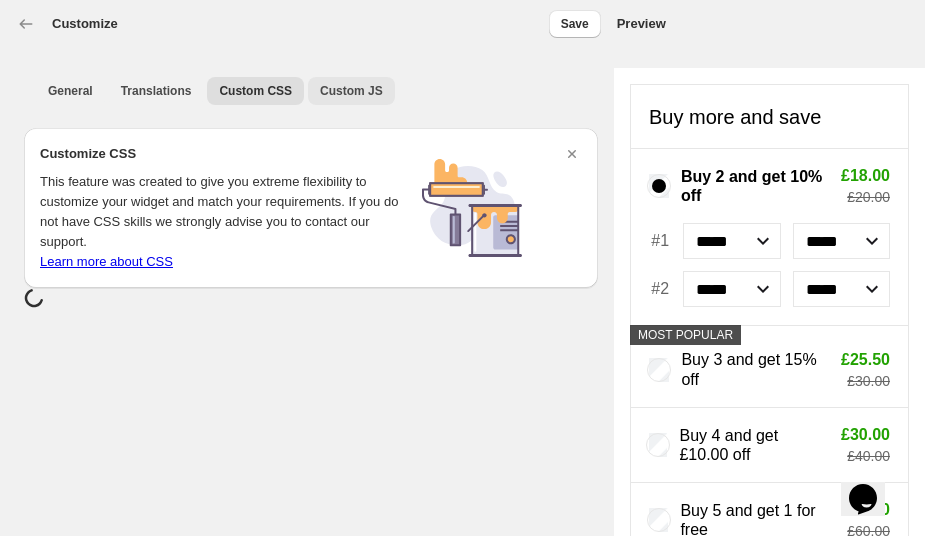 click on "Custom JS" at bounding box center (351, 91) 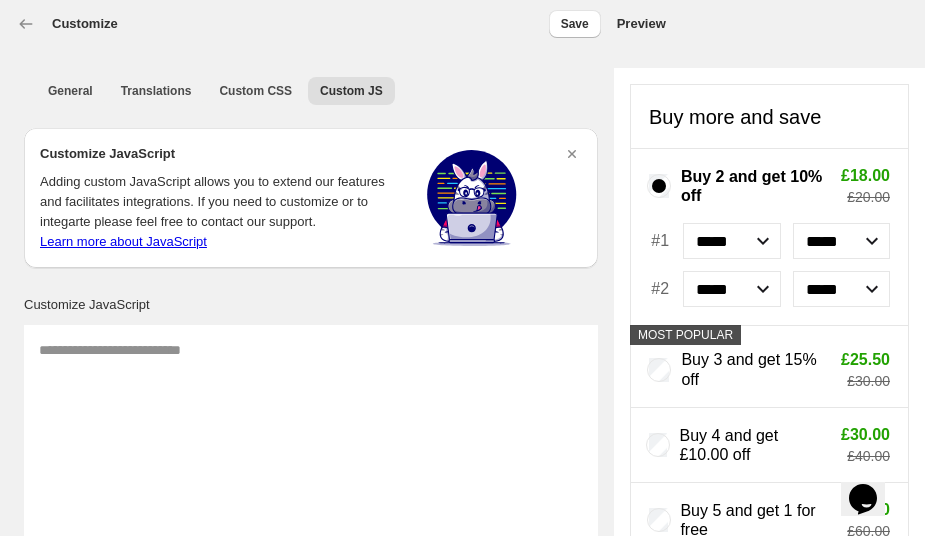 click on "General Translations Custom CSS Custom JS More views General Translations Custom CSS Custom JS More views" at bounding box center (311, 90) 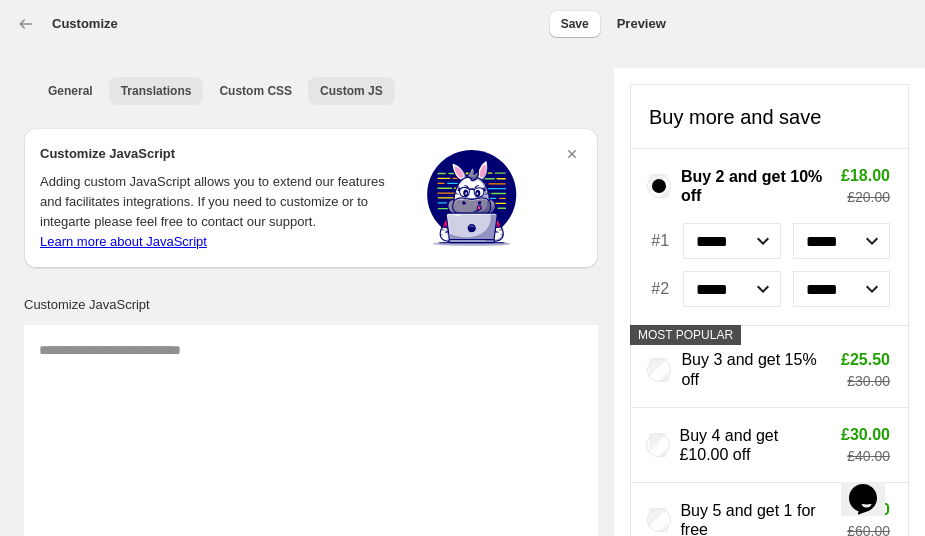 click on "Translations" at bounding box center [156, 91] 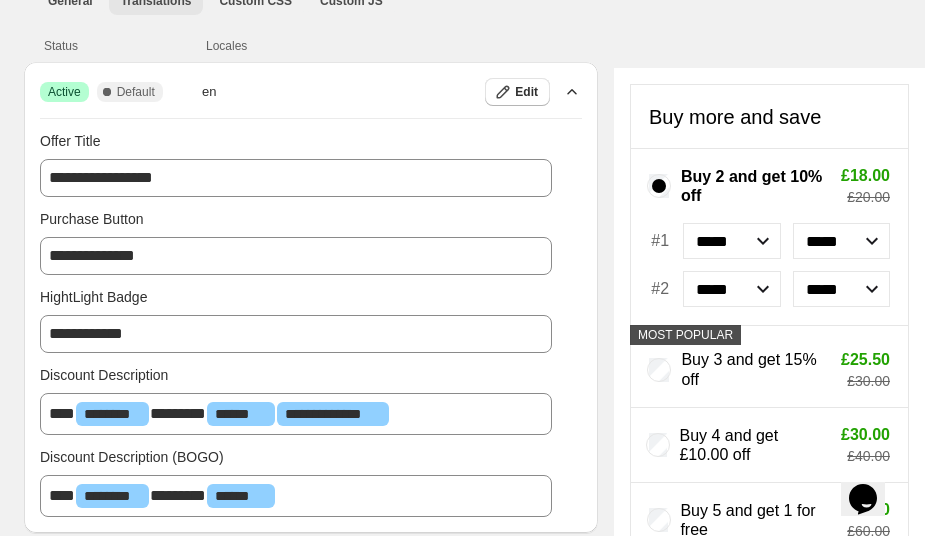 scroll, scrollTop: 0, scrollLeft: 0, axis: both 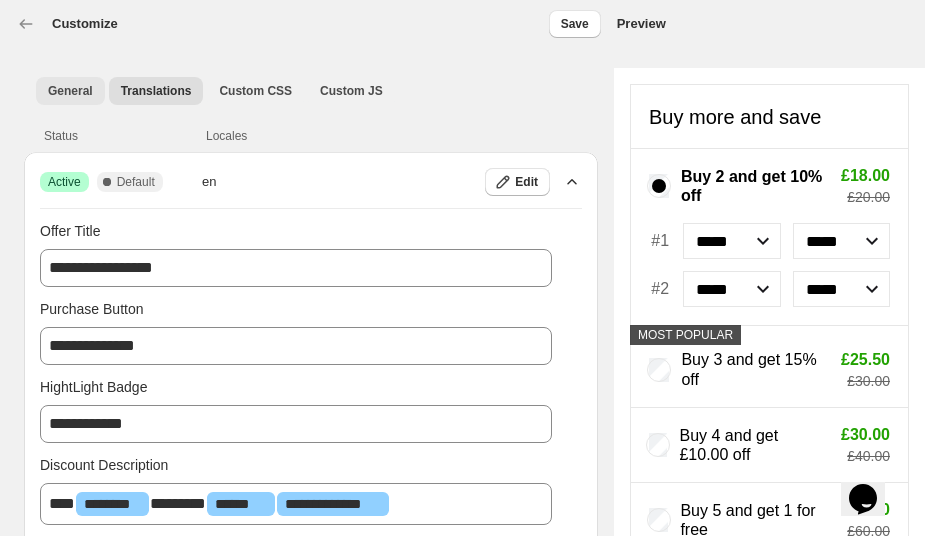click on "General" at bounding box center [70, 91] 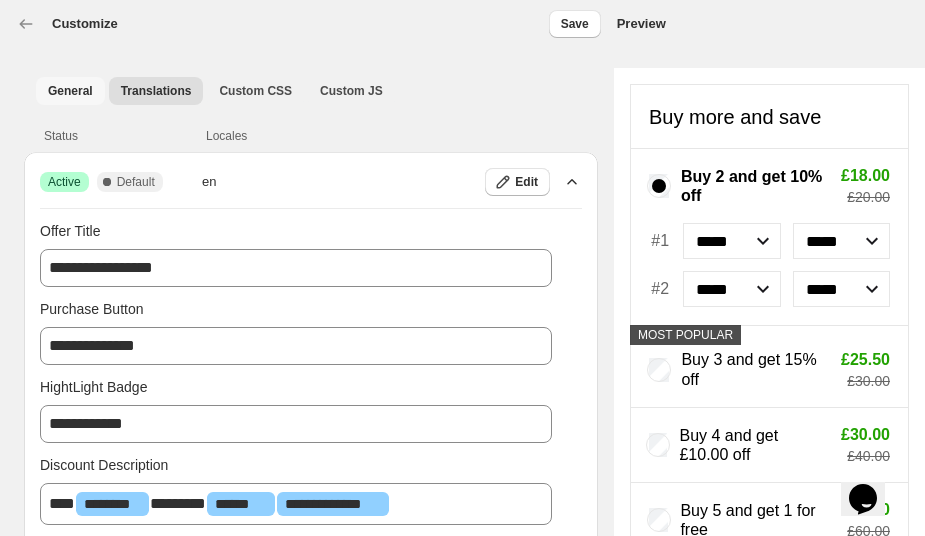 select on "*******" 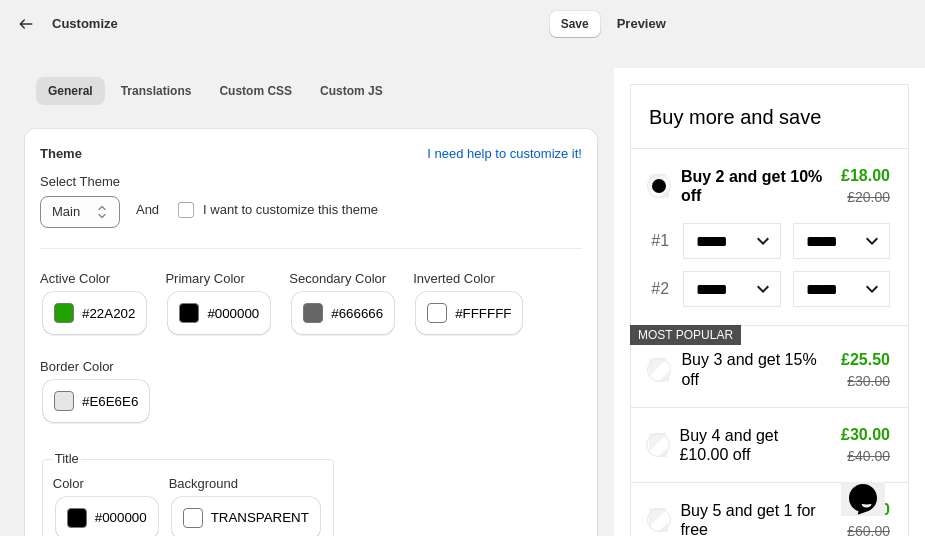 click 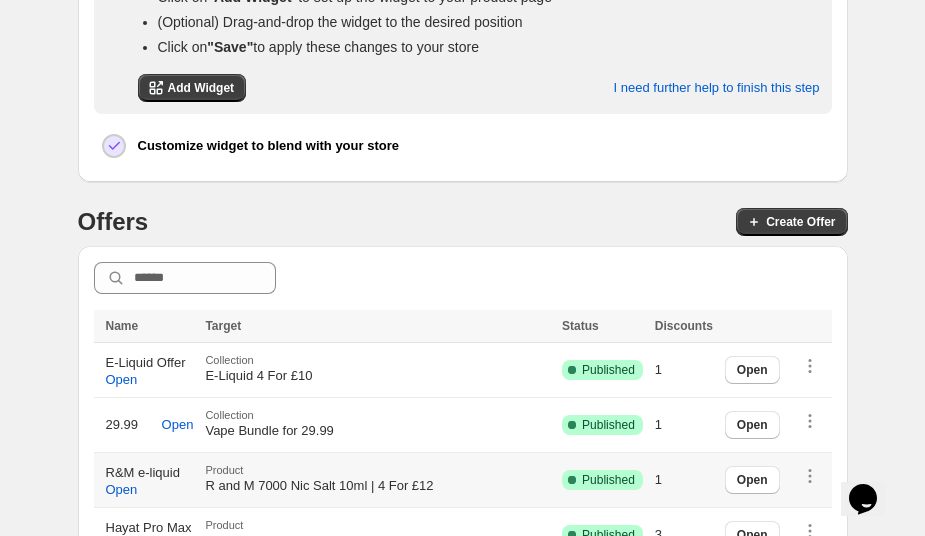 scroll, scrollTop: 622, scrollLeft: 0, axis: vertical 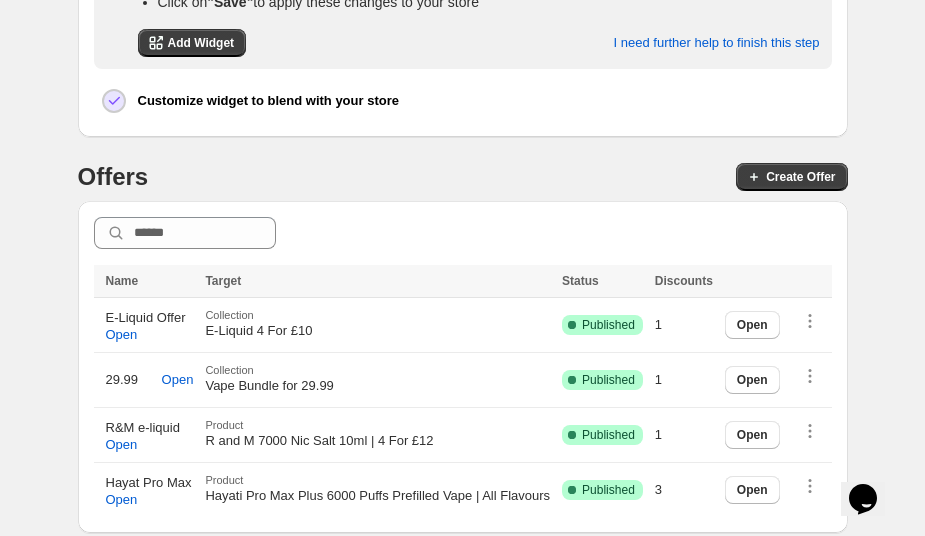 select on "*******" 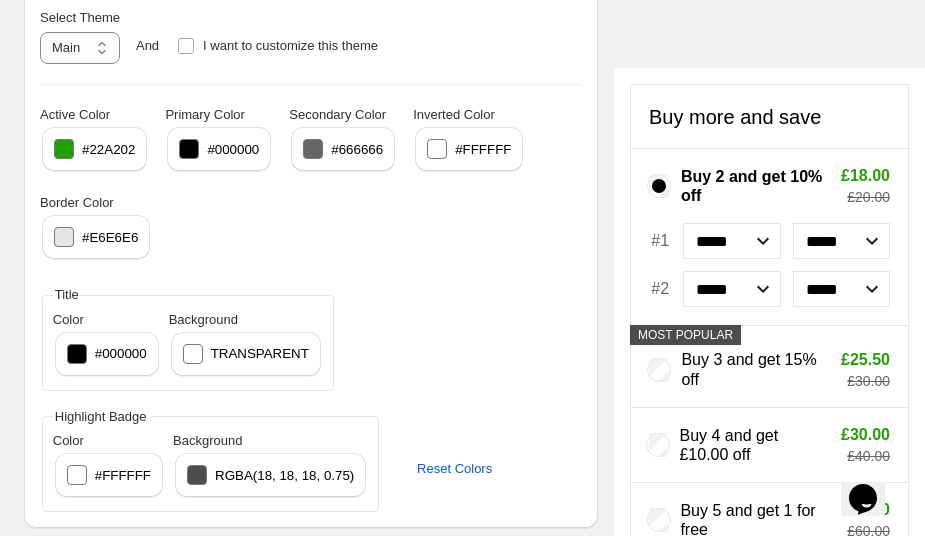 scroll, scrollTop: 160, scrollLeft: 0, axis: vertical 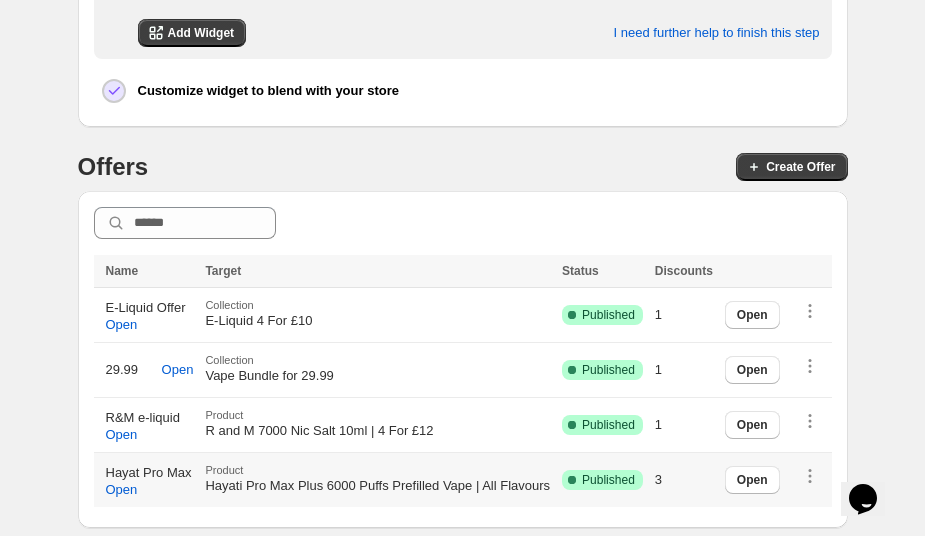 click on "Product" at bounding box center [377, 470] 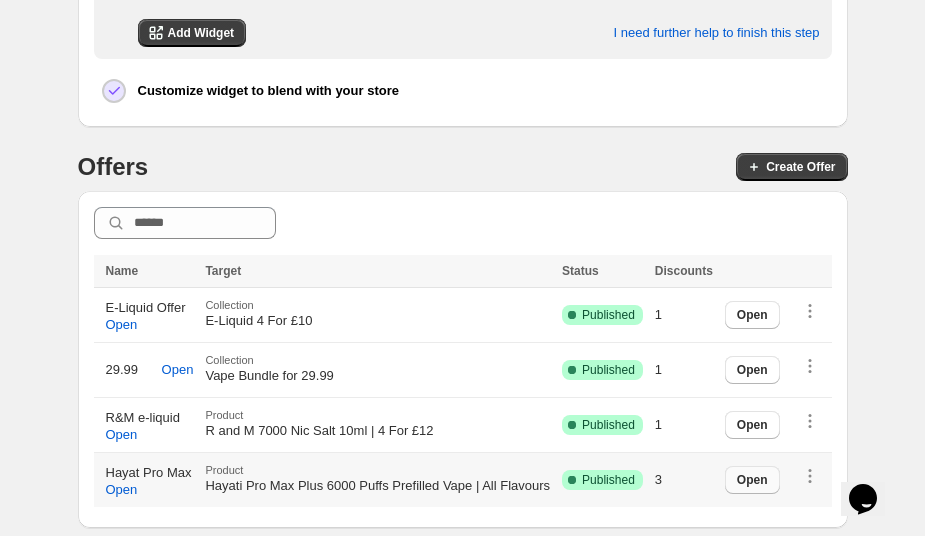 click on "Open" at bounding box center [752, 480] 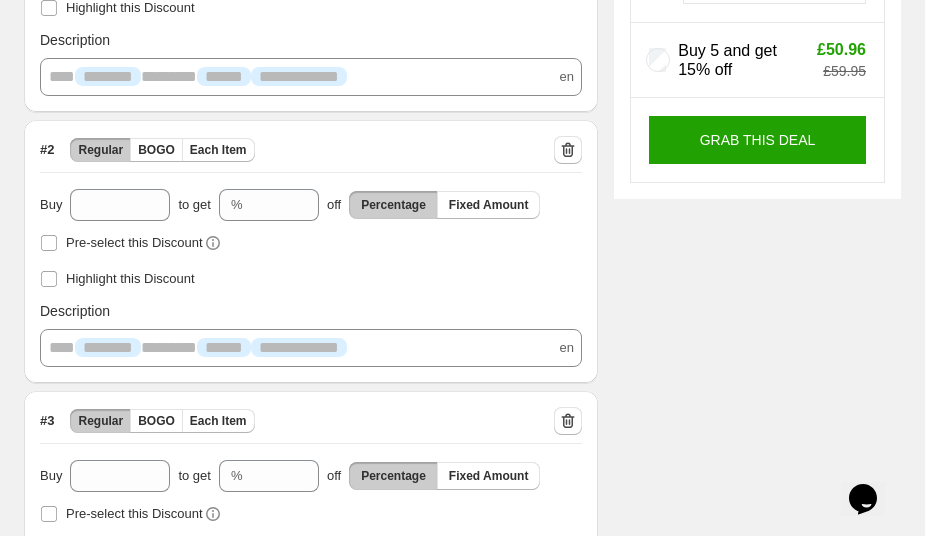 scroll, scrollTop: 555, scrollLeft: 0, axis: vertical 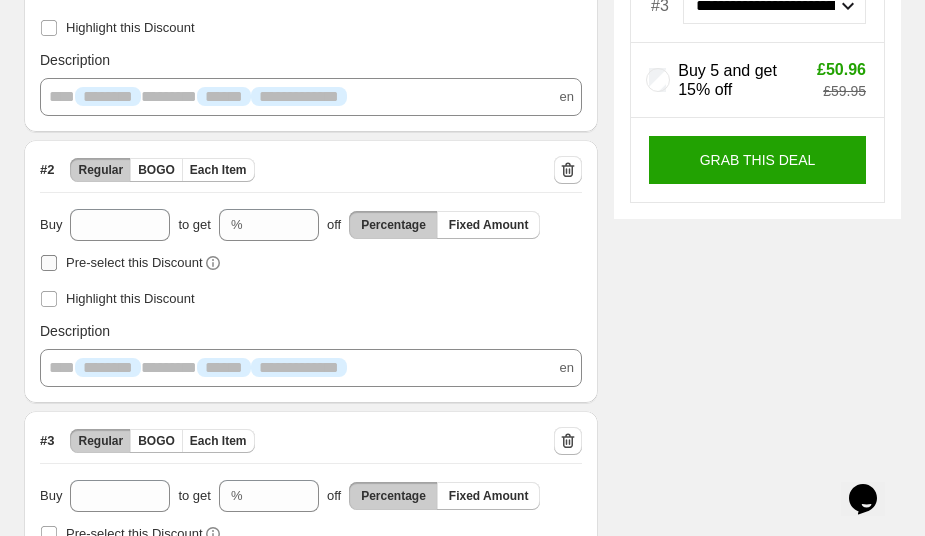 click at bounding box center [49, 263] 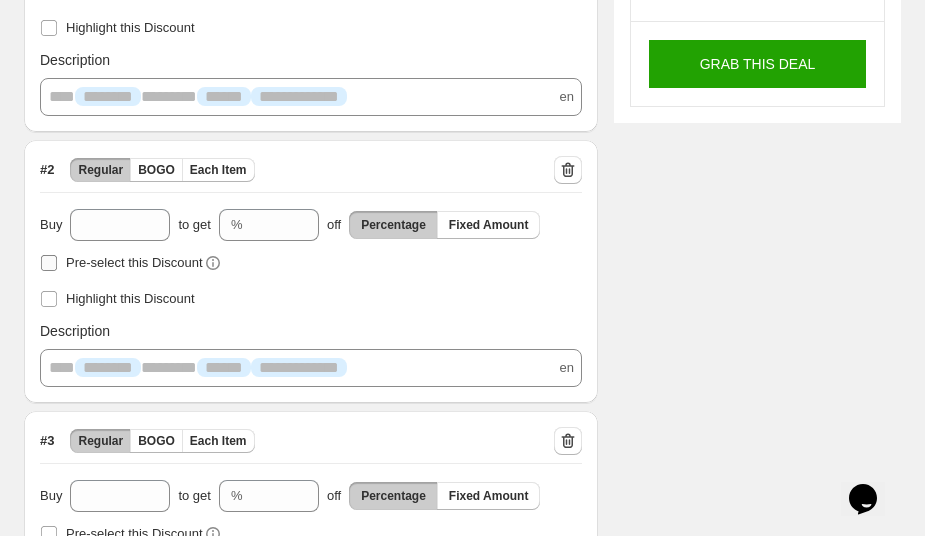 click at bounding box center (49, 263) 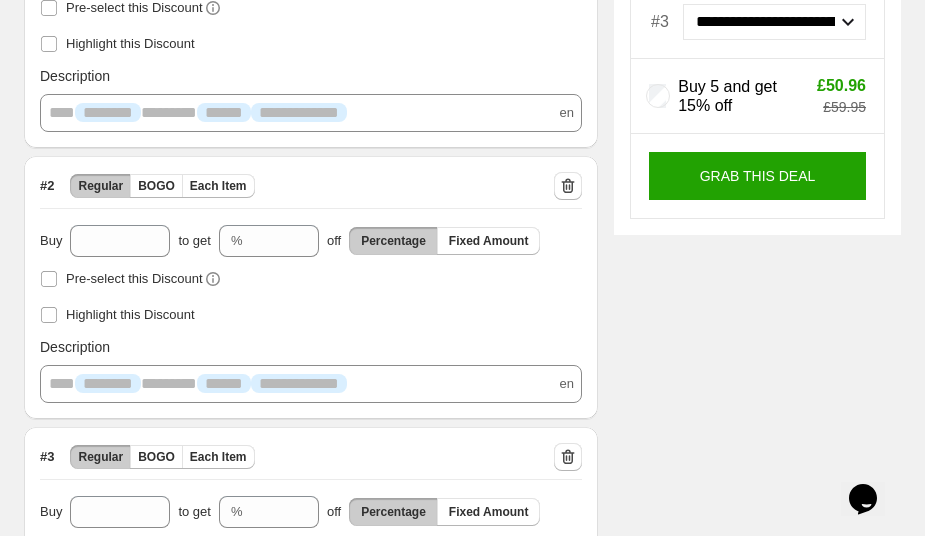 scroll, scrollTop: 558, scrollLeft: 0, axis: vertical 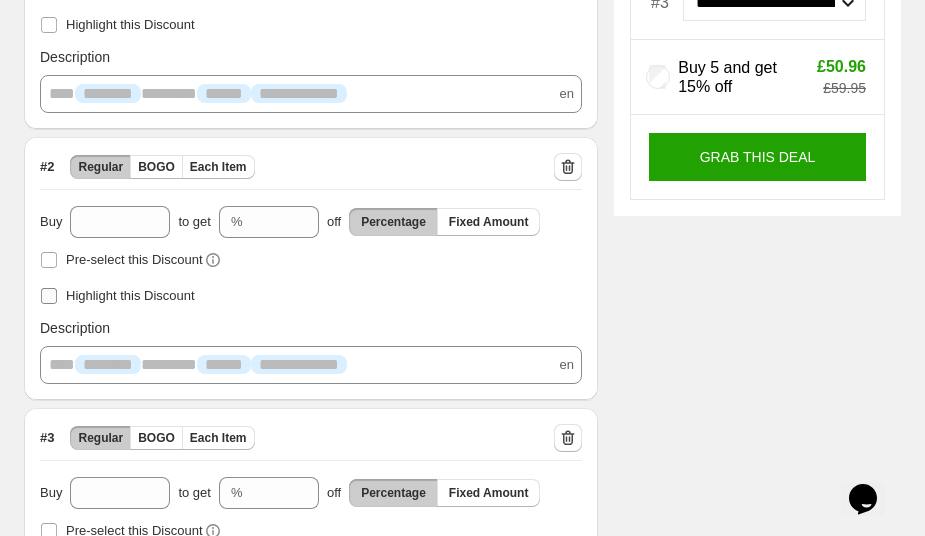 click at bounding box center [49, 296] 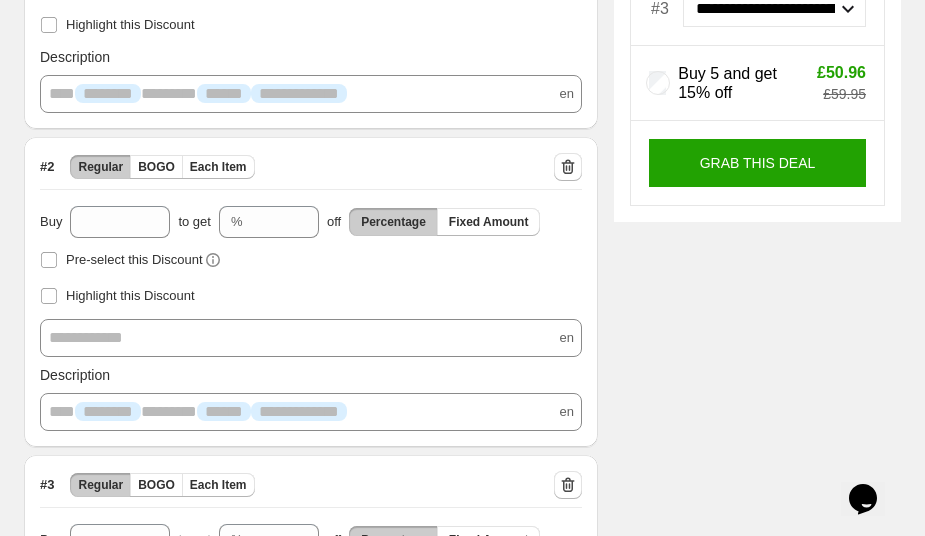 click on "**********" at bounding box center [311, 338] 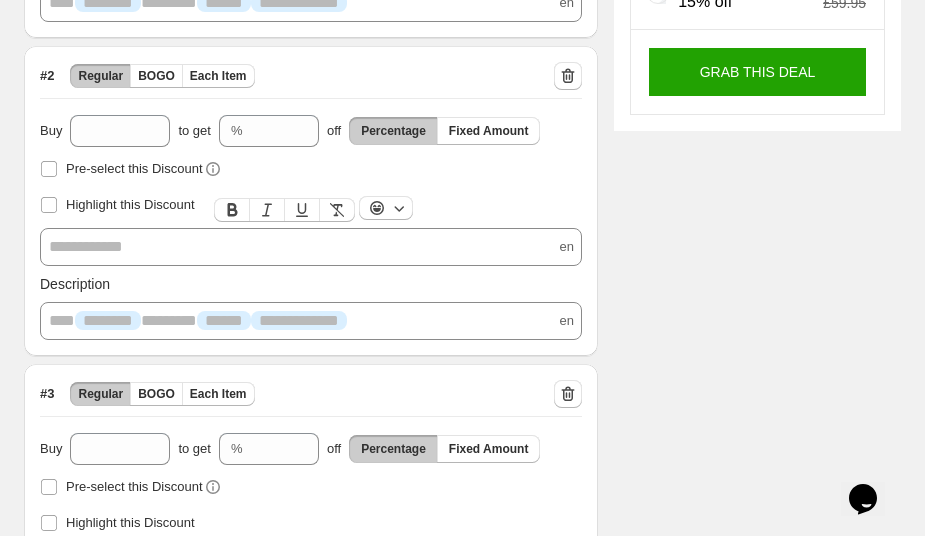 scroll, scrollTop: 625, scrollLeft: 0, axis: vertical 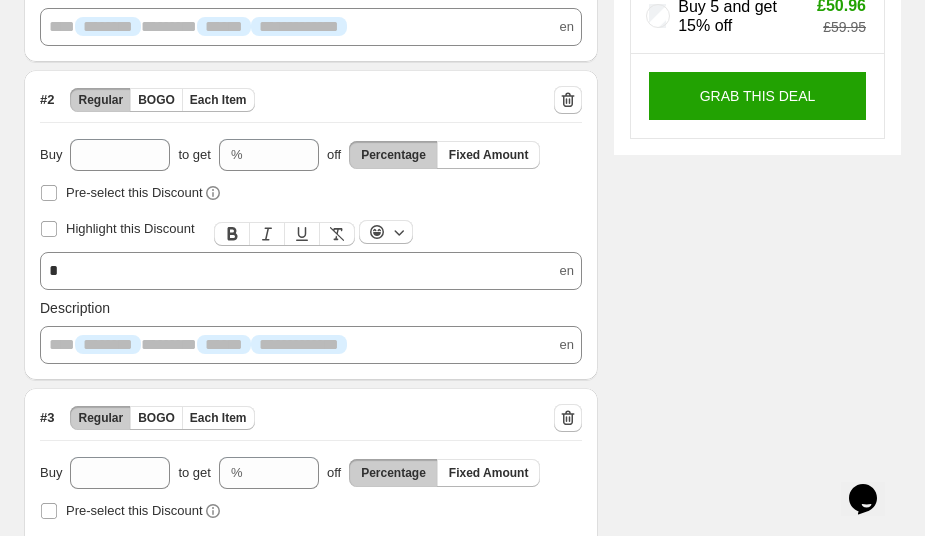 type 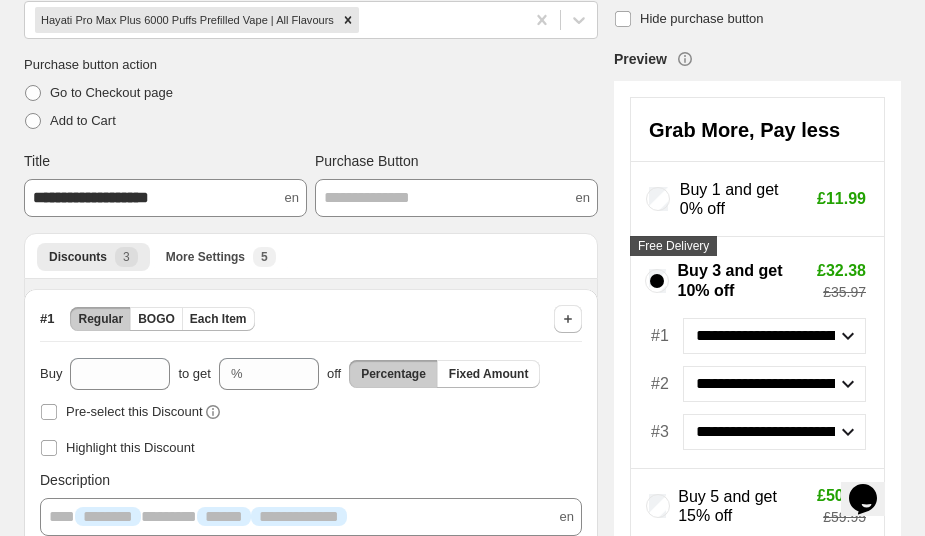 scroll, scrollTop: 0, scrollLeft: 0, axis: both 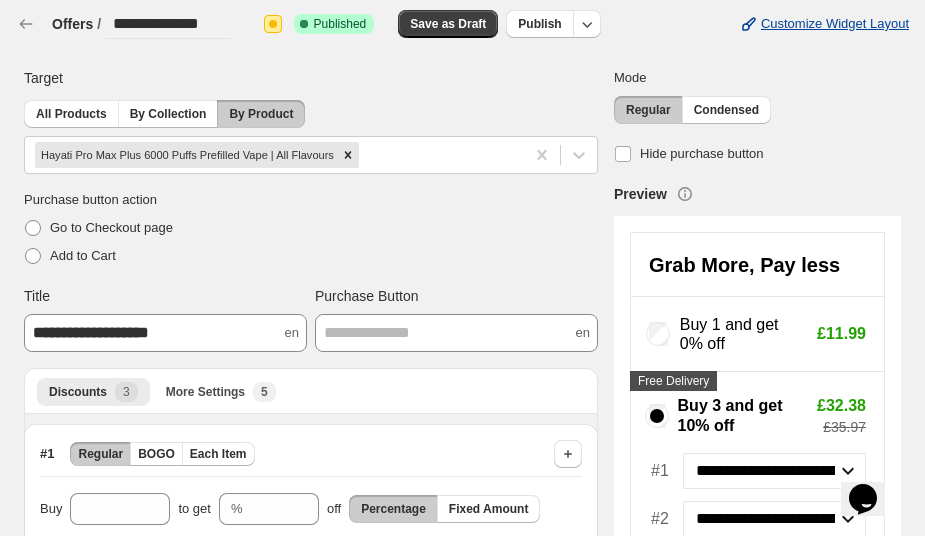 click on "Customize Widget Layout" at bounding box center [835, 24] 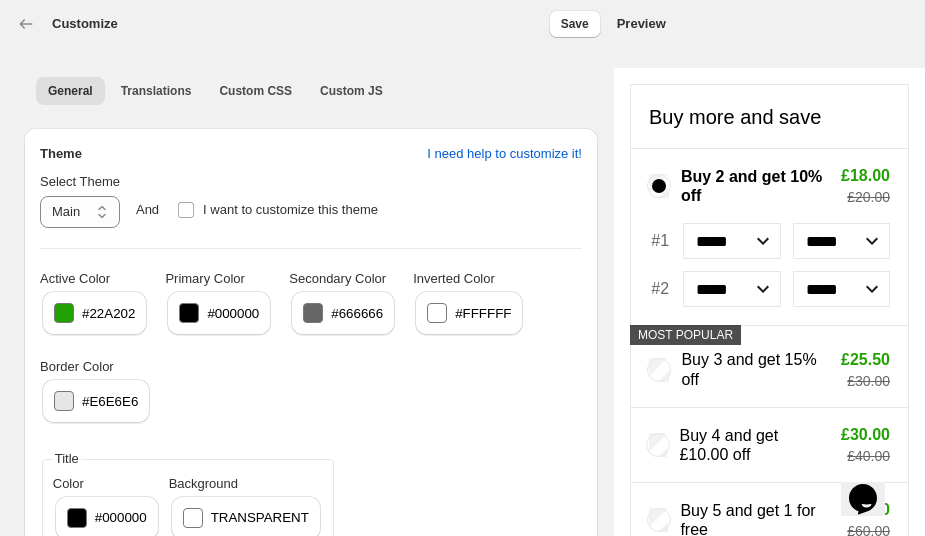 scroll, scrollTop: 160, scrollLeft: 0, axis: vertical 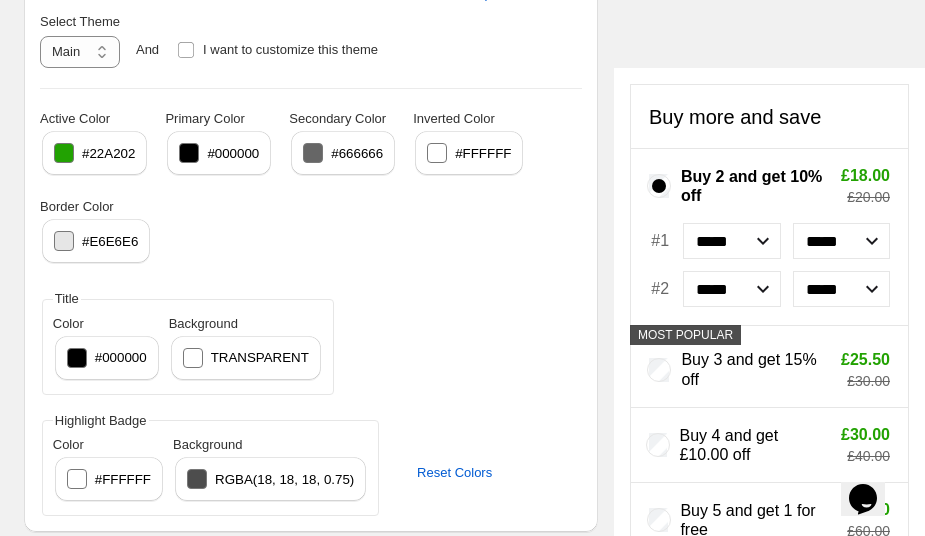 click at bounding box center (197, 479) 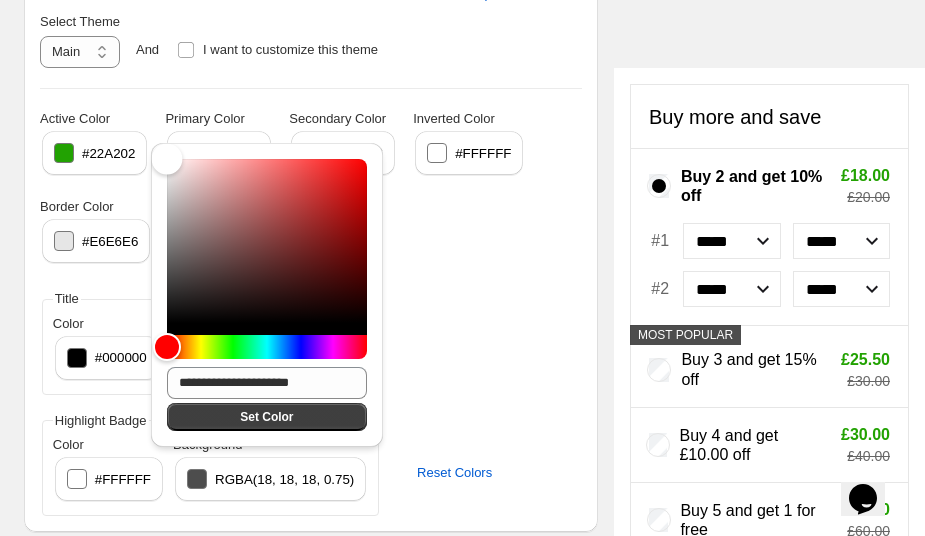 type on "*******" 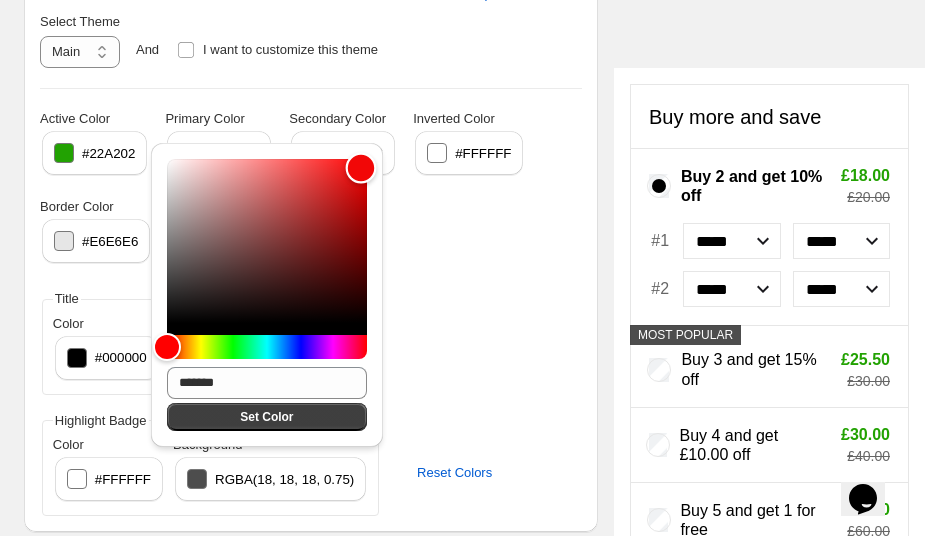 click at bounding box center (267, 241) 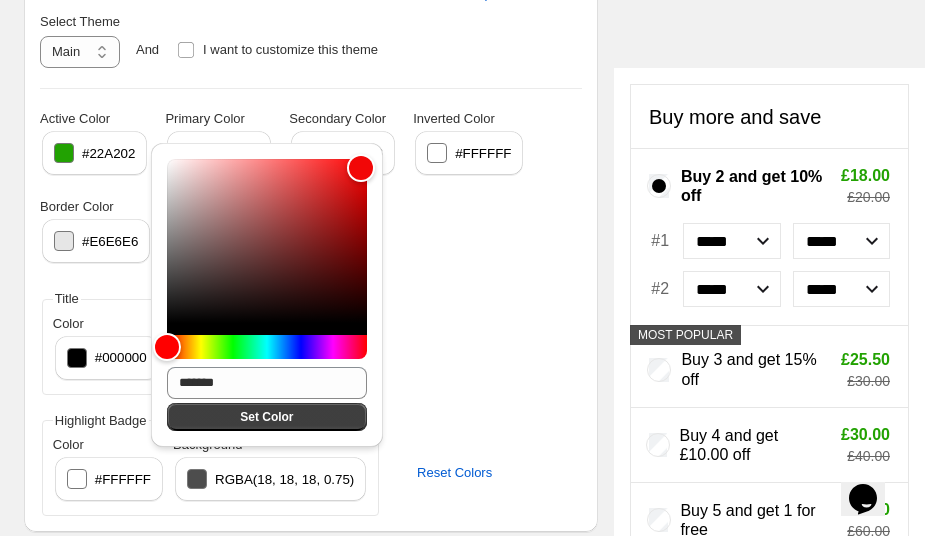 click on "**********" at bounding box center (454, 212) 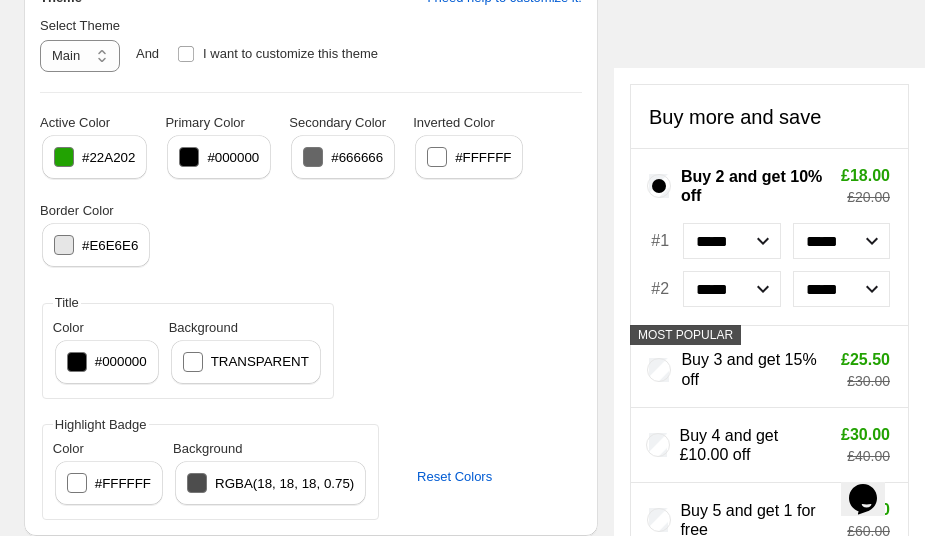 scroll, scrollTop: 160, scrollLeft: 0, axis: vertical 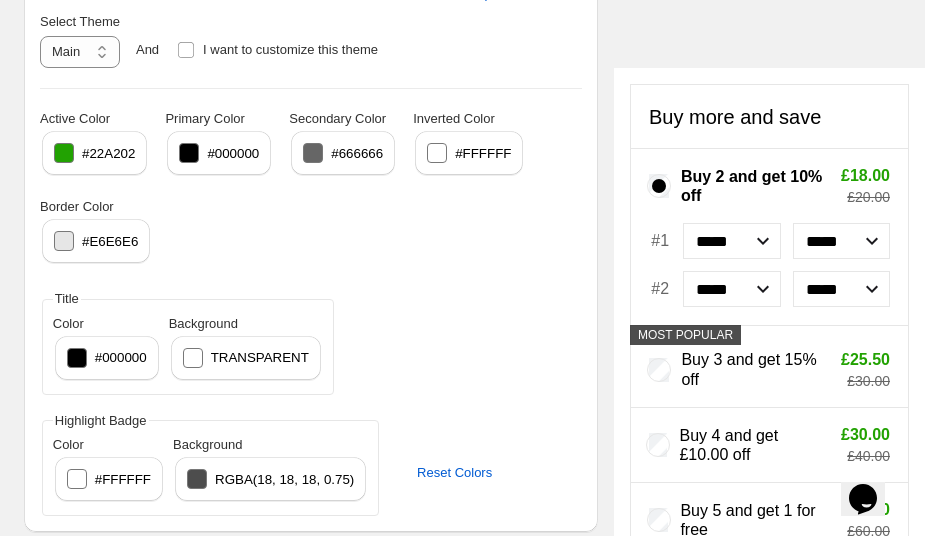click at bounding box center (197, 479) 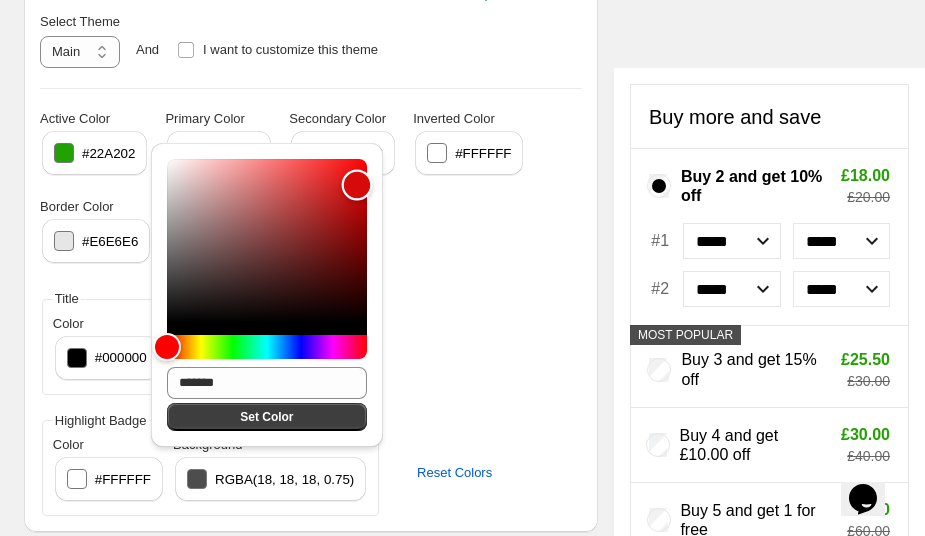 click at bounding box center [267, 241] 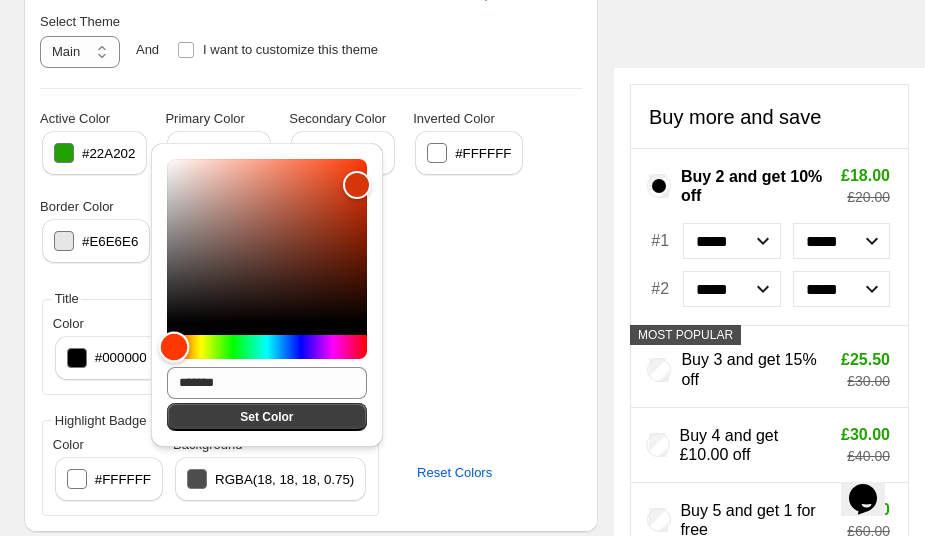 type on "*******" 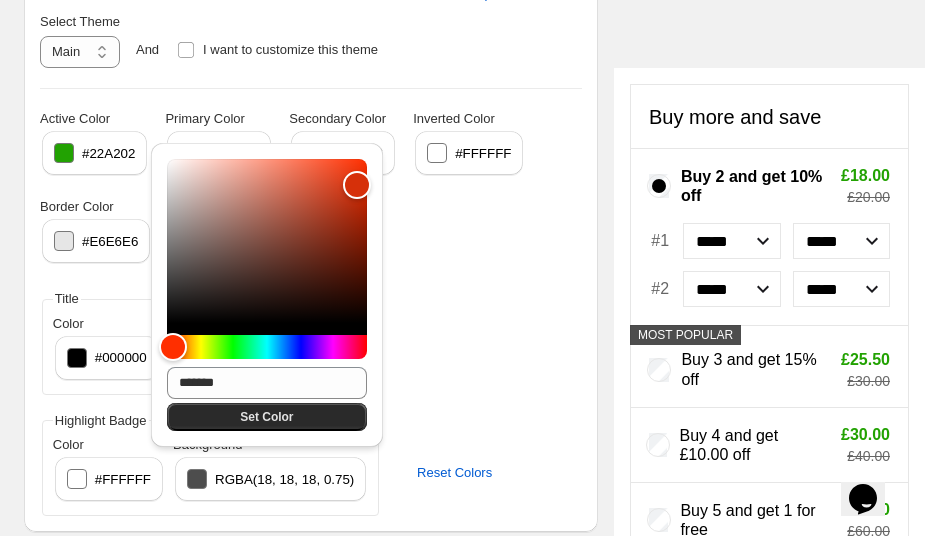 click on "Set Color" at bounding box center (266, 417) 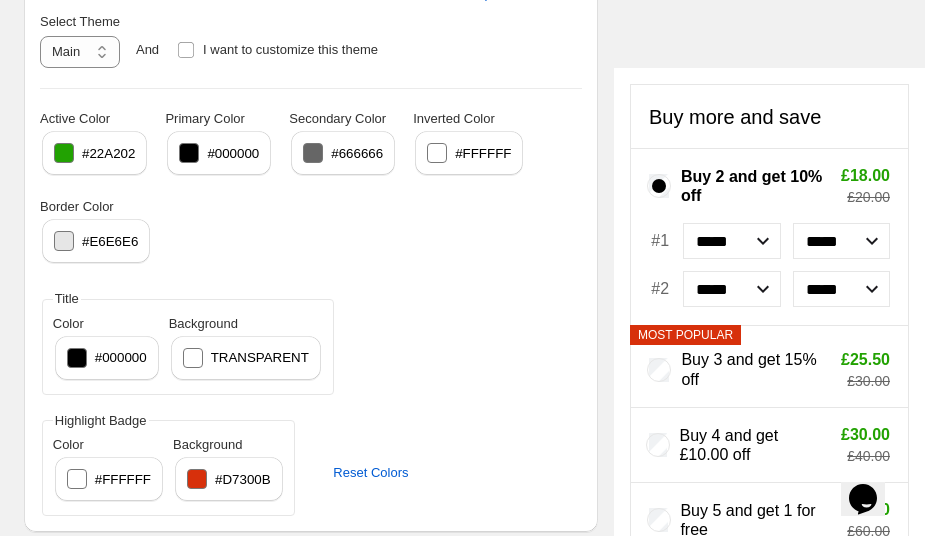 scroll, scrollTop: 0, scrollLeft: 0, axis: both 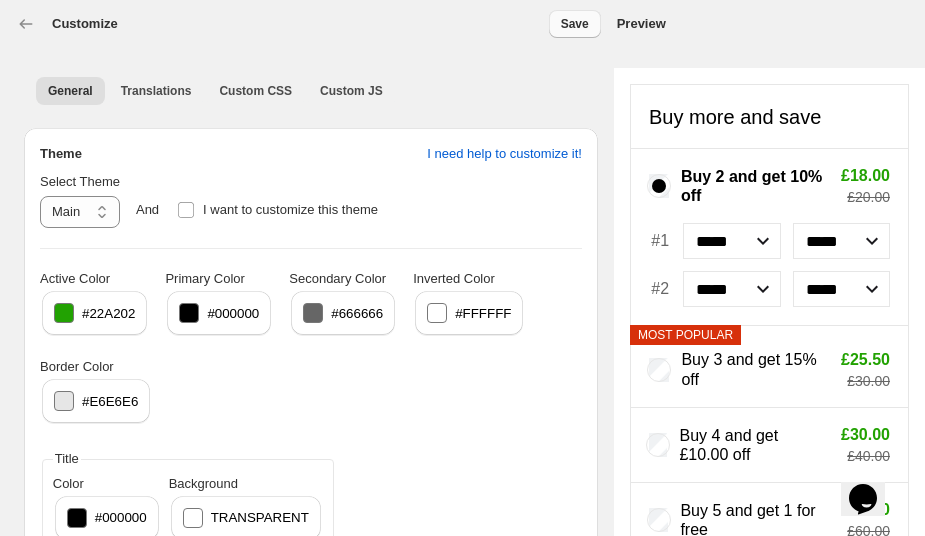 click on "Save" at bounding box center [575, 24] 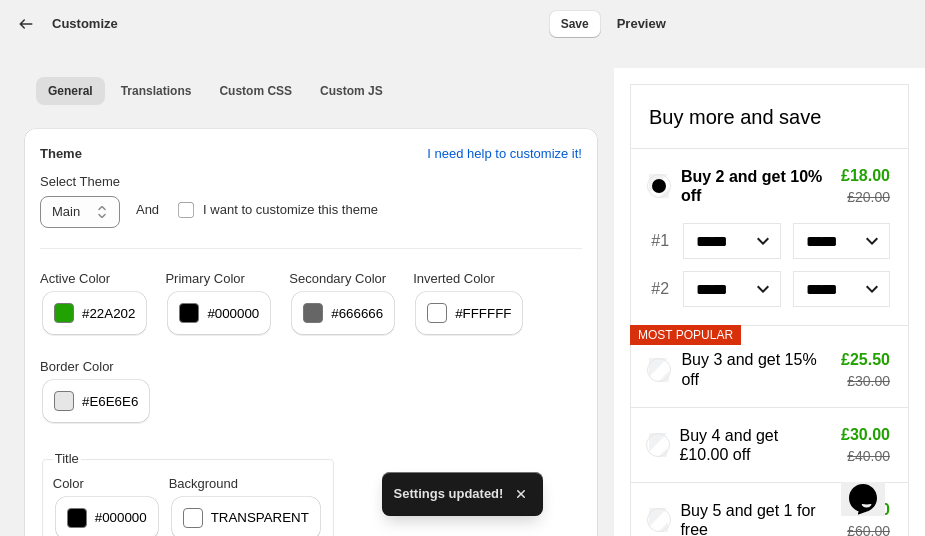 click 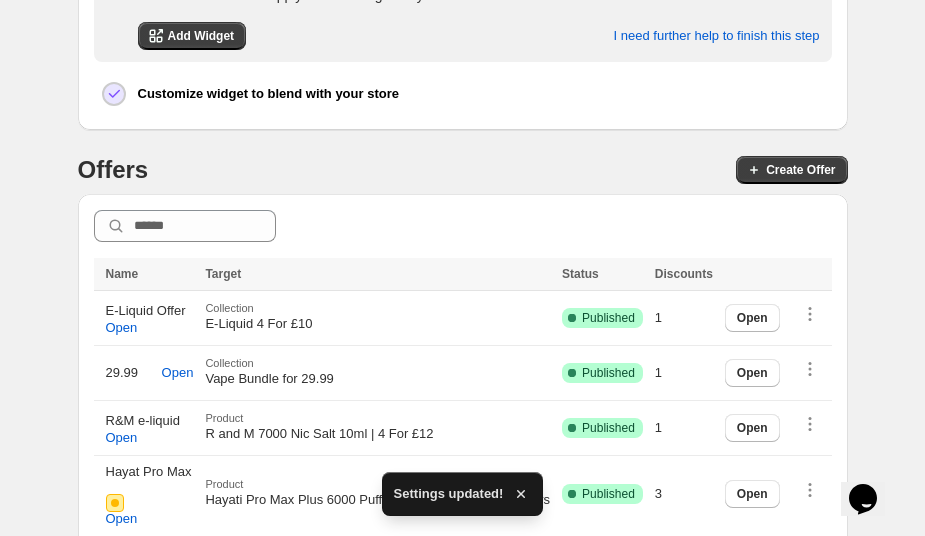scroll, scrollTop: 657, scrollLeft: 0, axis: vertical 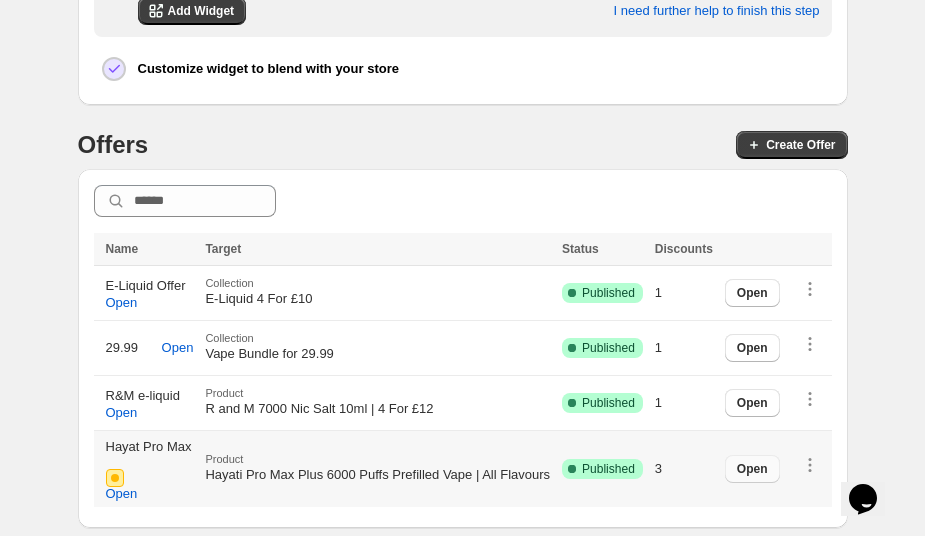 click on "Open" at bounding box center [752, 469] 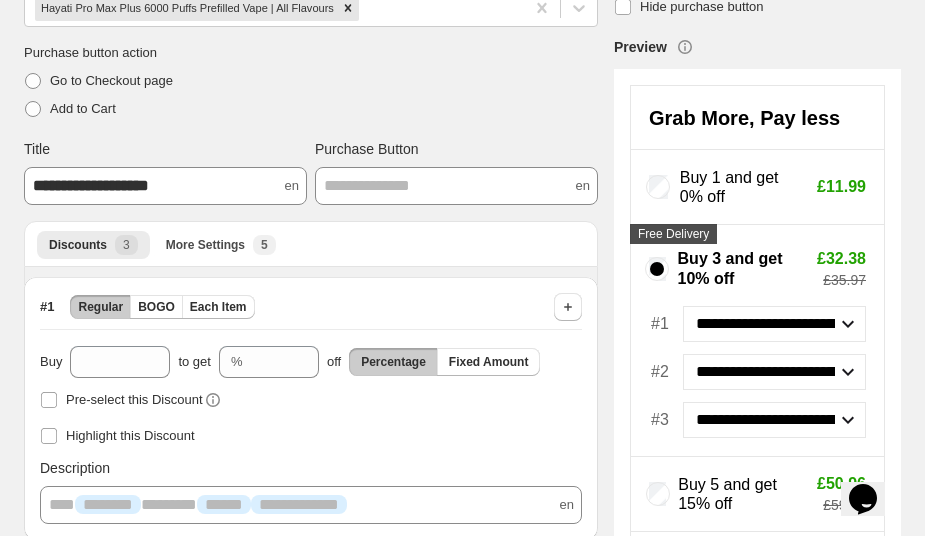 scroll, scrollTop: 0, scrollLeft: 0, axis: both 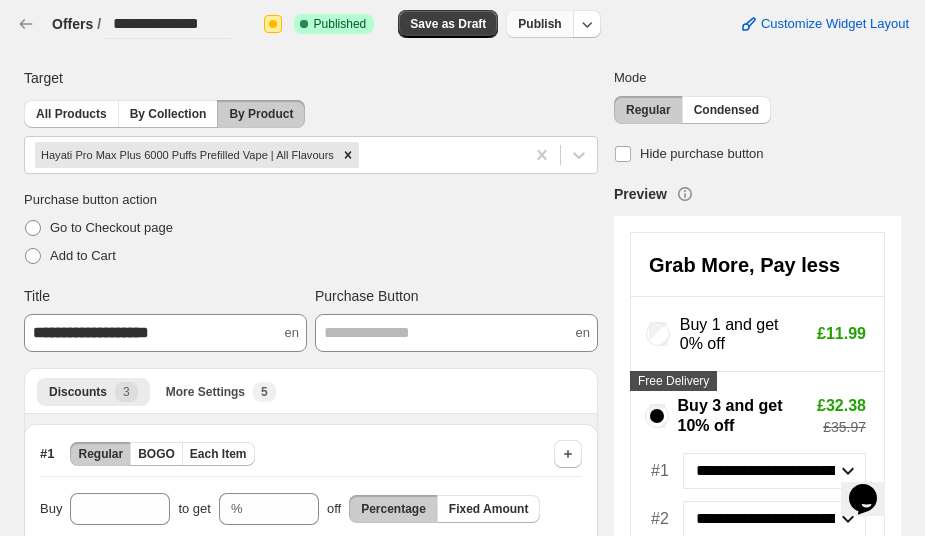 click on "Publish" at bounding box center [539, 24] 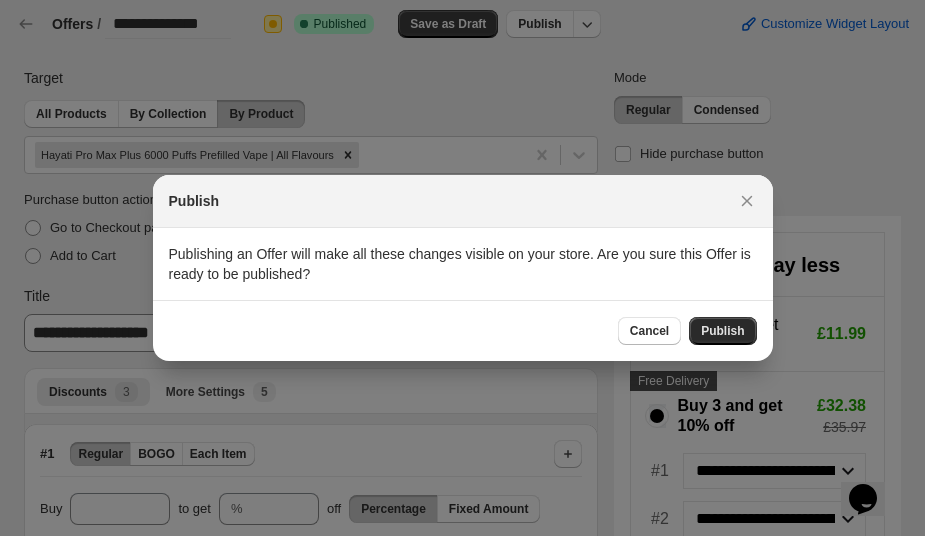 click on "Publish" at bounding box center (722, 331) 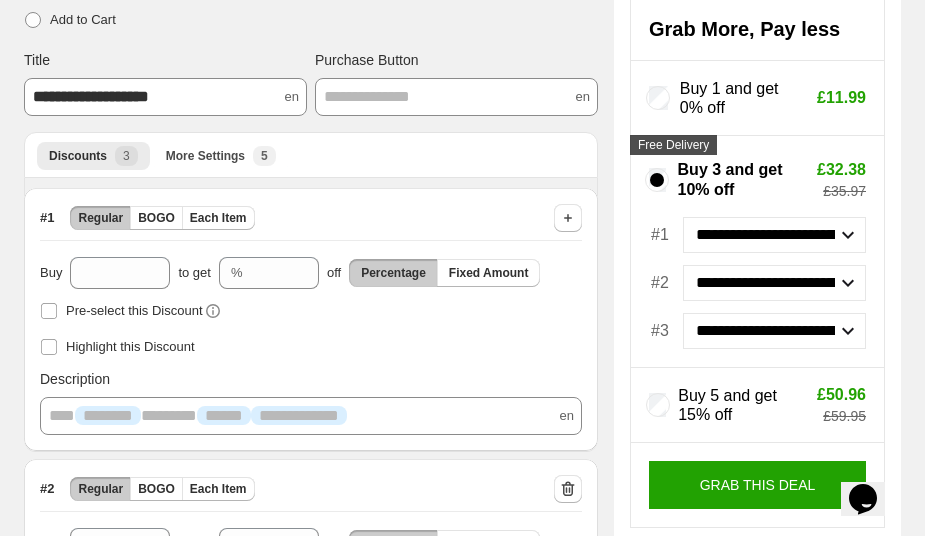 scroll, scrollTop: 0, scrollLeft: 0, axis: both 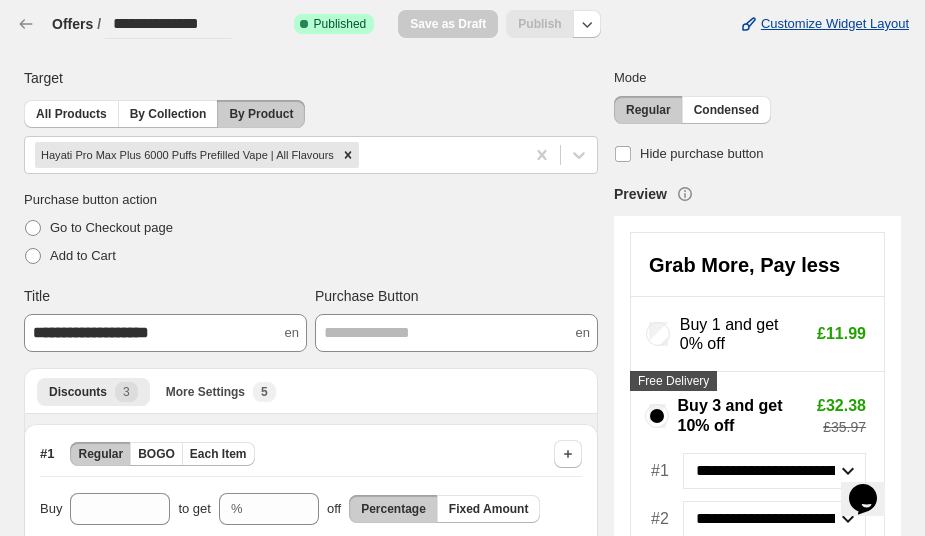 click 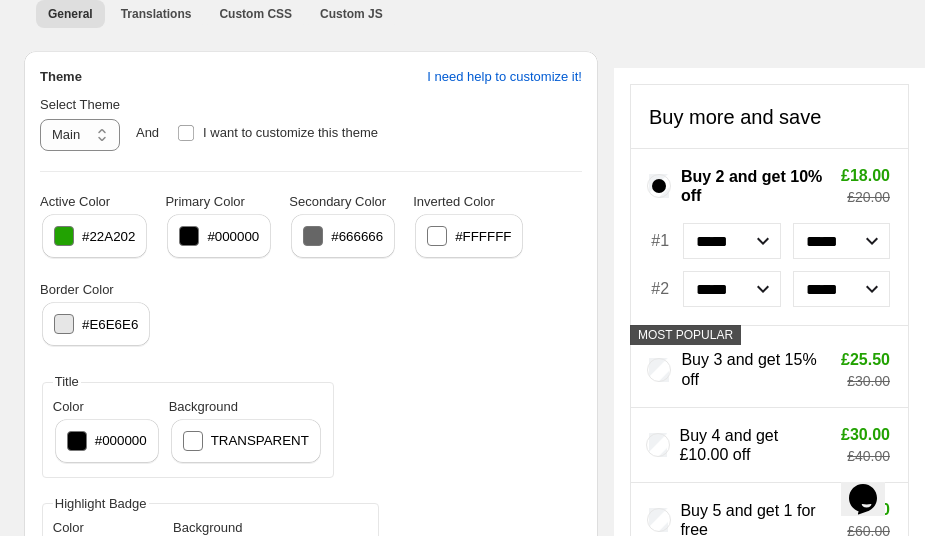 scroll, scrollTop: 160, scrollLeft: 0, axis: vertical 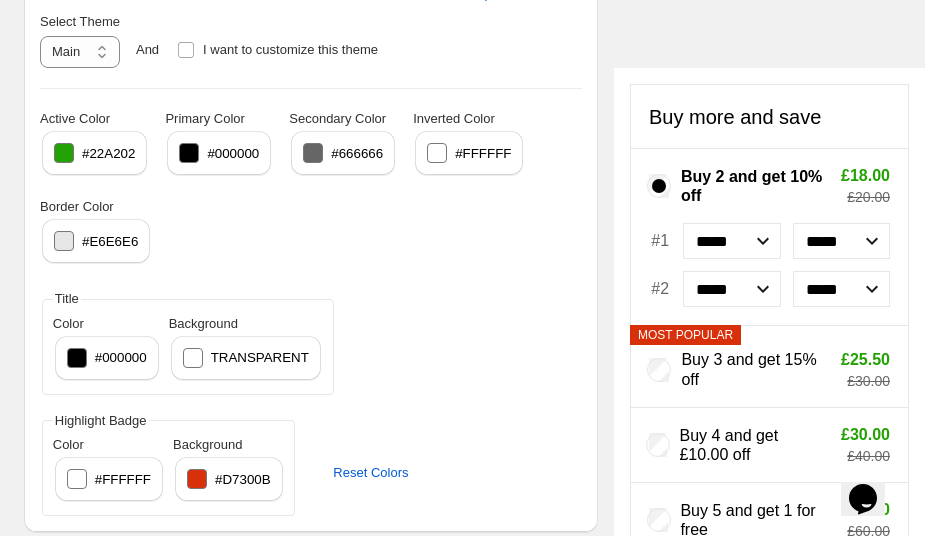 click at bounding box center (197, 479) 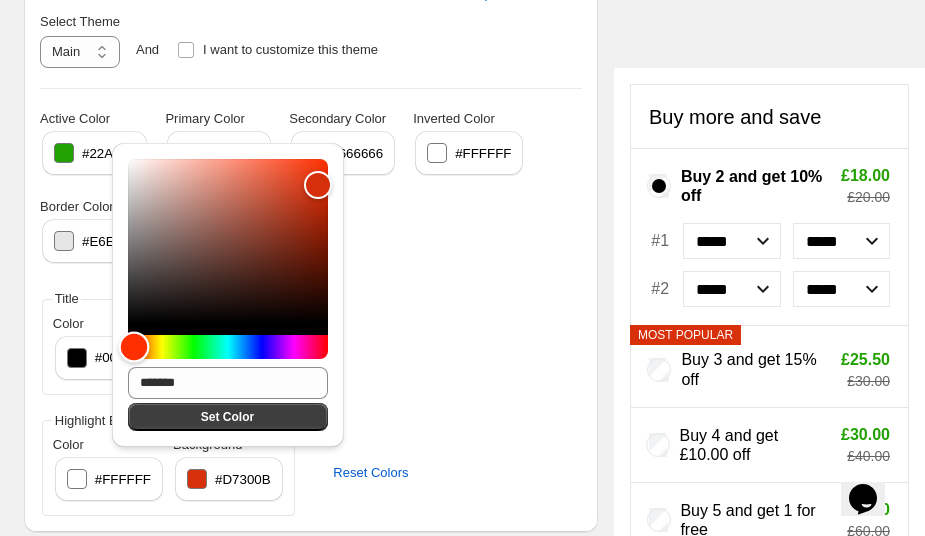 type on "*******" 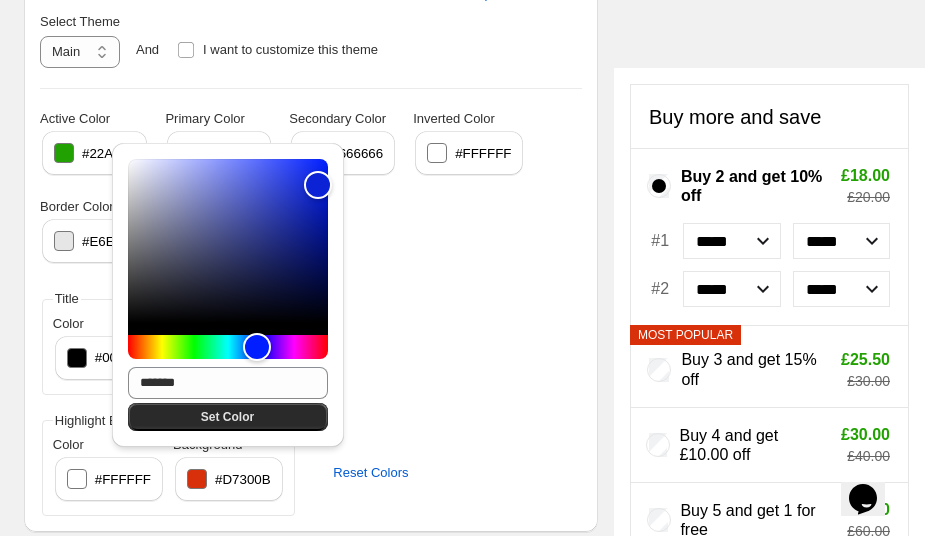 click on "Set Color" at bounding box center [227, 417] 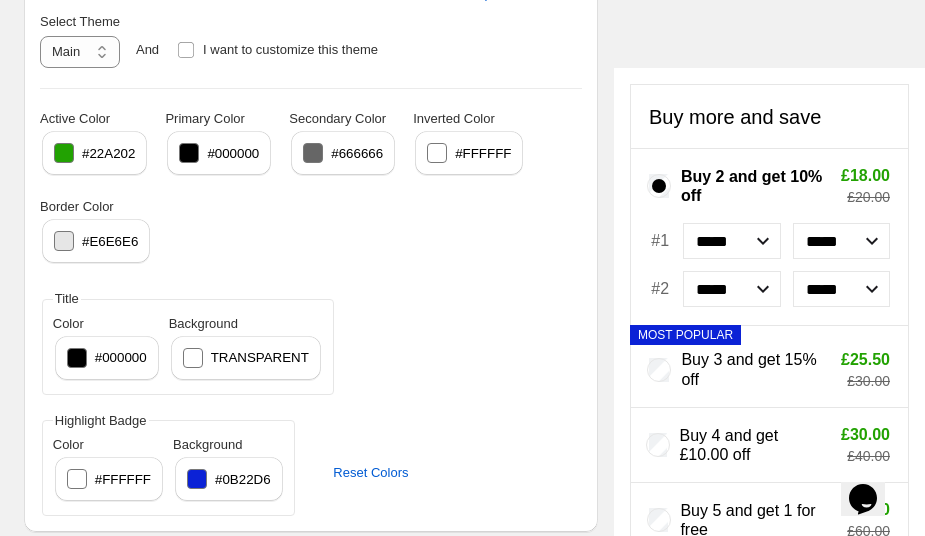 click at bounding box center [197, 479] 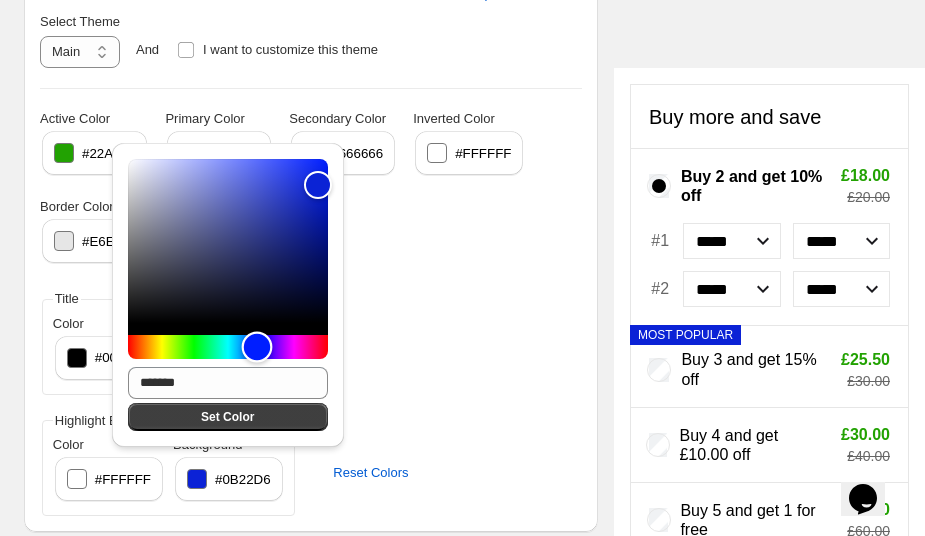 type on "*******" 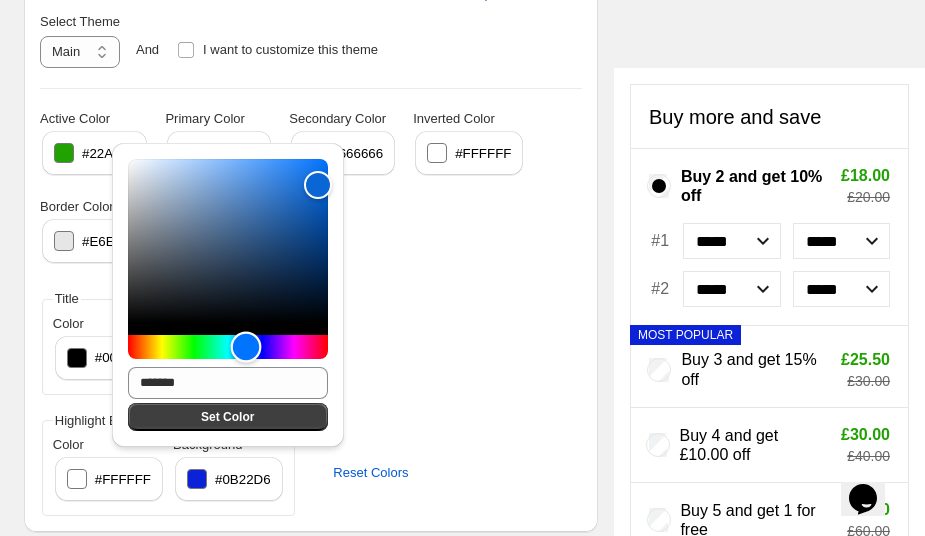 click at bounding box center [246, 347] 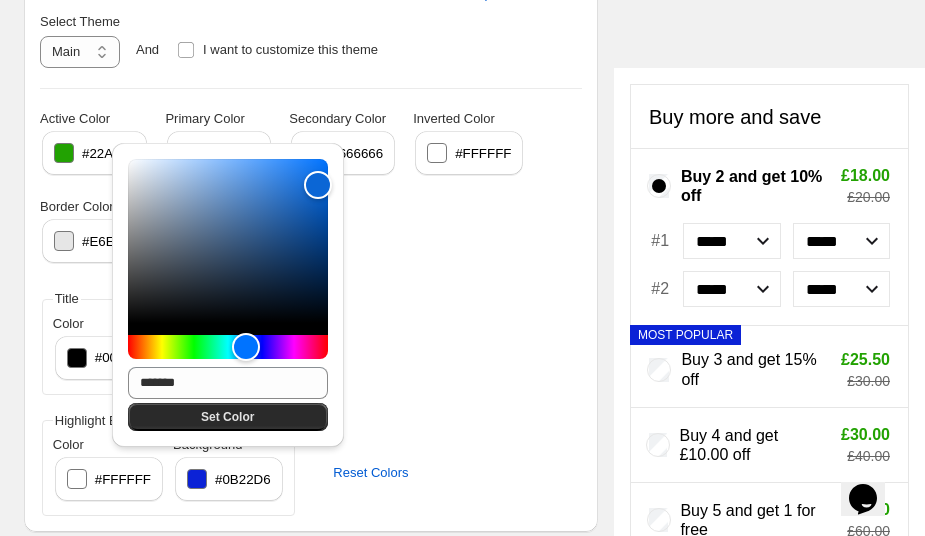 click on "Set Color" at bounding box center (227, 417) 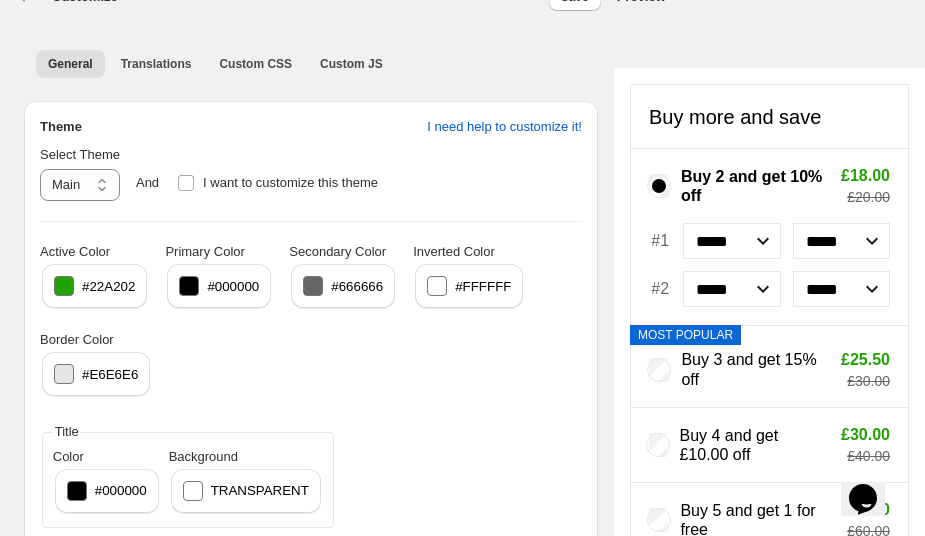 scroll, scrollTop: 0, scrollLeft: 0, axis: both 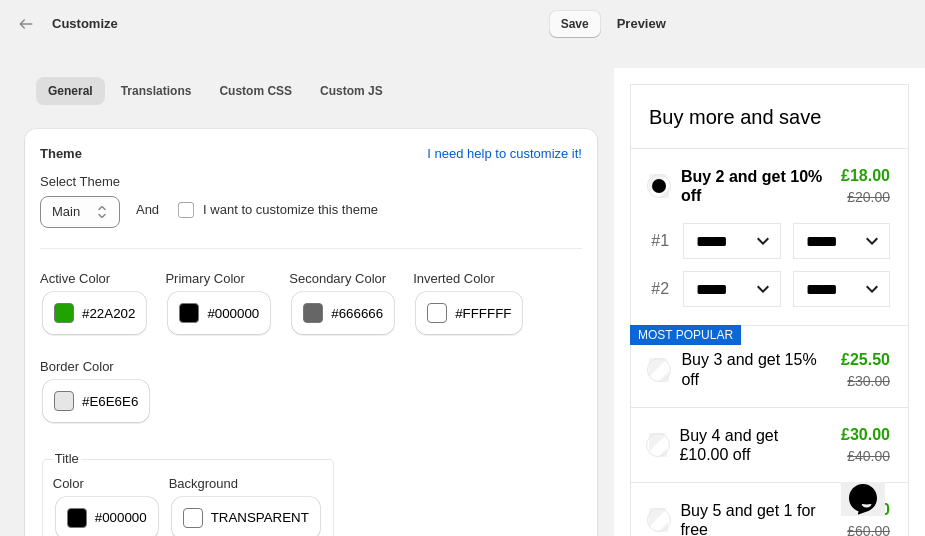 click on "Save" at bounding box center (575, 24) 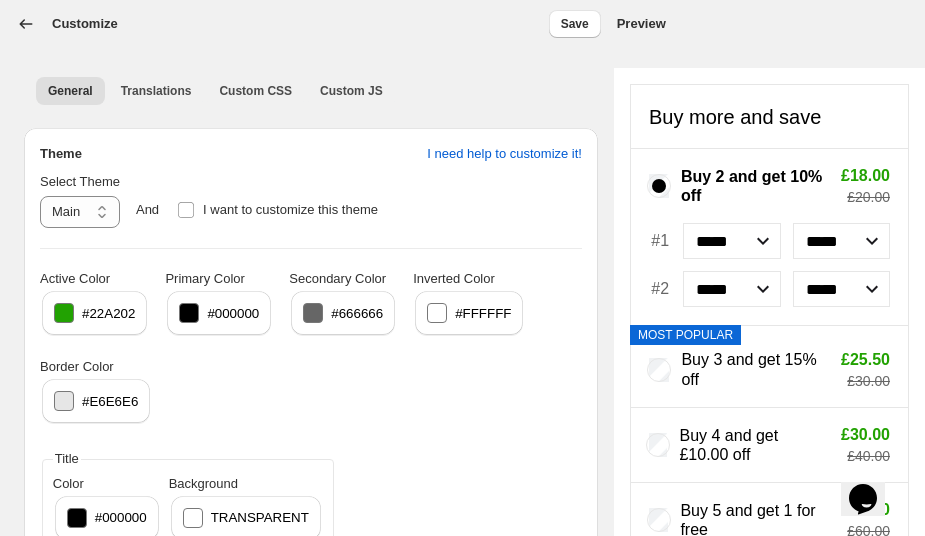 click 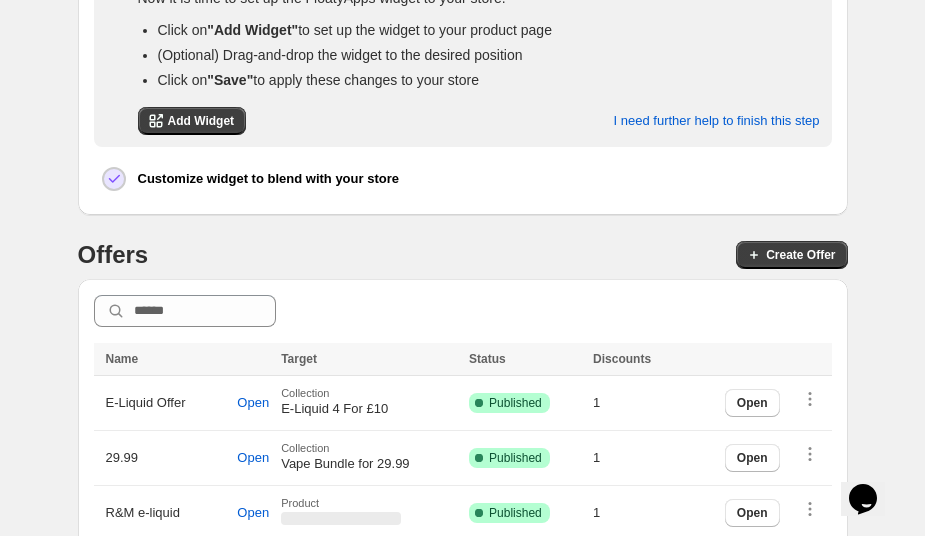 scroll, scrollTop: 690, scrollLeft: 0, axis: vertical 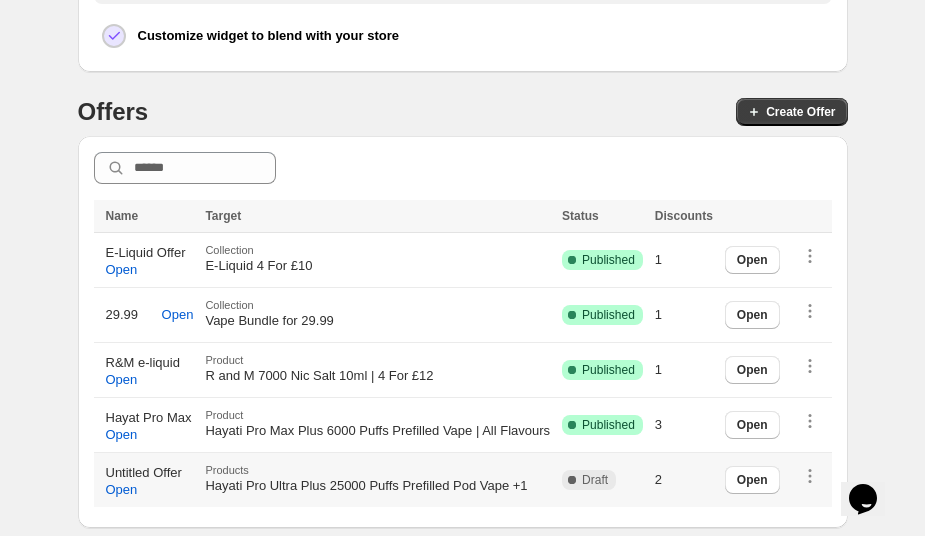 click on "Hayati Pro Ultra Plus 25000 Puffs Prefilled Pod Vape +1" at bounding box center (366, 485) 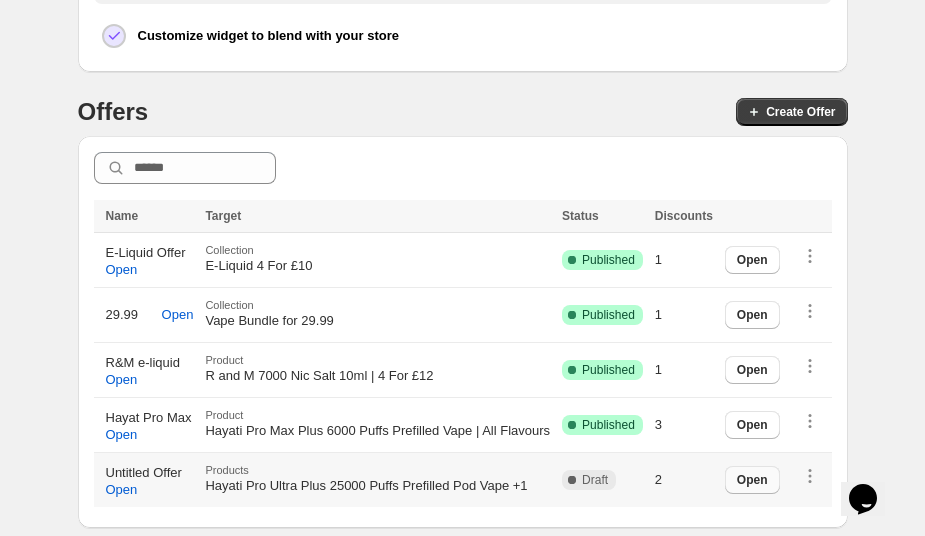click on "Open" at bounding box center (752, 480) 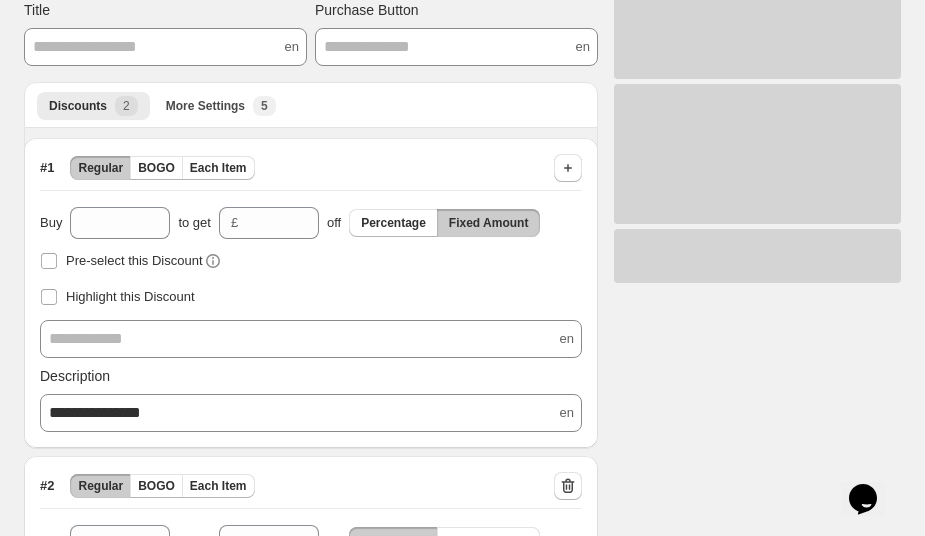scroll, scrollTop: 338, scrollLeft: 0, axis: vertical 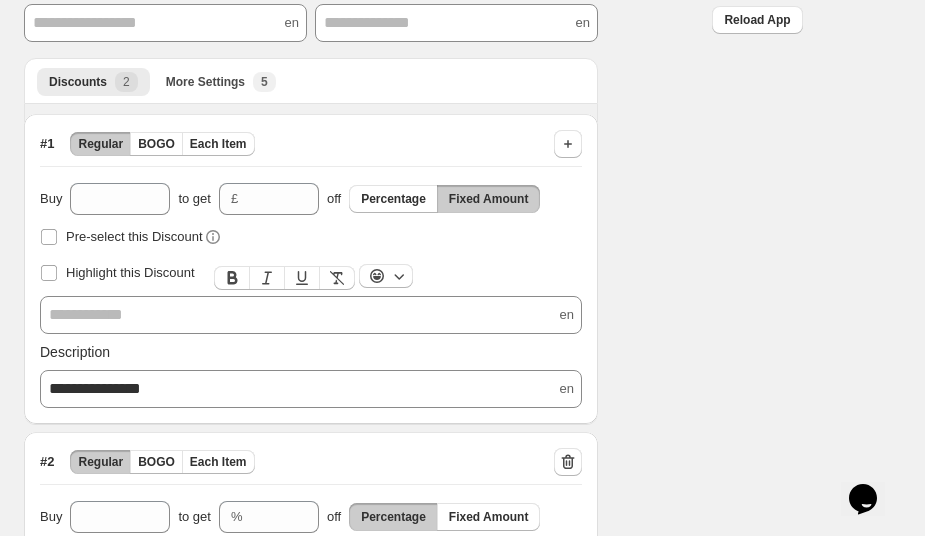 click on "**********" at bounding box center [311, 315] 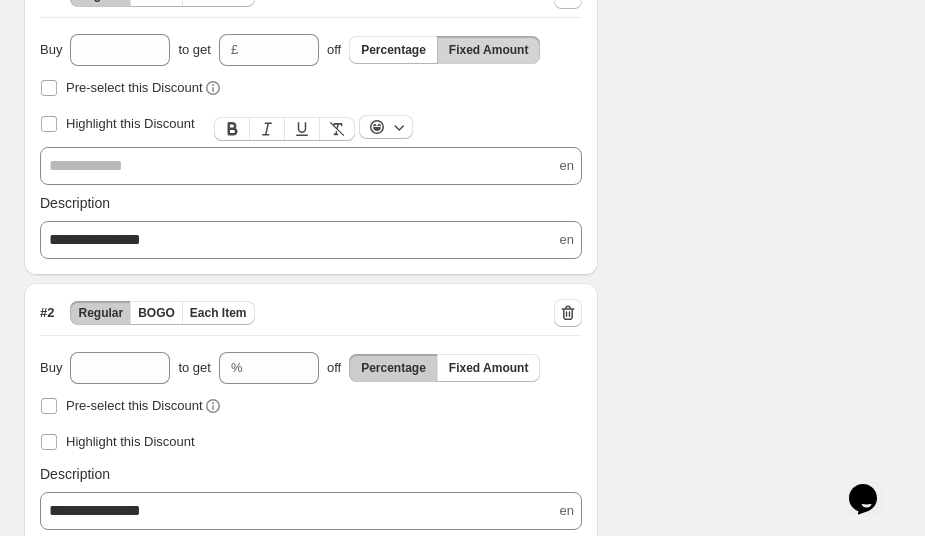 scroll, scrollTop: 0, scrollLeft: 0, axis: both 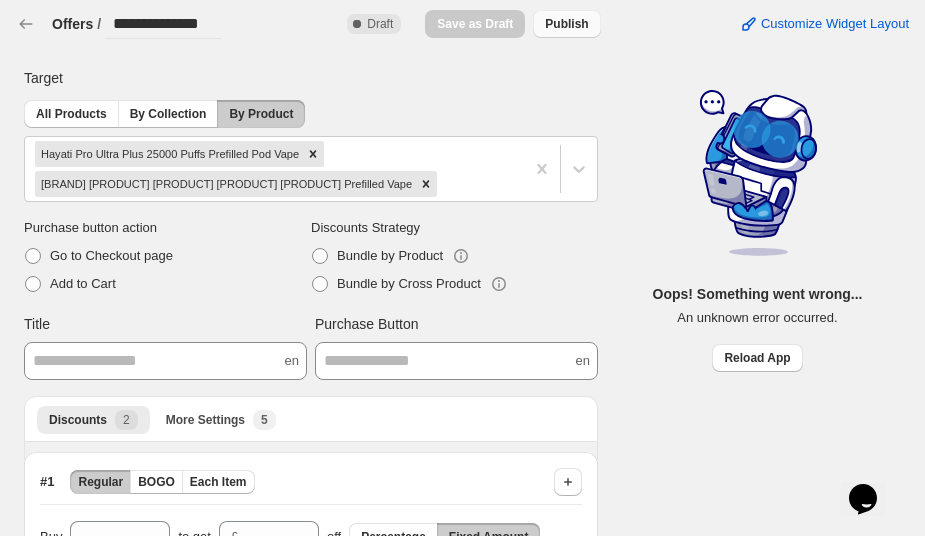click on "Publish" at bounding box center [566, 24] 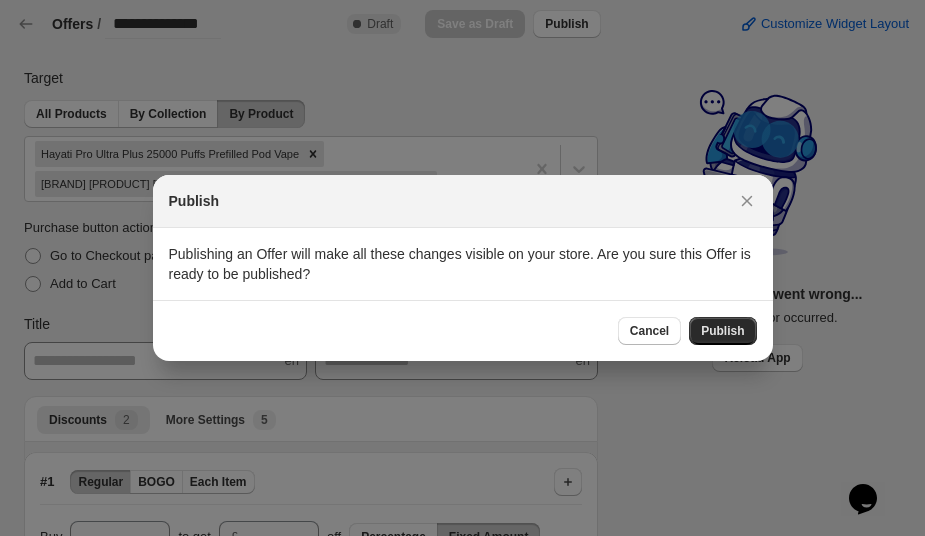 click on "Publish" at bounding box center [722, 331] 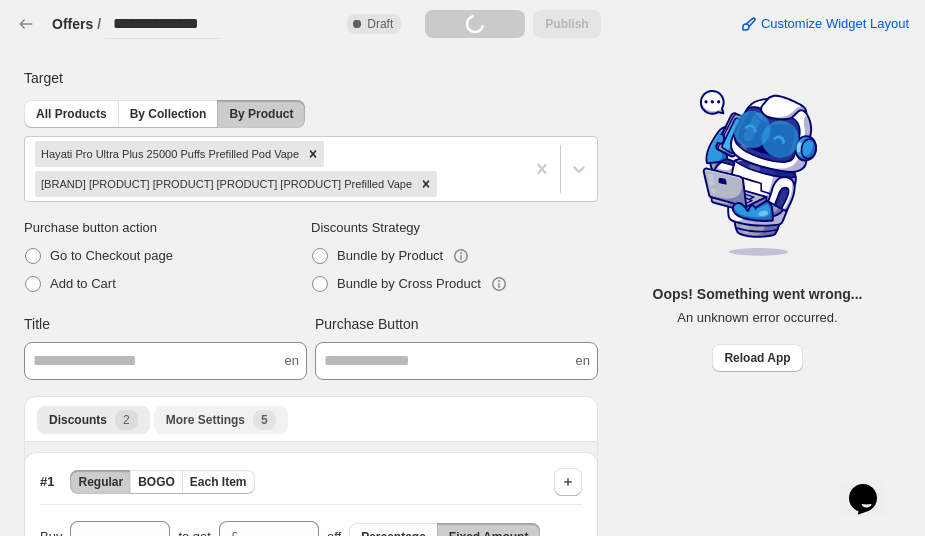 scroll, scrollTop: 274, scrollLeft: 0, axis: vertical 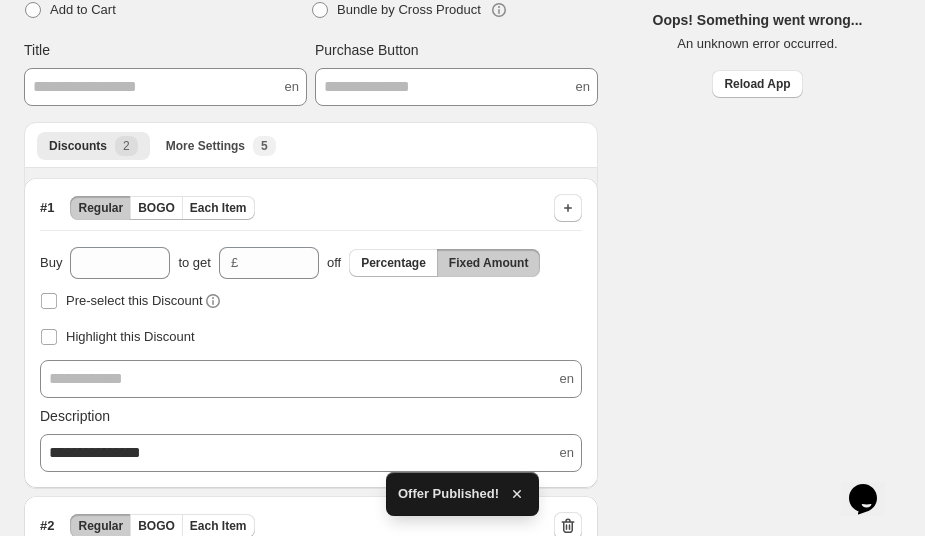 click on "**********" at bounding box center [311, 379] 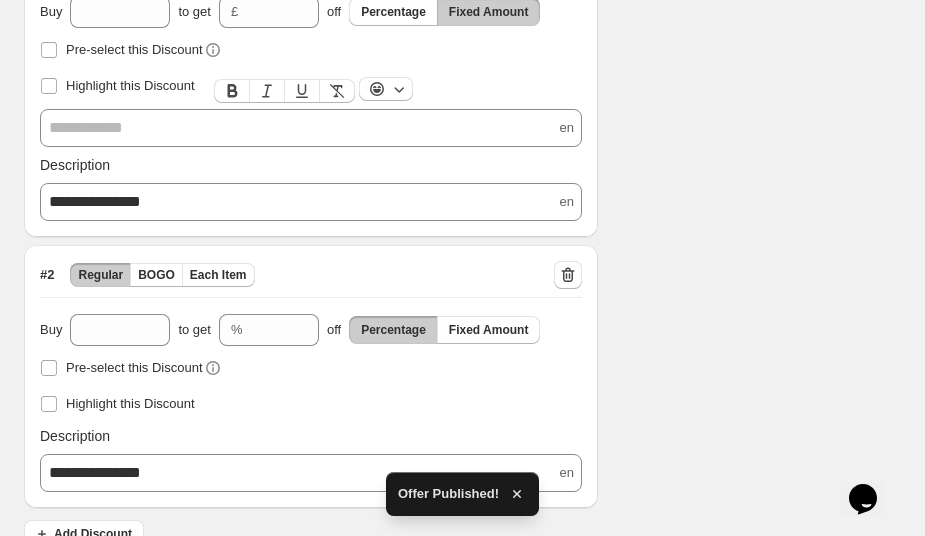 scroll, scrollTop: 495, scrollLeft: 0, axis: vertical 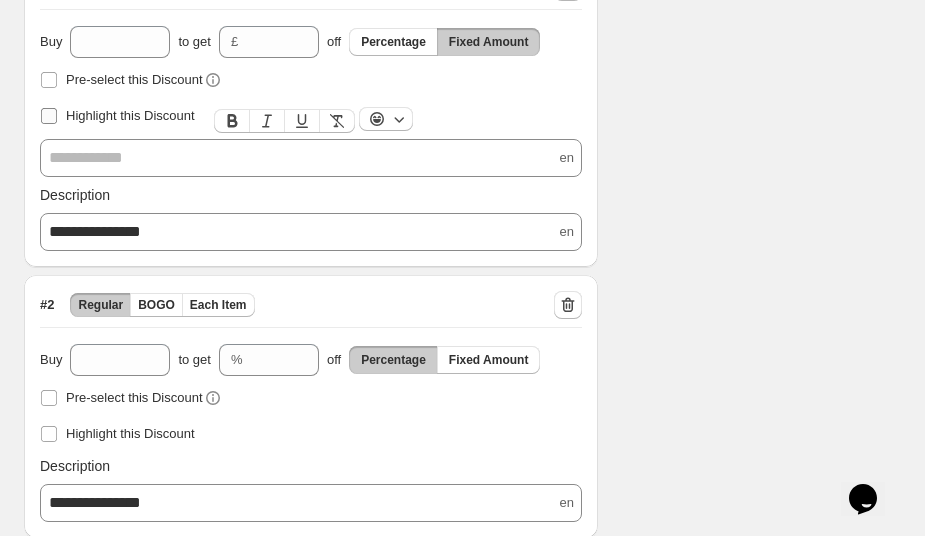 click at bounding box center [49, 116] 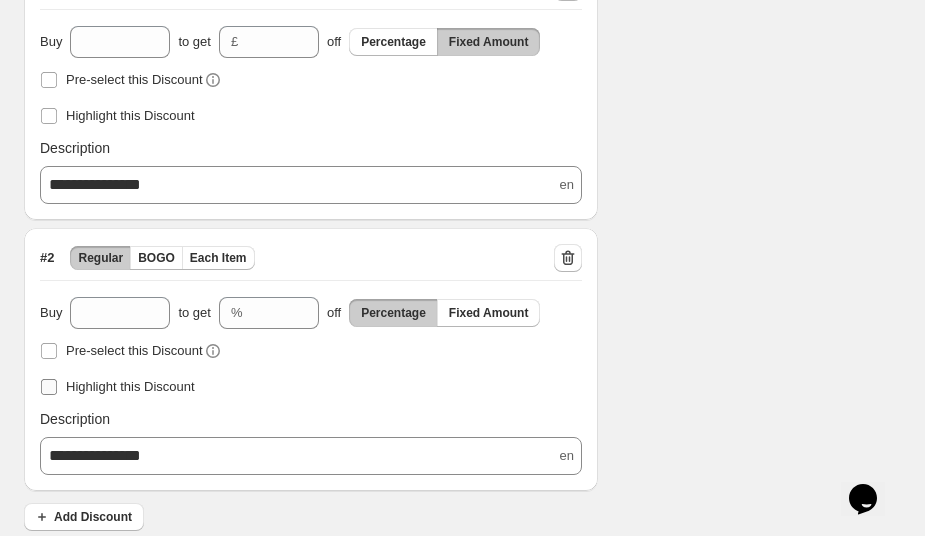 click at bounding box center (49, 387) 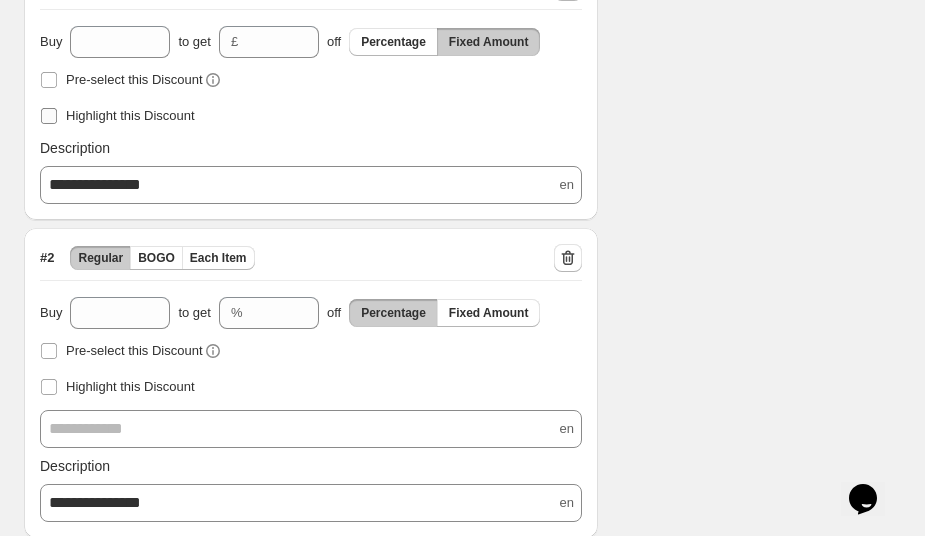 click at bounding box center (49, 116) 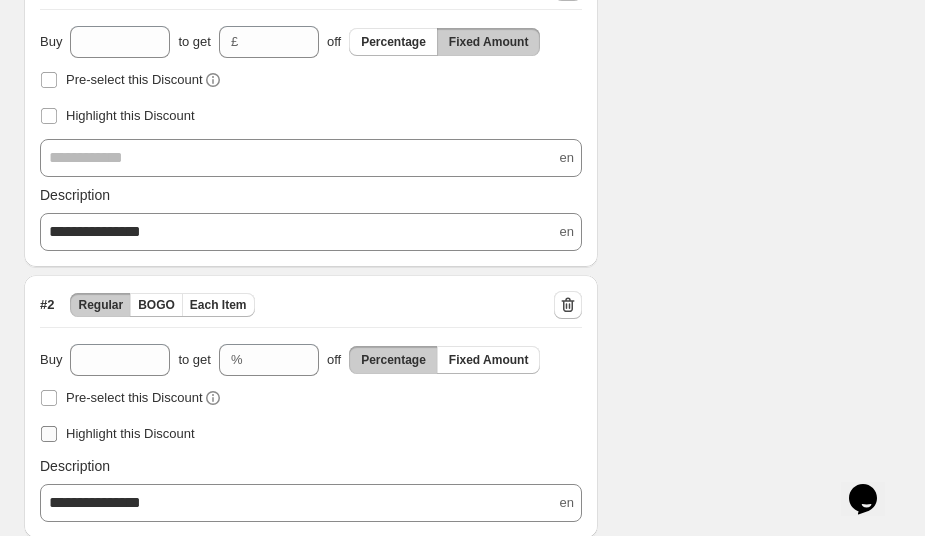 click at bounding box center (49, 434) 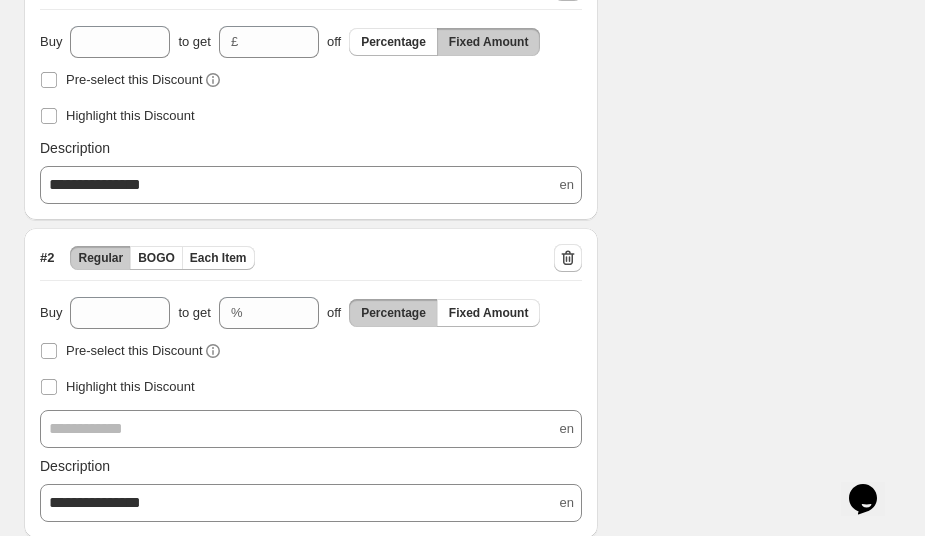 scroll, scrollTop: 551, scrollLeft: 0, axis: vertical 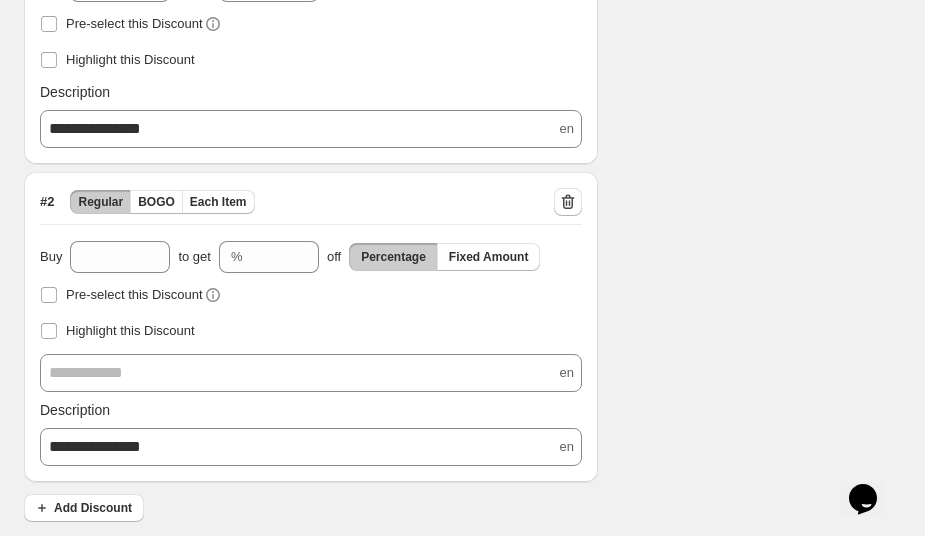 click on "**********" at bounding box center (311, 373) 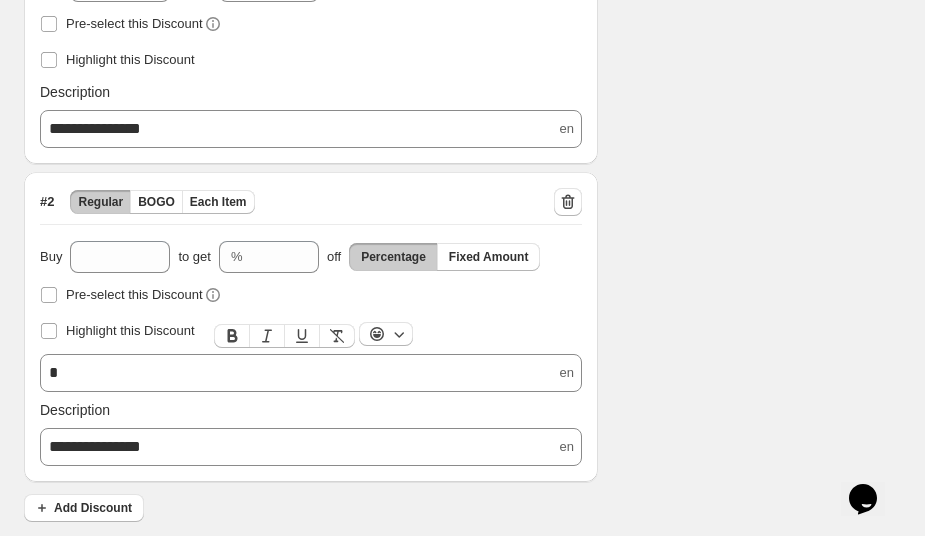 type 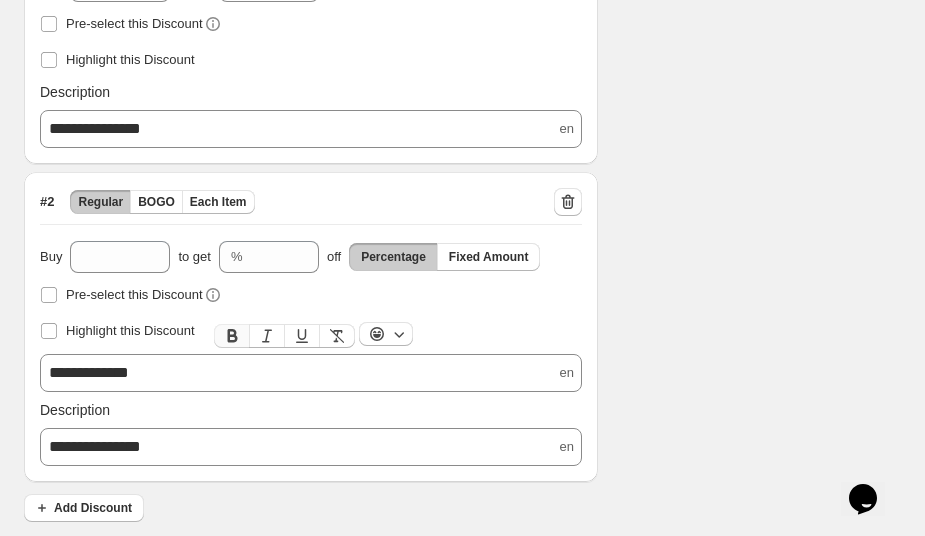 click 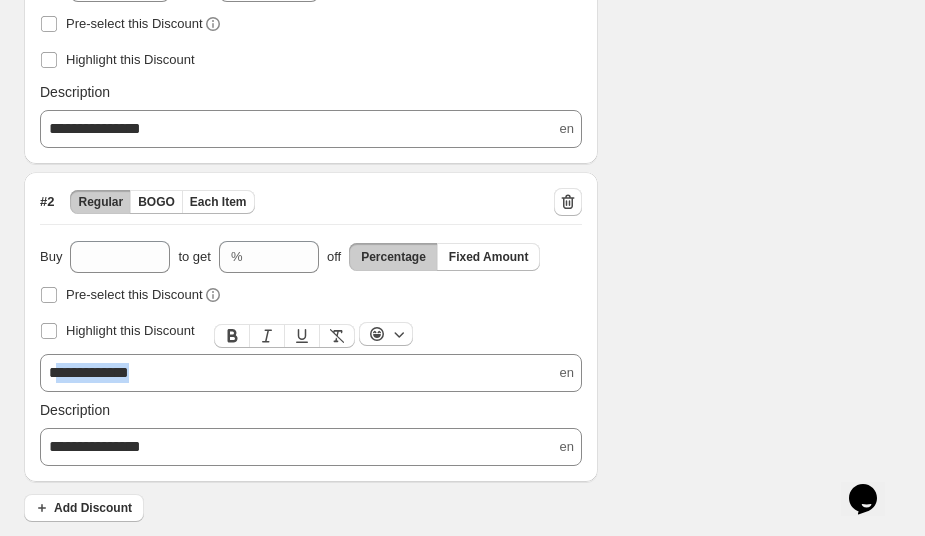 drag, startPoint x: 168, startPoint y: 369, endPoint x: 56, endPoint y: 369, distance: 112 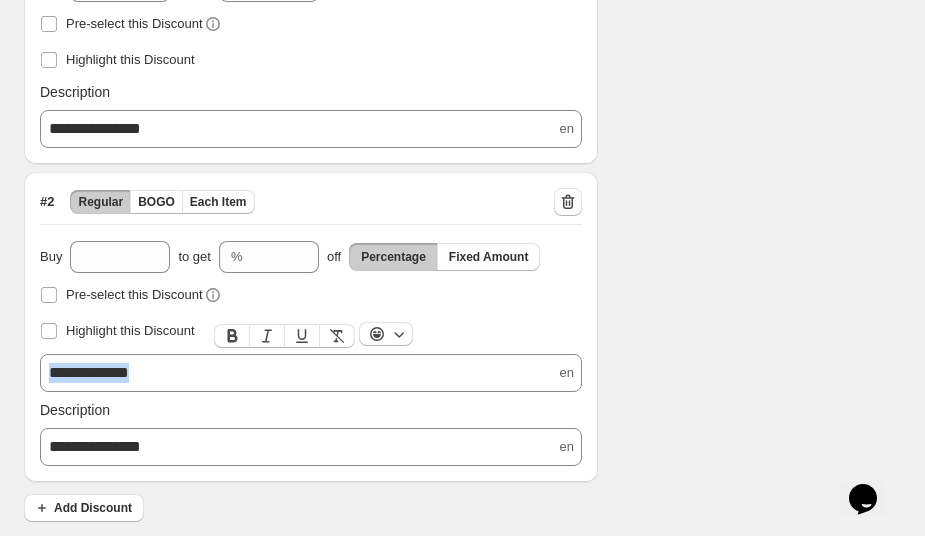 drag, startPoint x: 47, startPoint y: 369, endPoint x: 154, endPoint y: 371, distance: 107.01869 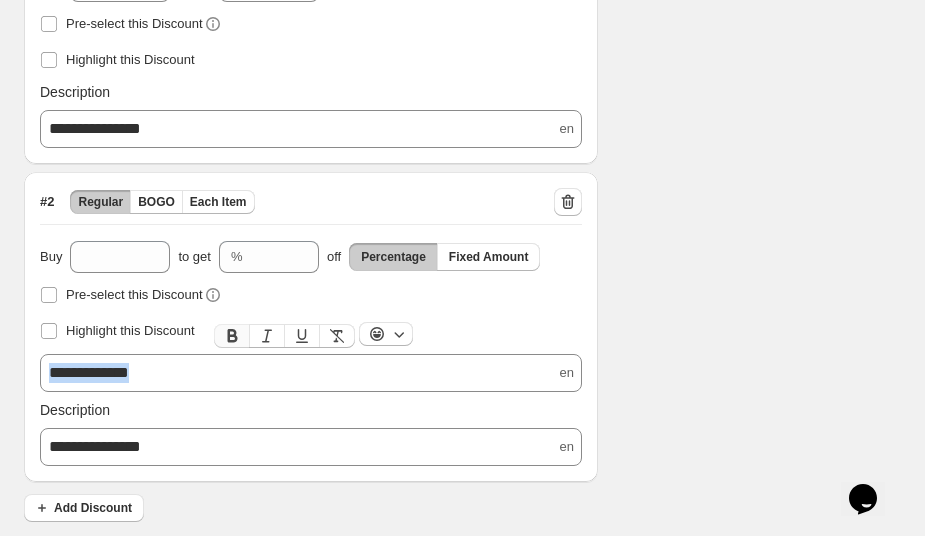 click 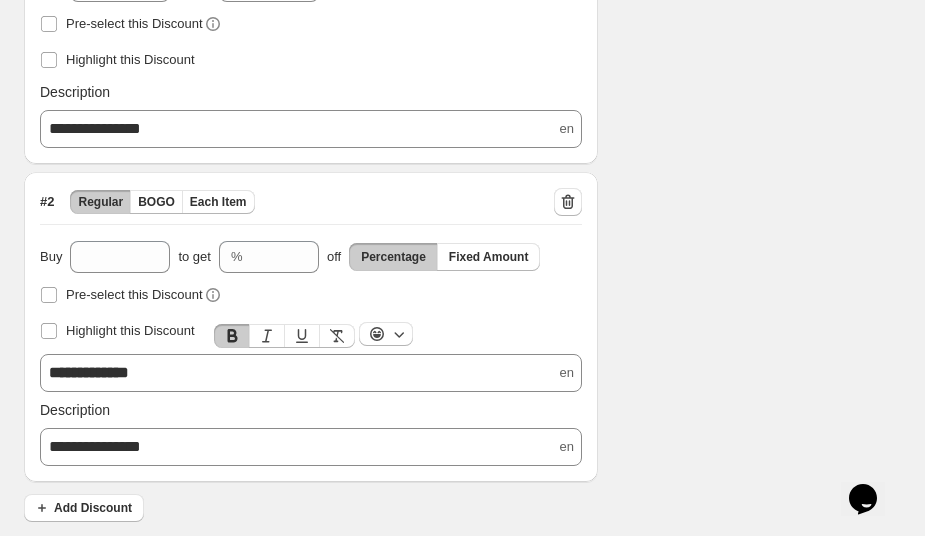 click on "**********" at bounding box center (311, 373) 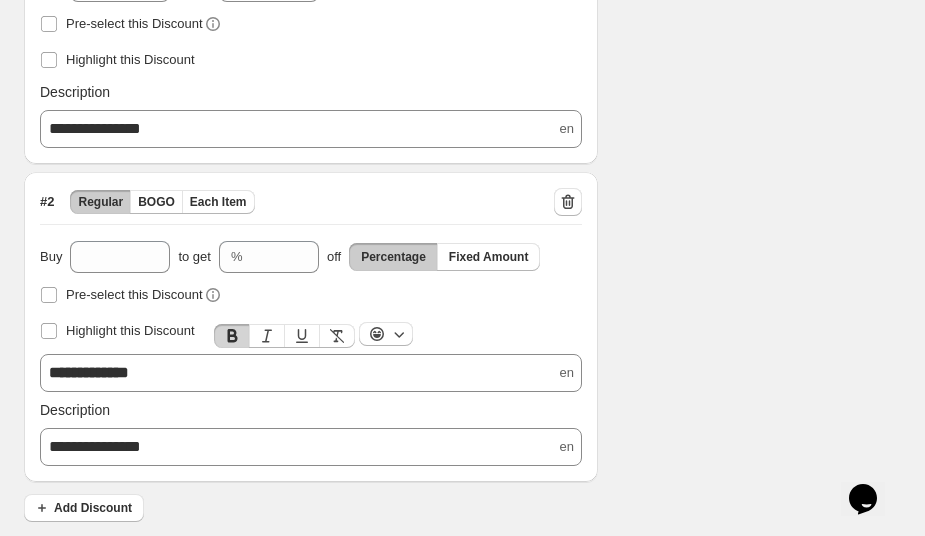 click 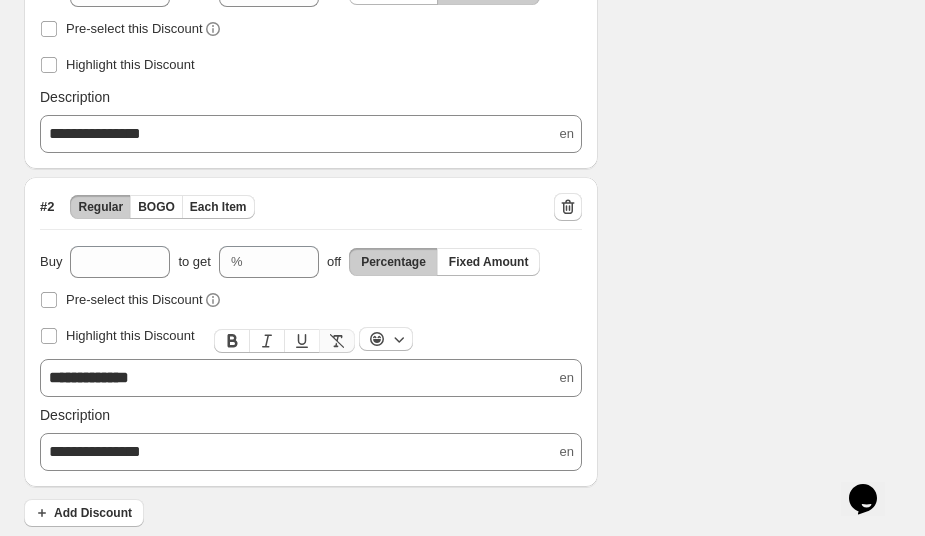 scroll, scrollTop: 551, scrollLeft: 0, axis: vertical 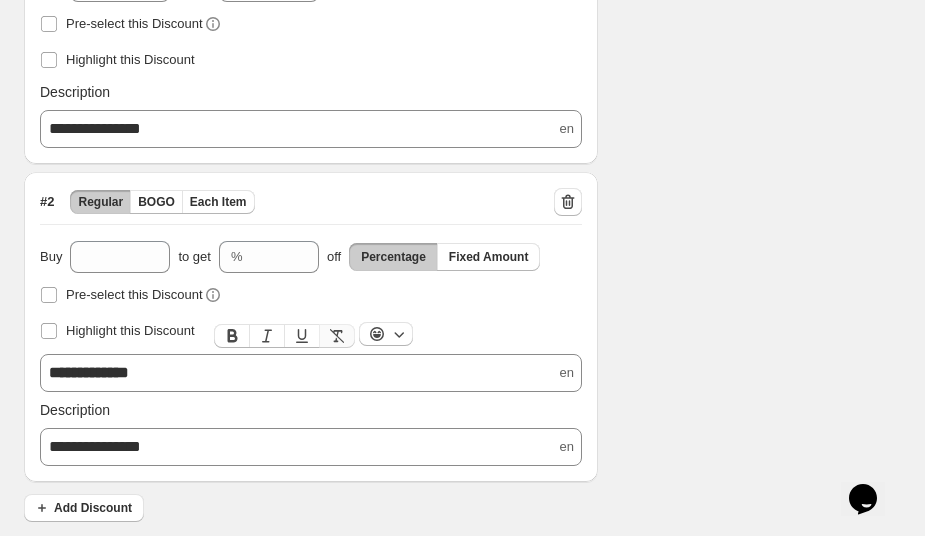 click 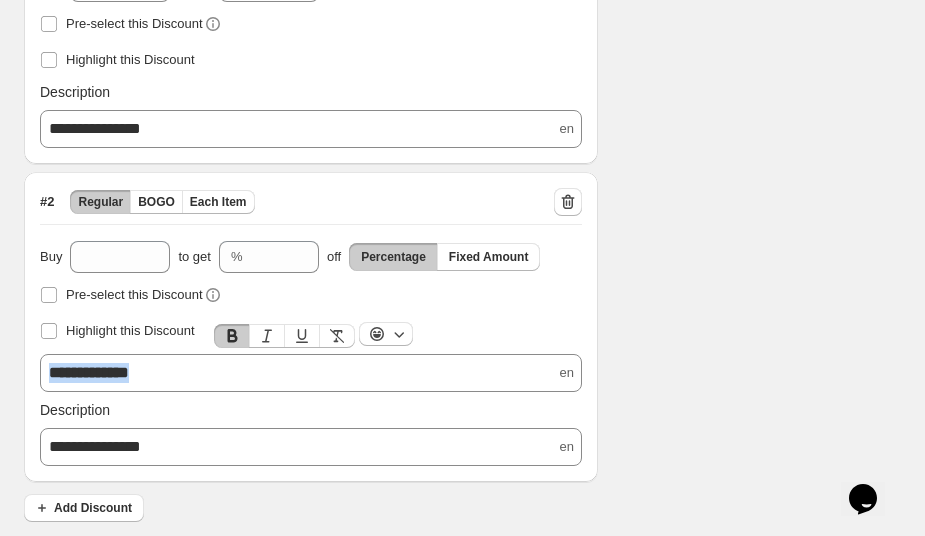 drag, startPoint x: 204, startPoint y: 380, endPoint x: 47, endPoint y: 379, distance: 157.00319 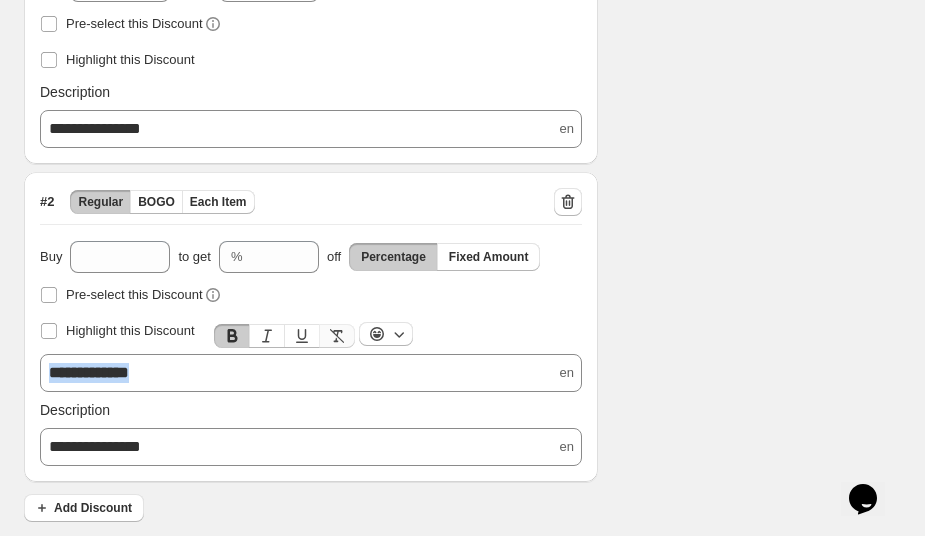 click at bounding box center (337, 336) 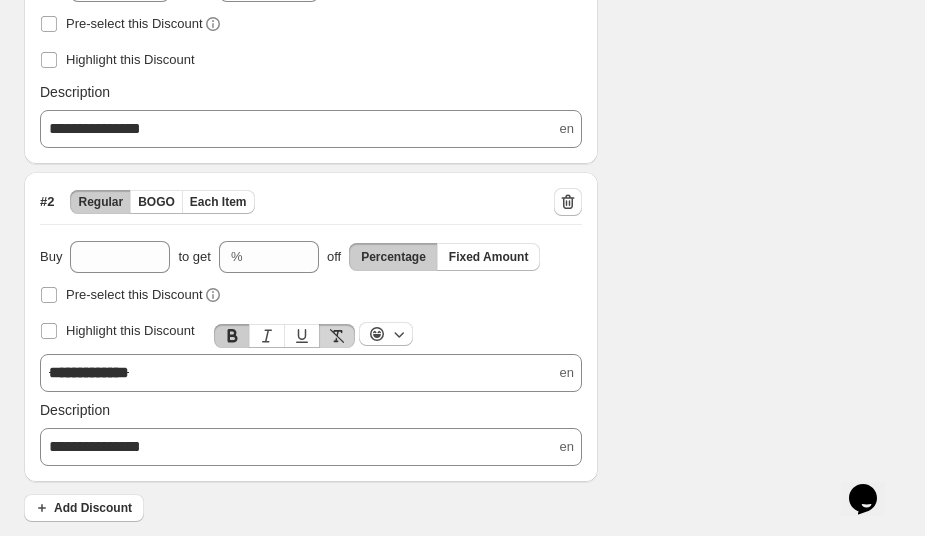 click at bounding box center [337, 336] 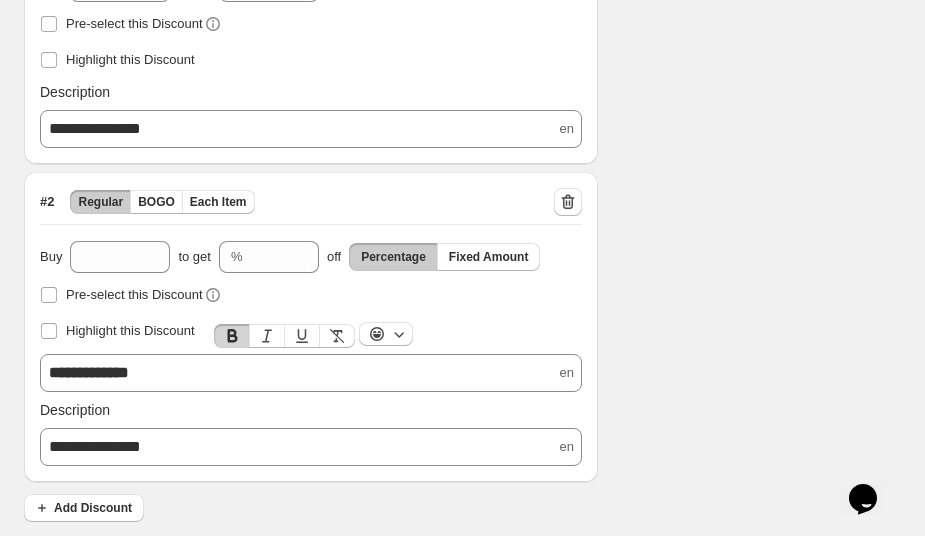 click 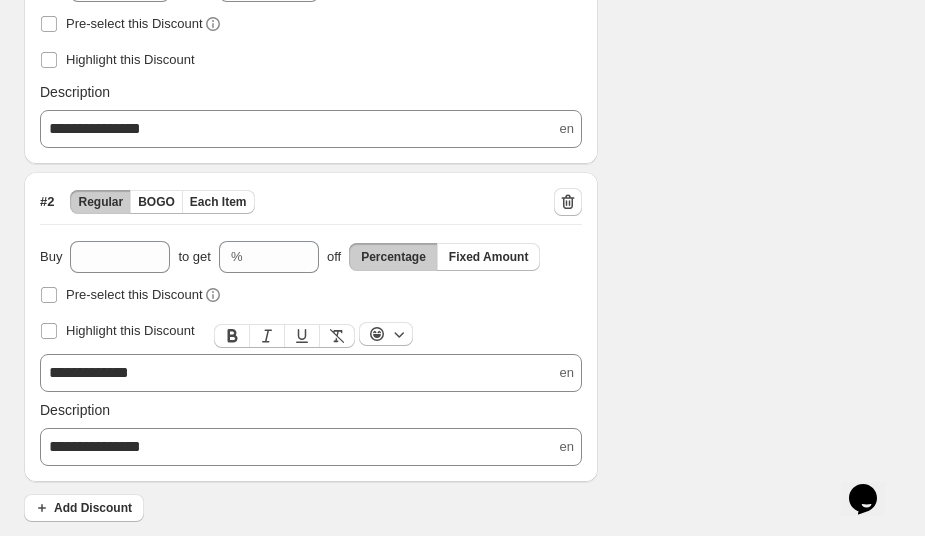 click on "**********" at bounding box center (311, 373) 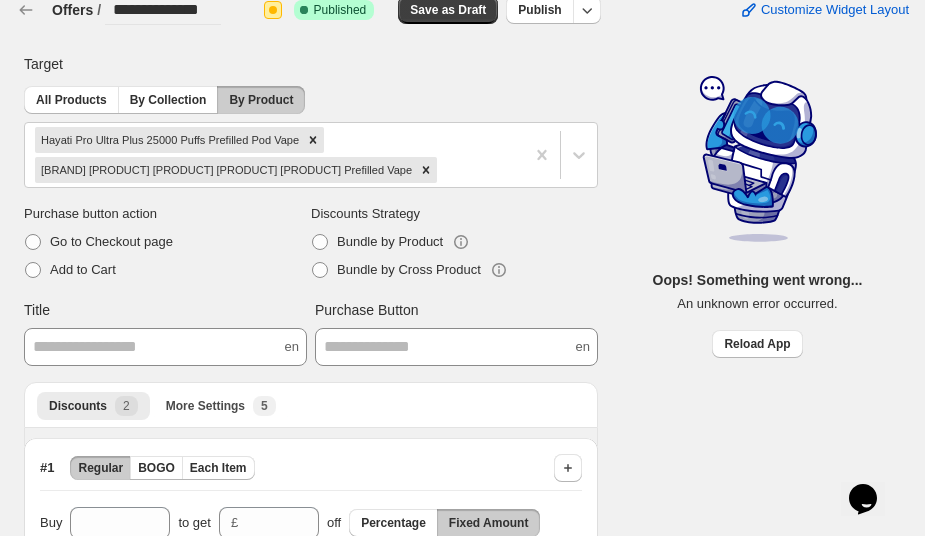 scroll, scrollTop: 0, scrollLeft: 0, axis: both 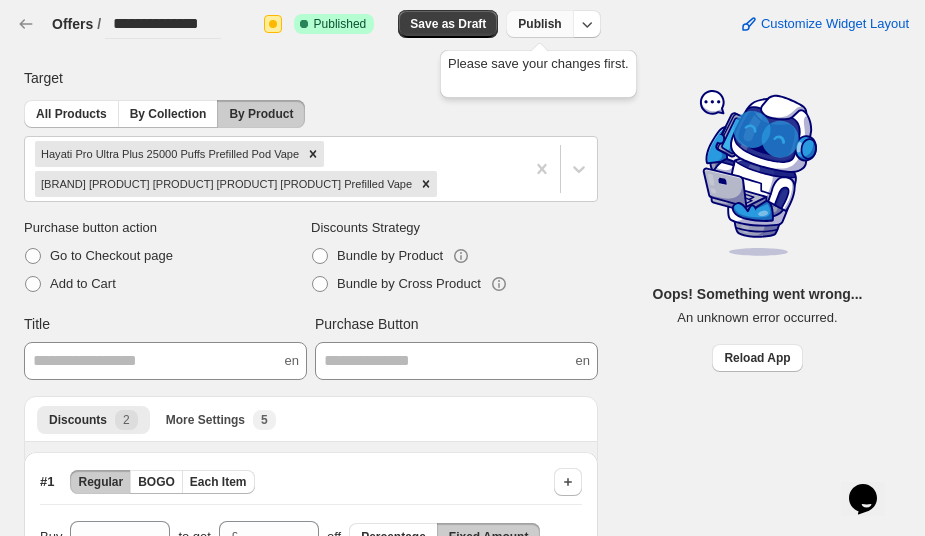 click on "Publish" at bounding box center (539, 24) 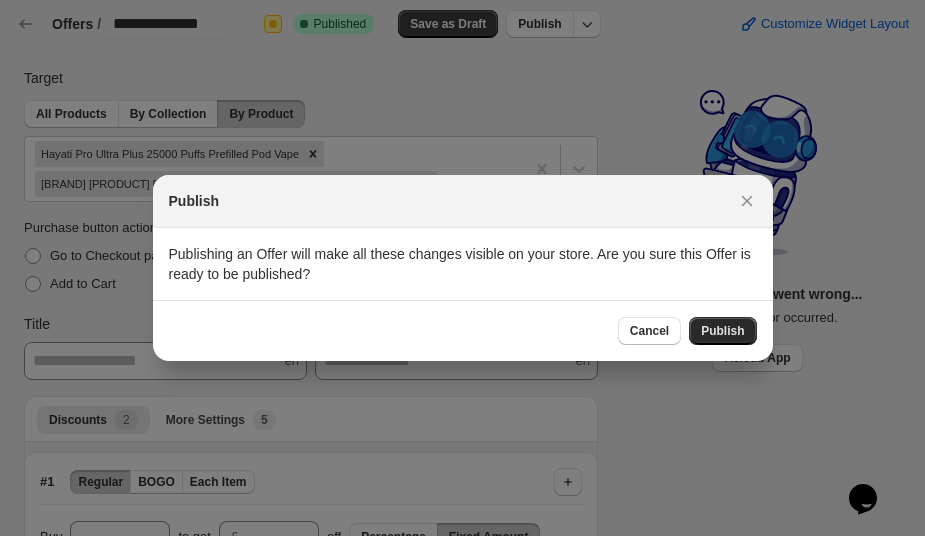 click on "Publish" at bounding box center (722, 331) 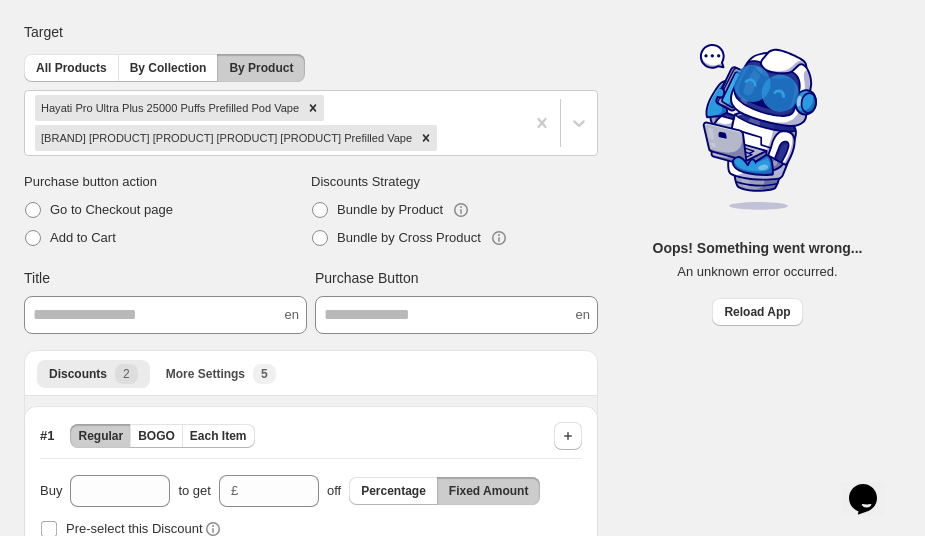 scroll, scrollTop: 0, scrollLeft: 0, axis: both 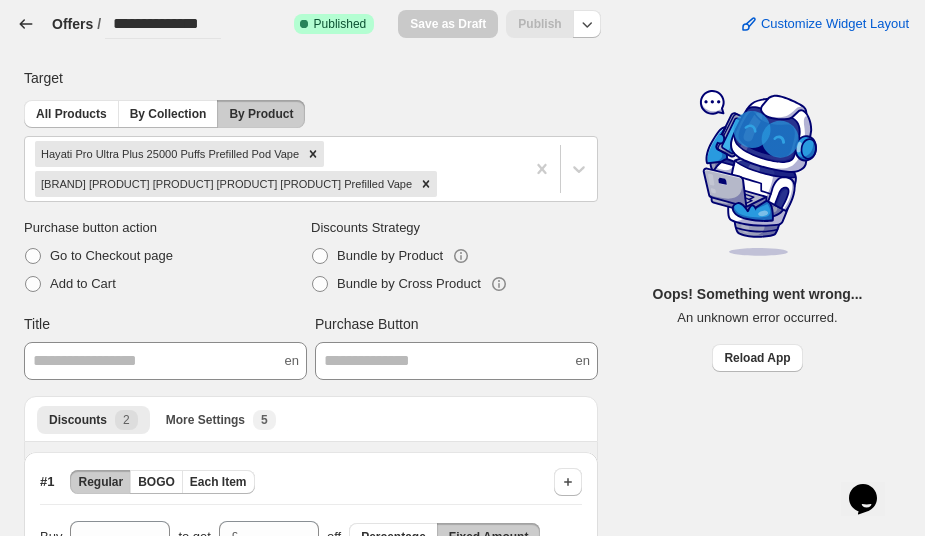 click 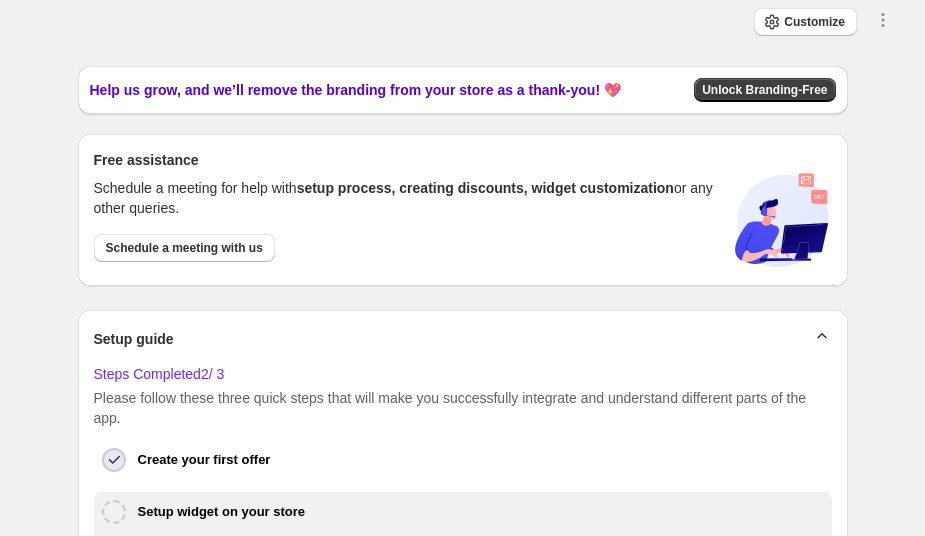 scroll, scrollTop: 0, scrollLeft: 0, axis: both 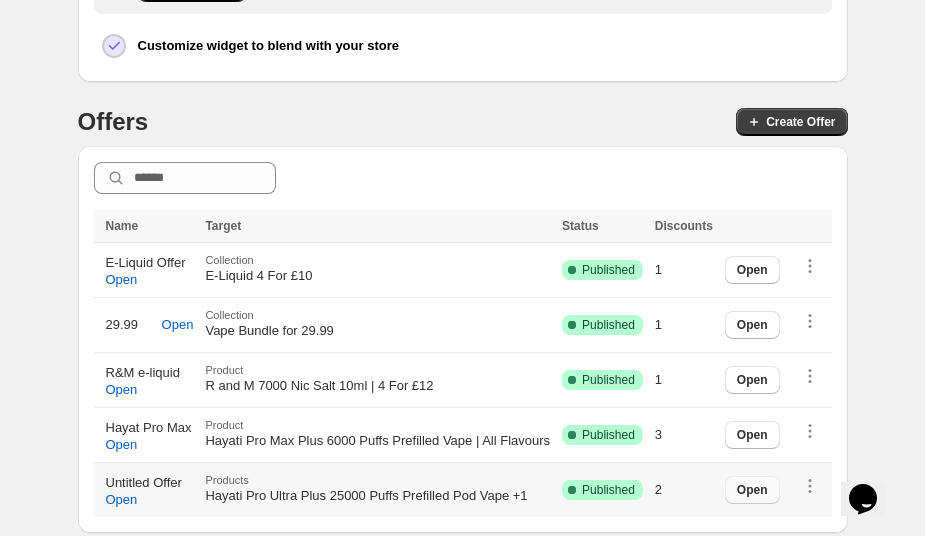 click on "Open" at bounding box center (752, 490) 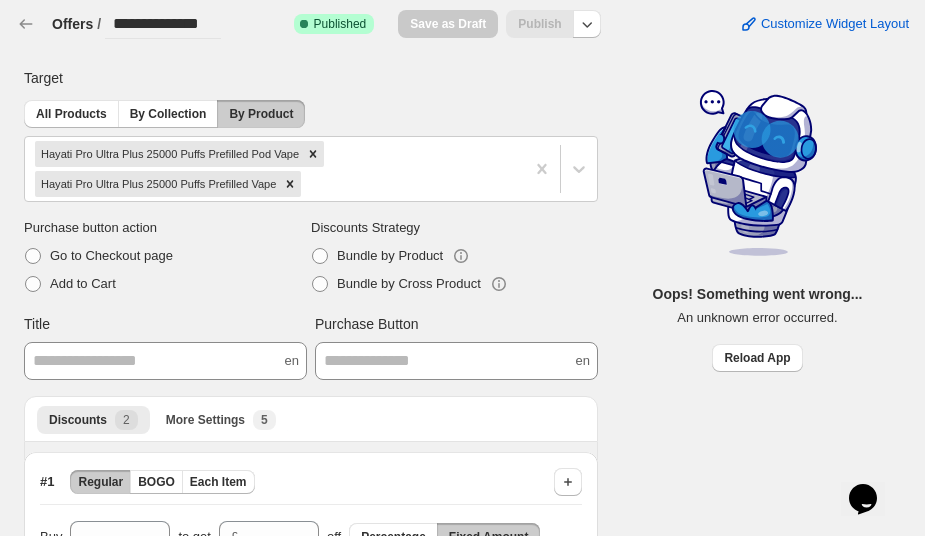 click on "All Products By Collection By Product" at bounding box center [311, 114] 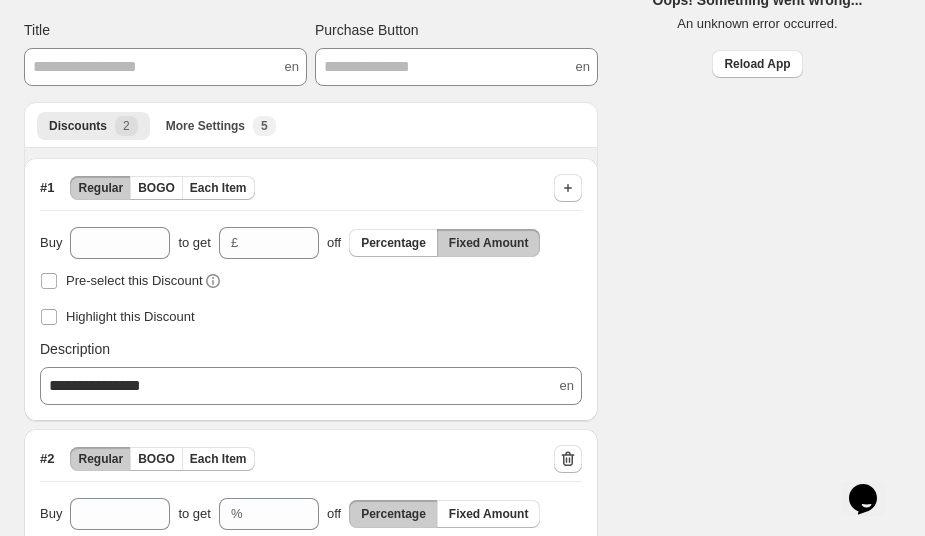 click on "**********" at bounding box center (454, 273) 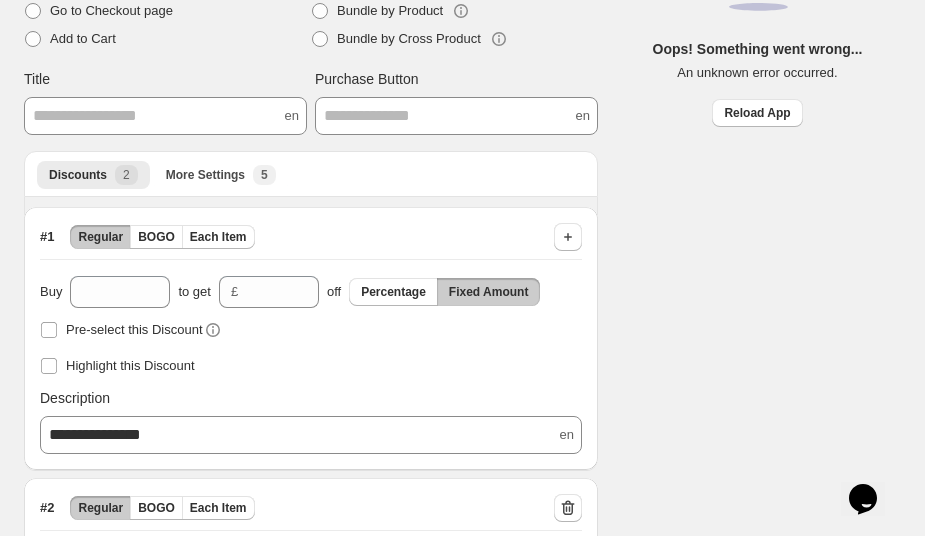 scroll, scrollTop: 340, scrollLeft: 0, axis: vertical 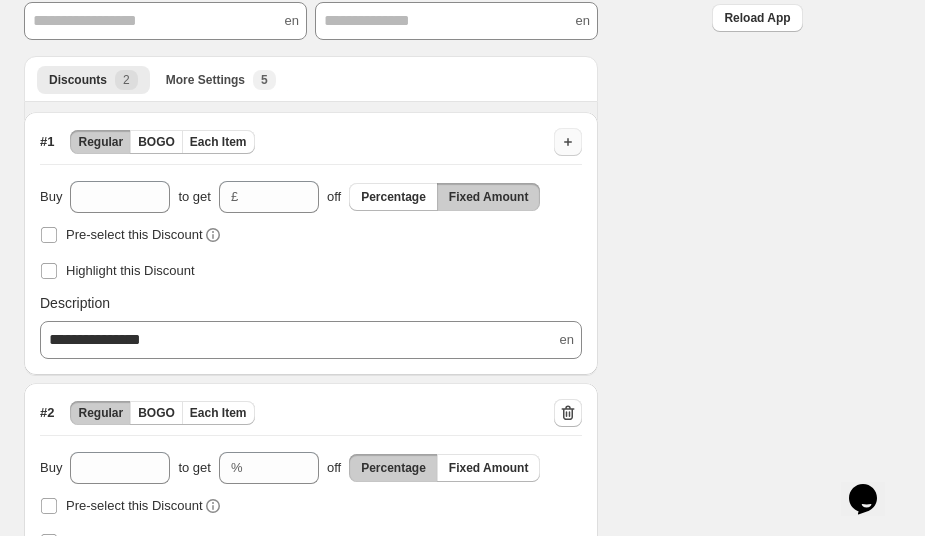 click 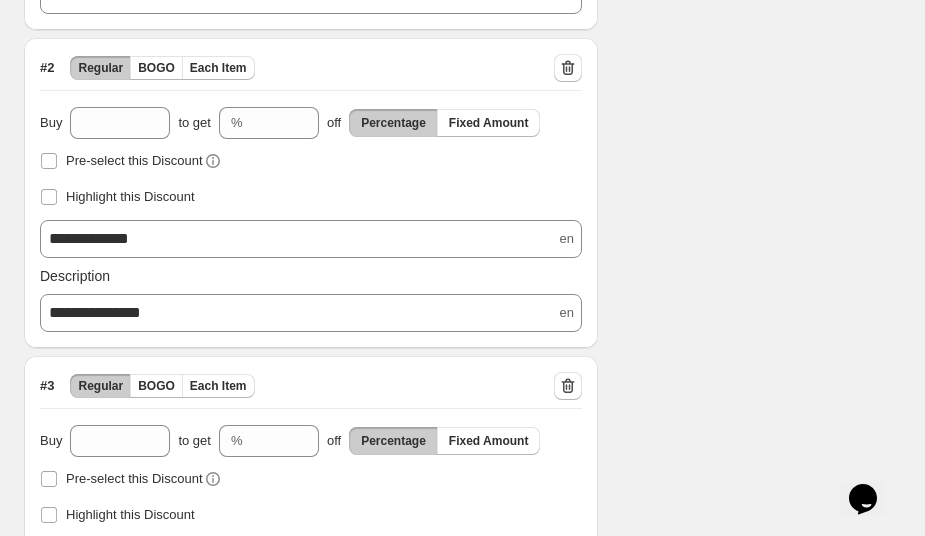 scroll, scrollTop: 821, scrollLeft: 0, axis: vertical 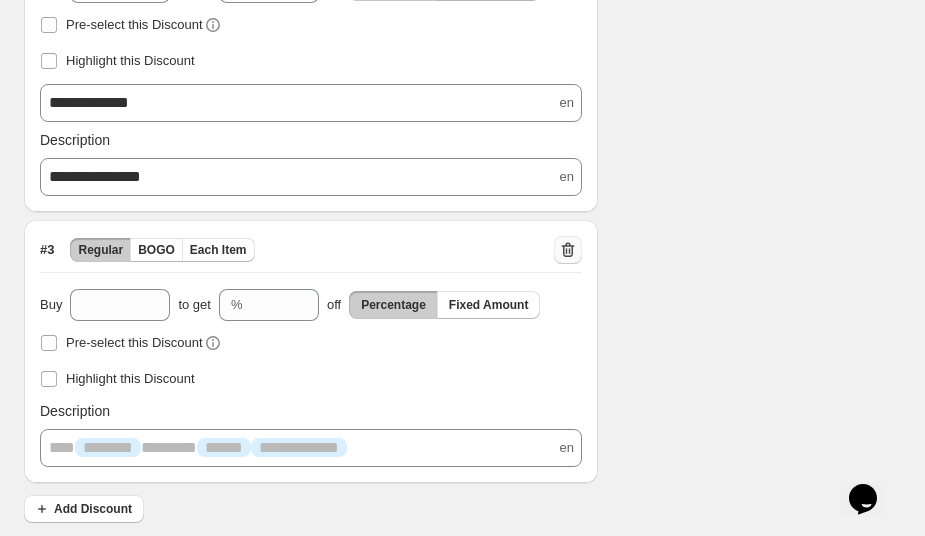 click 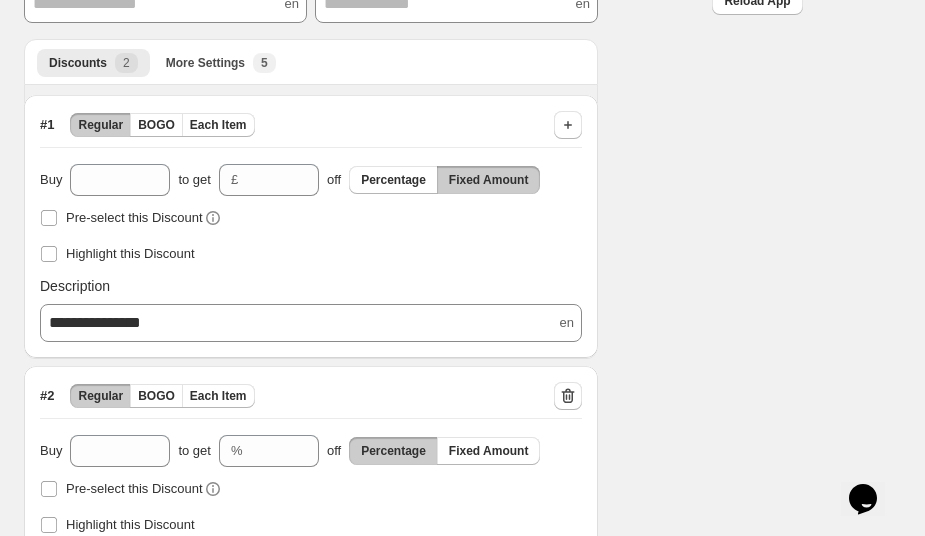 scroll, scrollTop: 314, scrollLeft: 0, axis: vertical 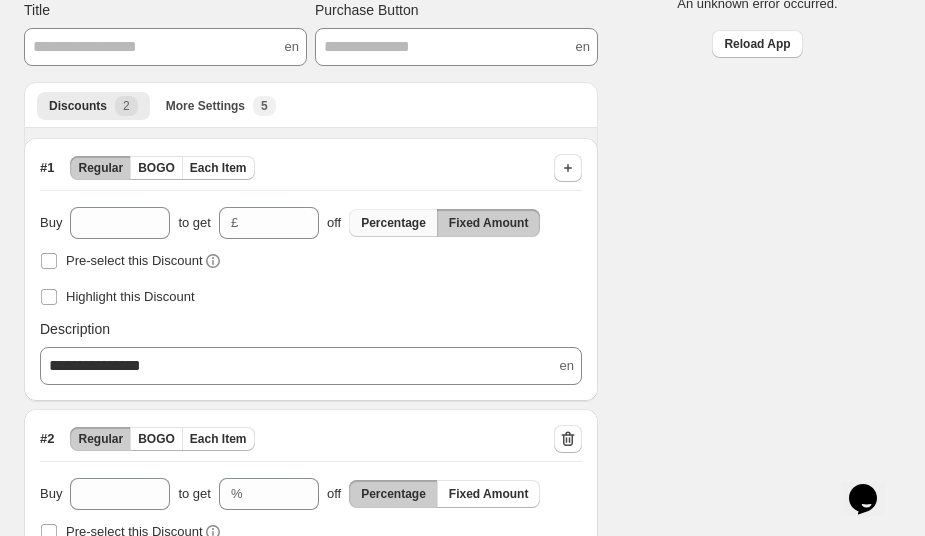 click on "Percentage" at bounding box center (393, 223) 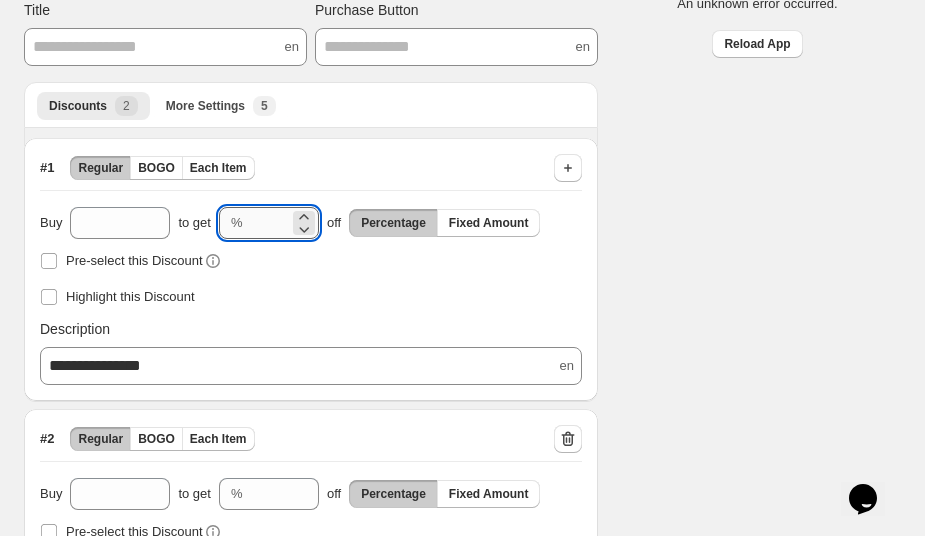 click on "*****" at bounding box center (270, 223) 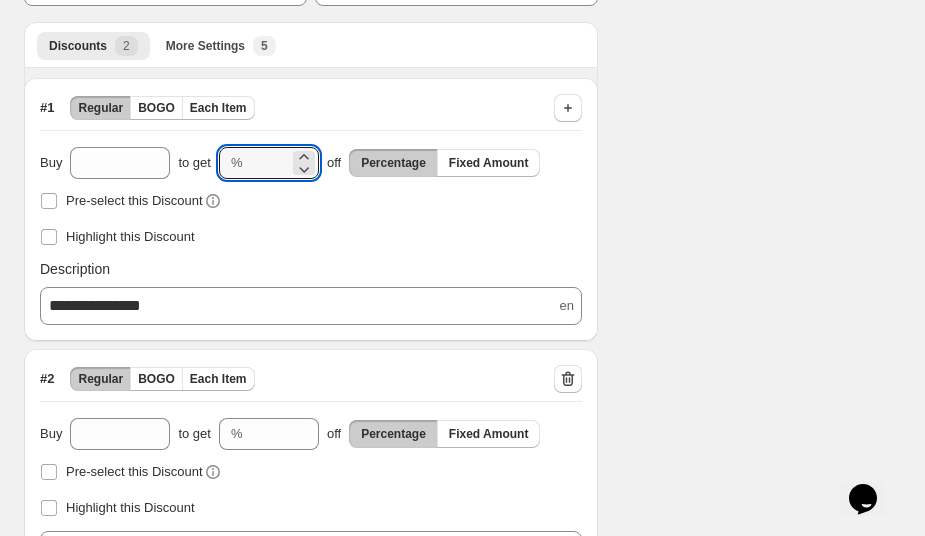 scroll, scrollTop: 391, scrollLeft: 0, axis: vertical 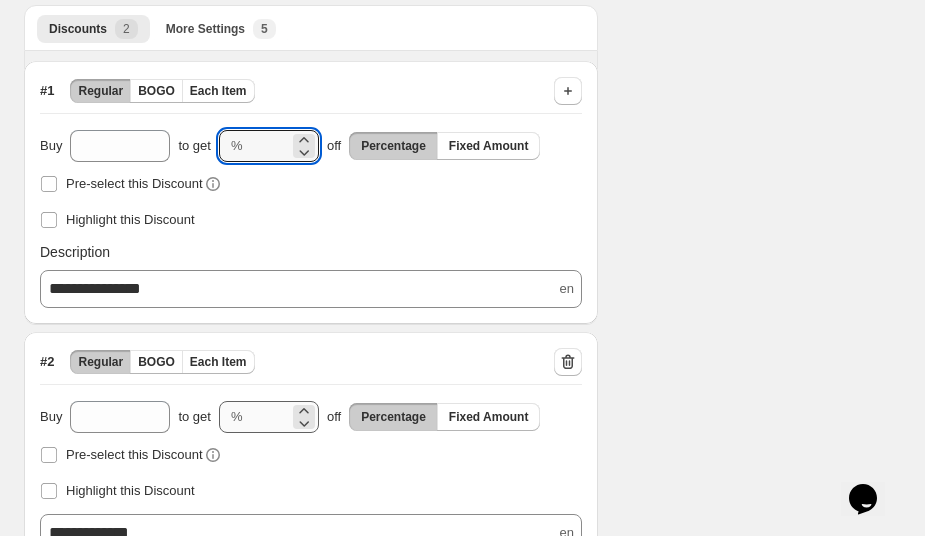 type on "**" 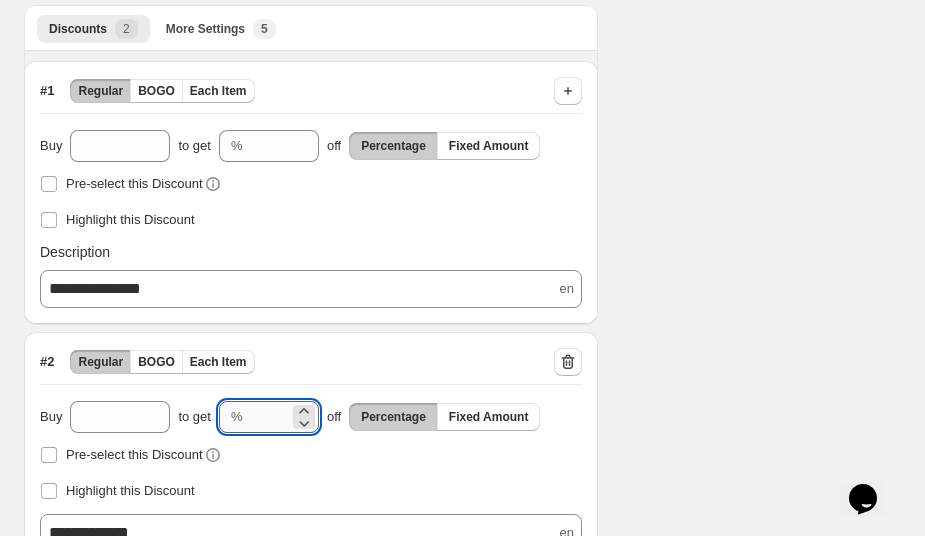 click on "*****" at bounding box center [270, 417] 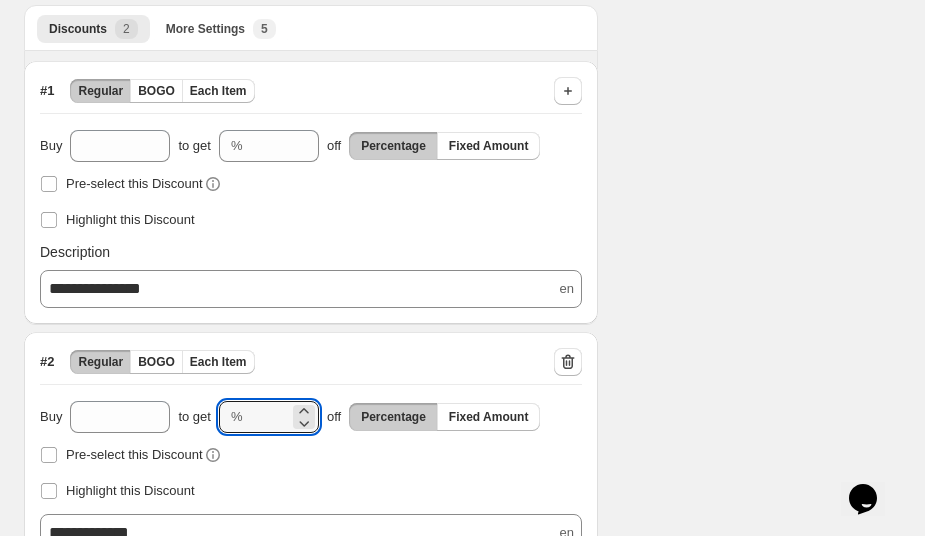 type on "**" 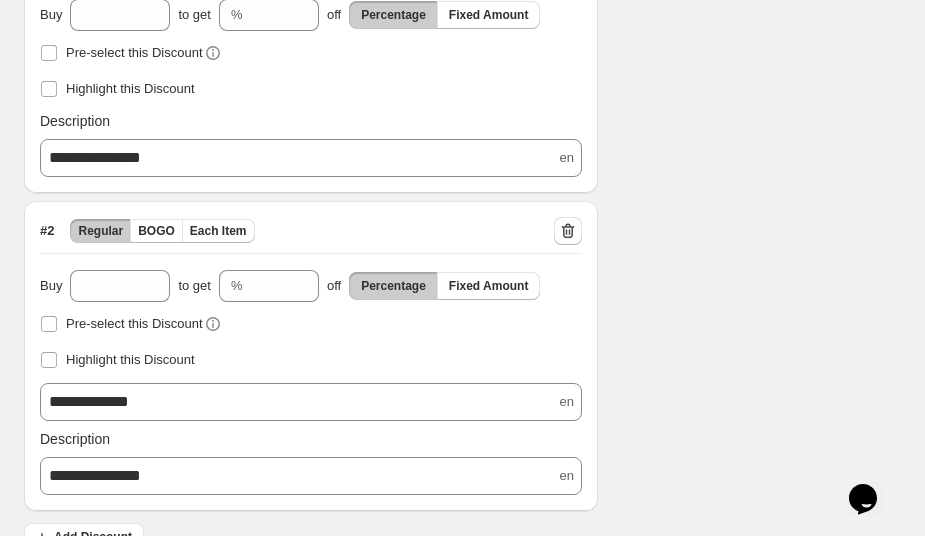 scroll, scrollTop: 551, scrollLeft: 0, axis: vertical 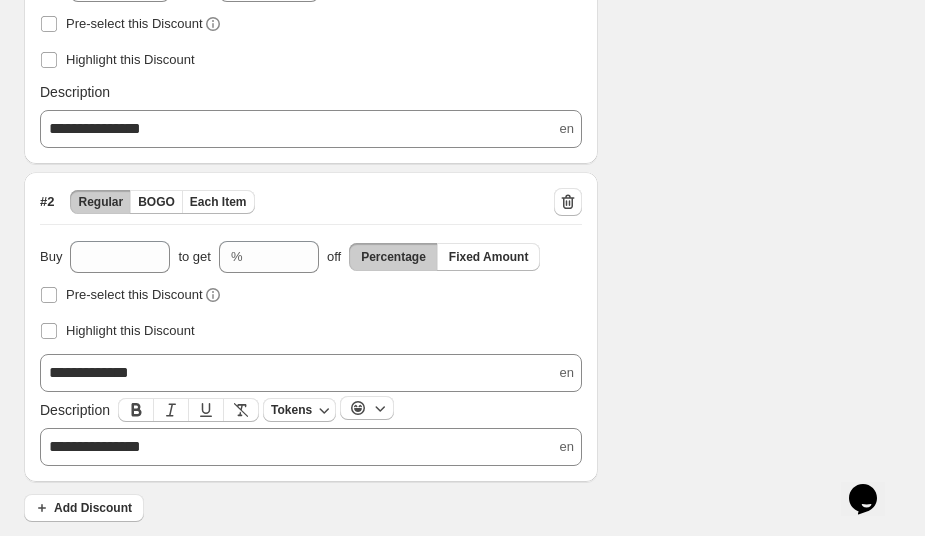 click on "**********" at bounding box center [311, 447] 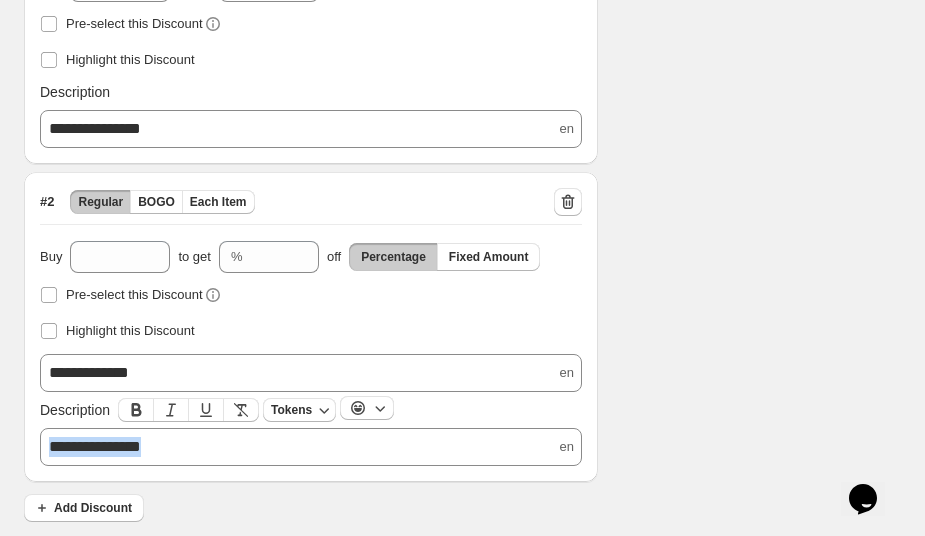 click on "**********" at bounding box center (311, 447) 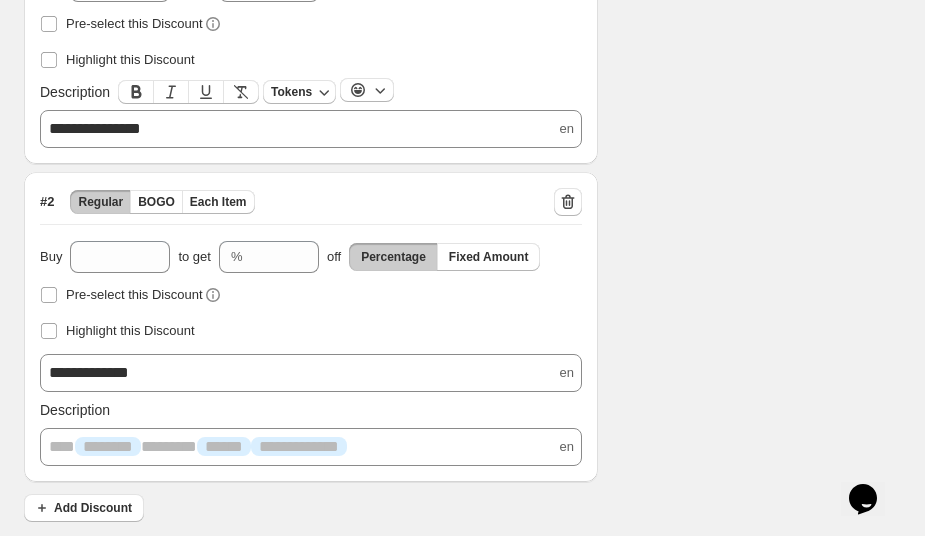 click on "**********" at bounding box center (311, 129) 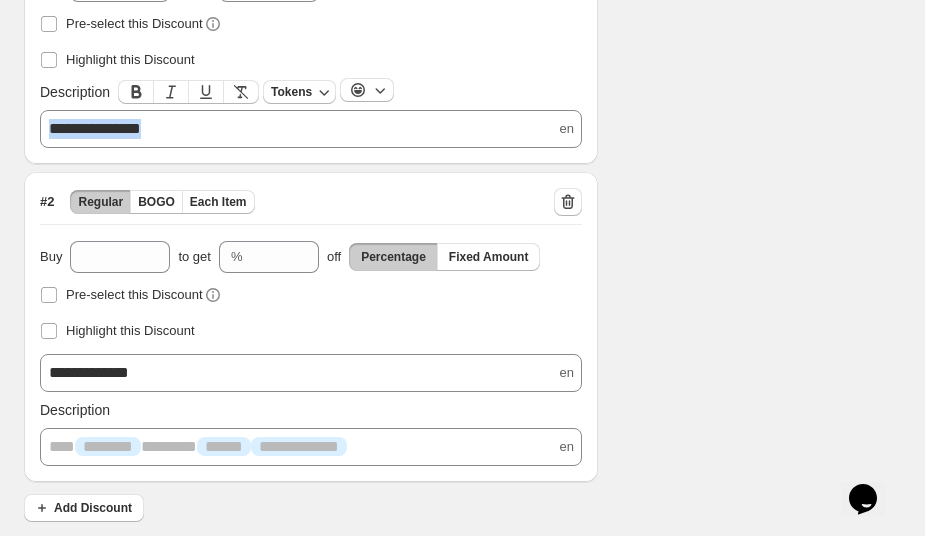 click on "**********" at bounding box center [311, 129] 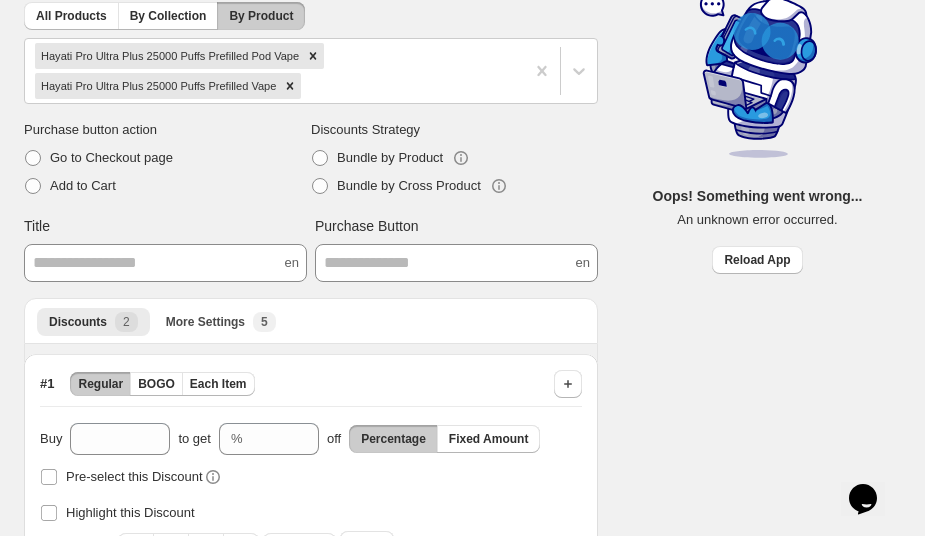 scroll, scrollTop: 0, scrollLeft: 0, axis: both 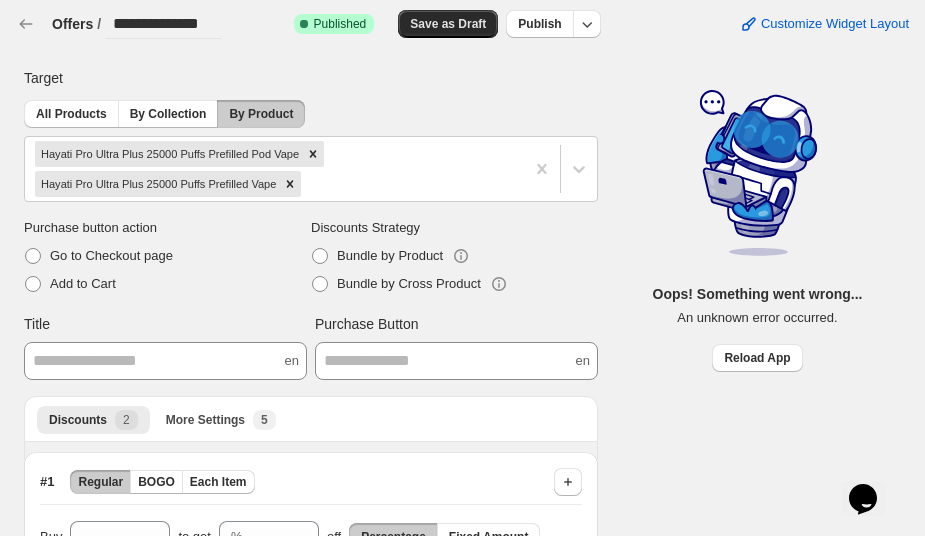click on "Save as Draft" at bounding box center (448, 24) 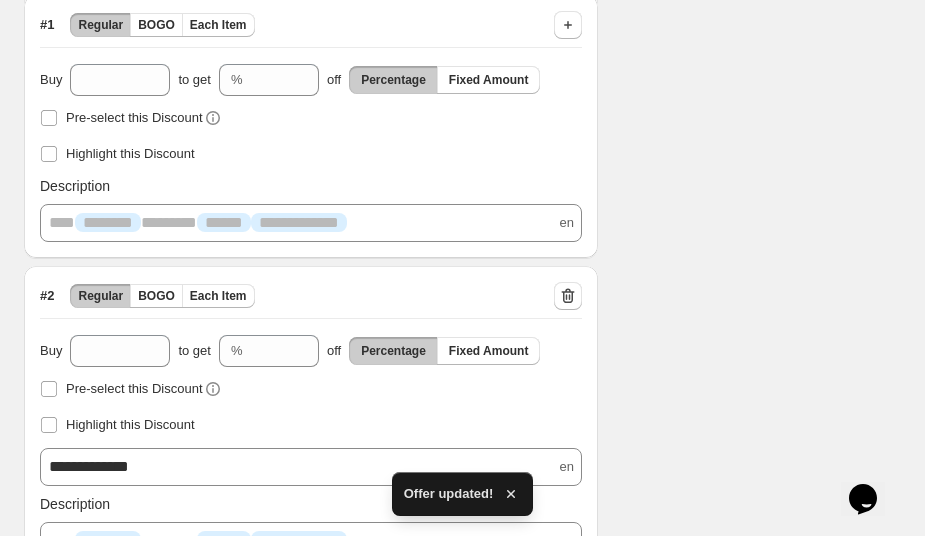 scroll, scrollTop: 452, scrollLeft: 0, axis: vertical 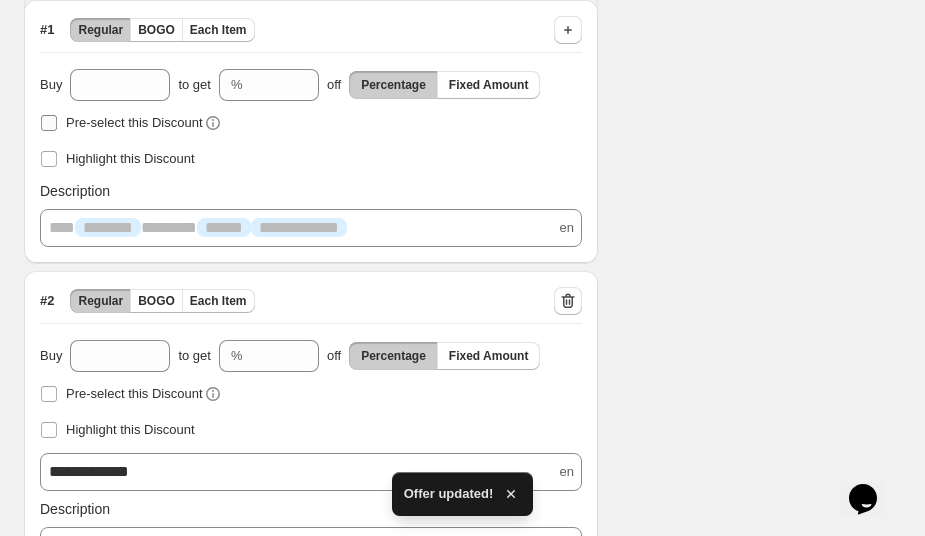 click at bounding box center [49, 123] 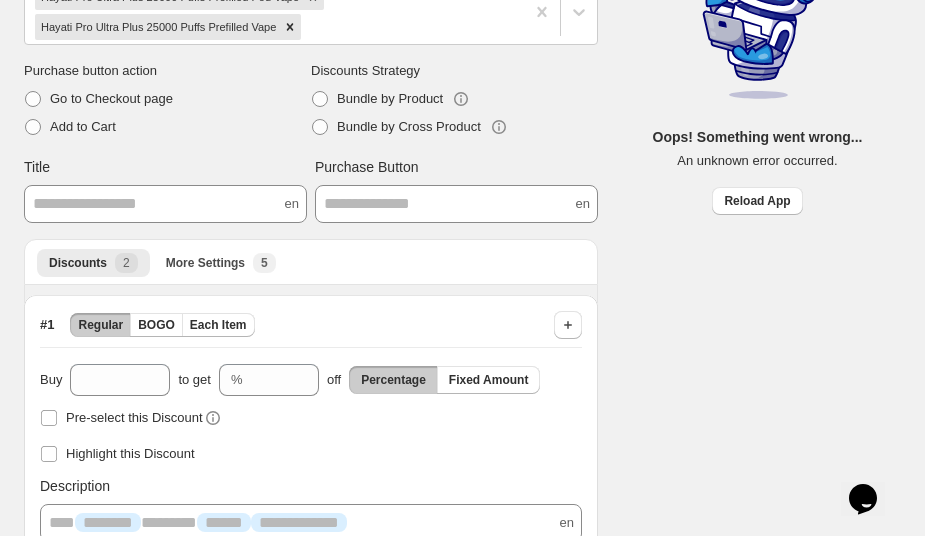 scroll, scrollTop: 127, scrollLeft: 0, axis: vertical 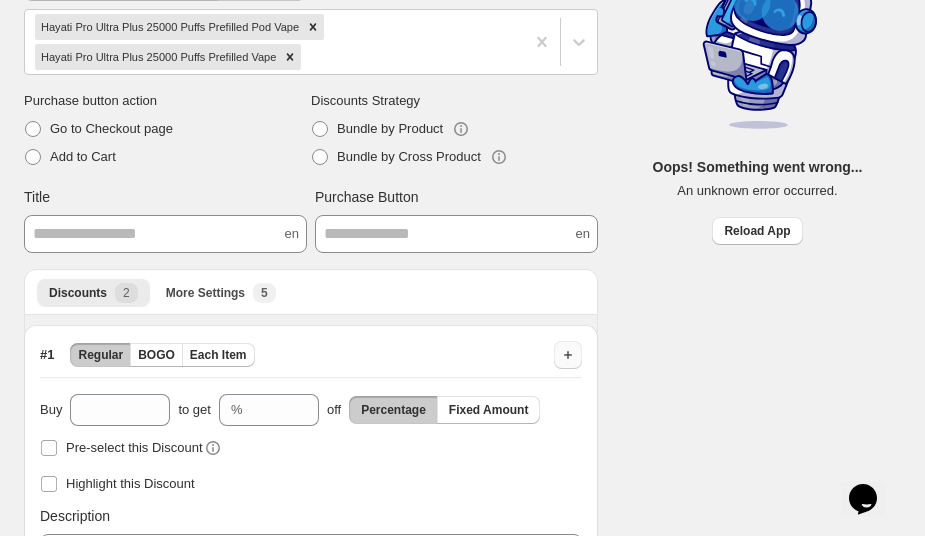 click 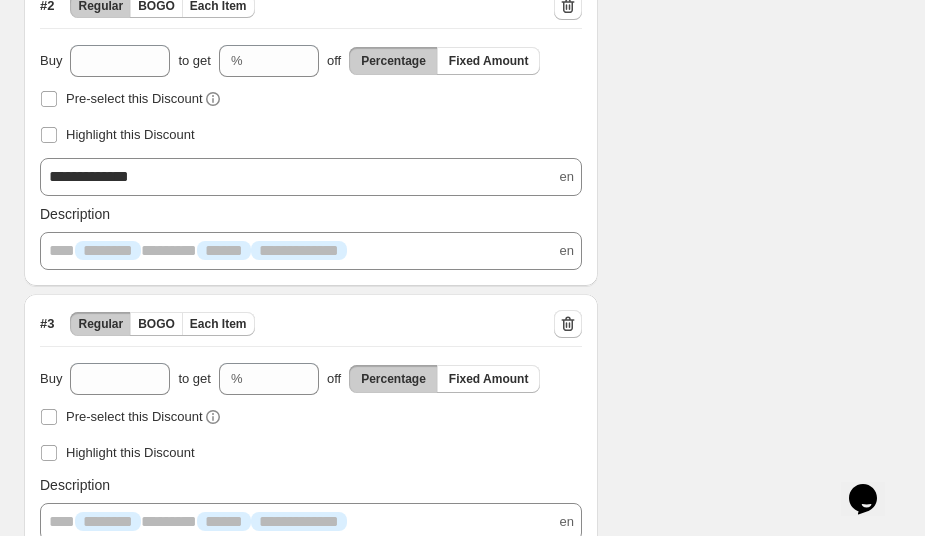 scroll, scrollTop: 779, scrollLeft: 0, axis: vertical 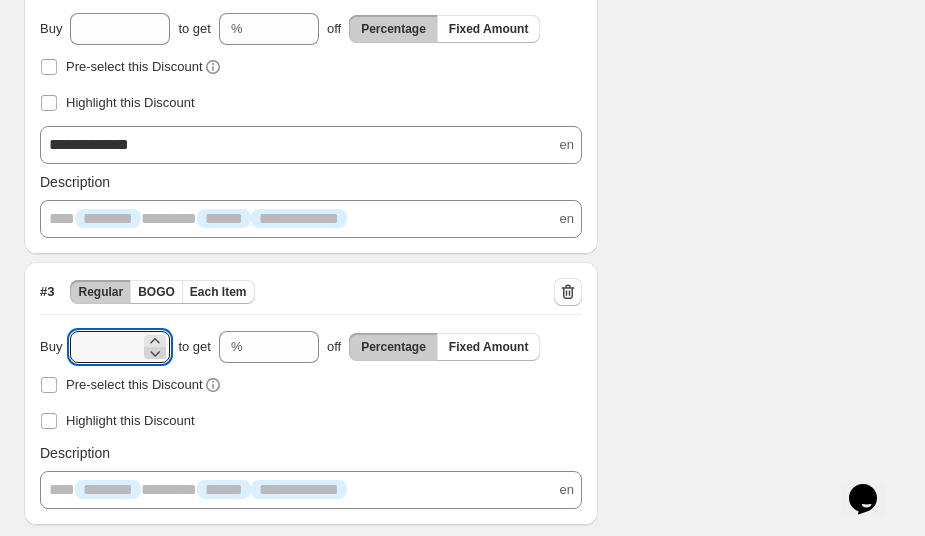 click 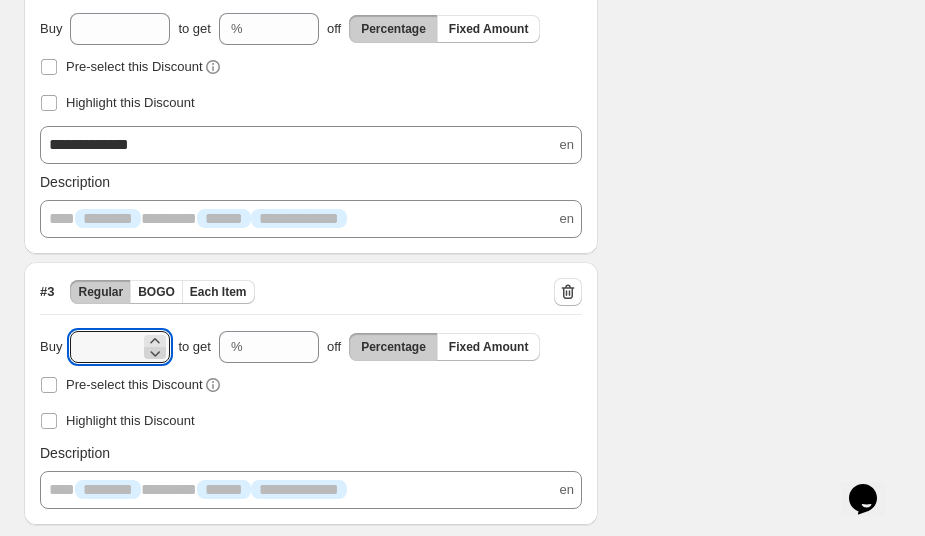 click 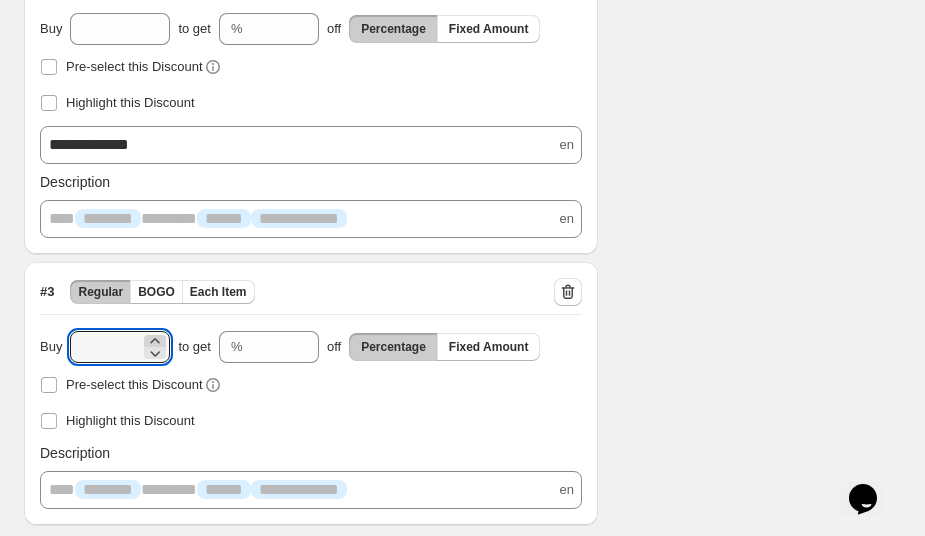 click 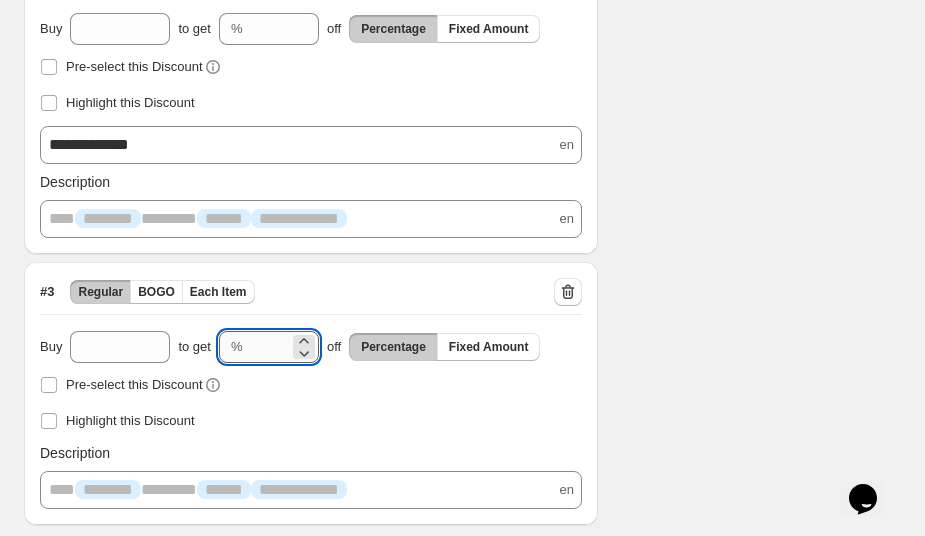 click on "**" at bounding box center (270, 347) 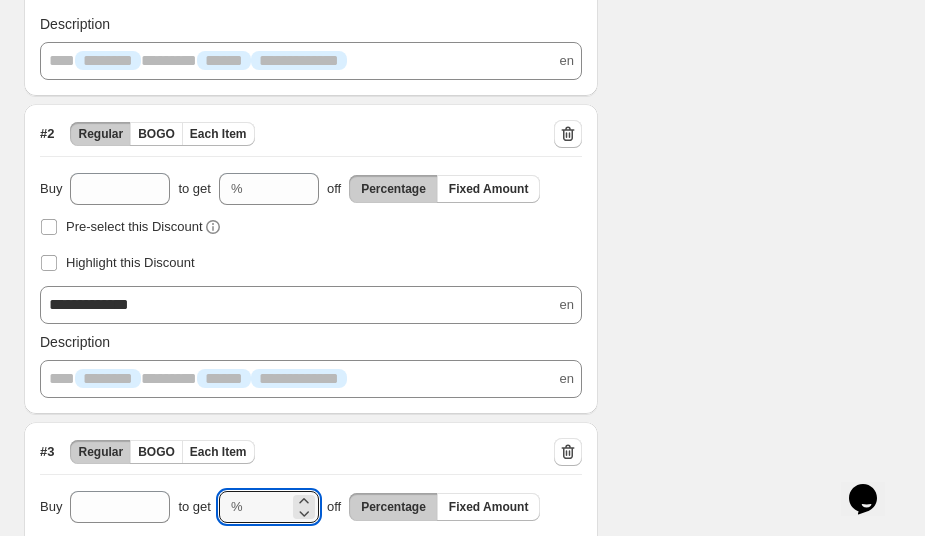 scroll, scrollTop: 610, scrollLeft: 0, axis: vertical 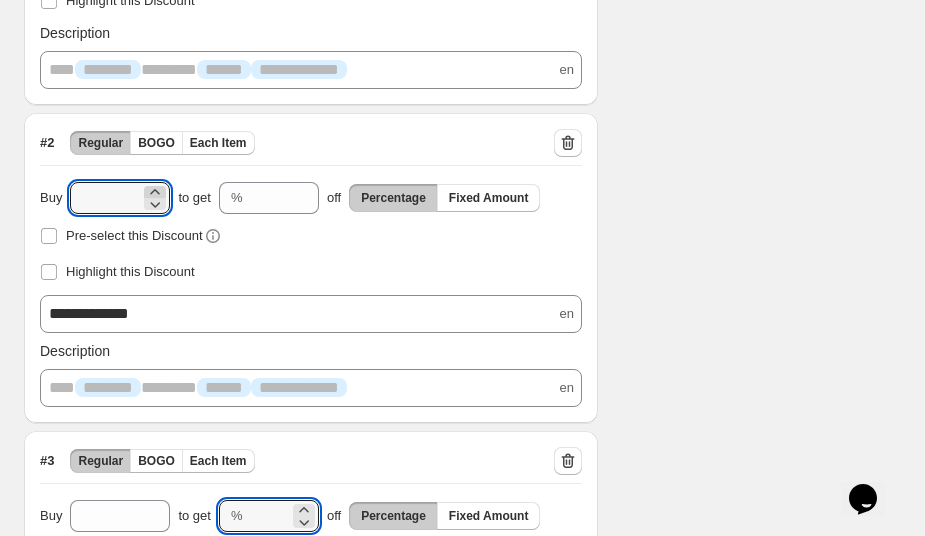 click 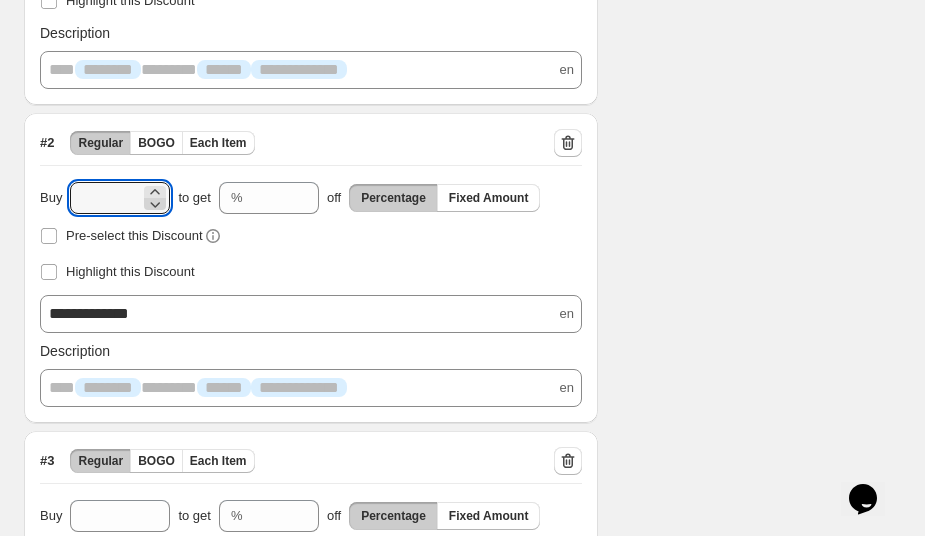 click 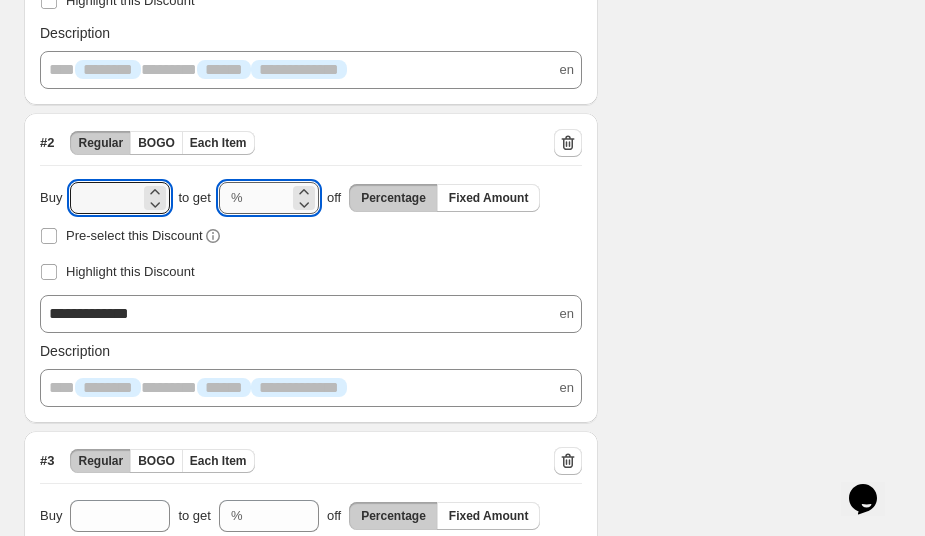 click on "**" at bounding box center [270, 198] 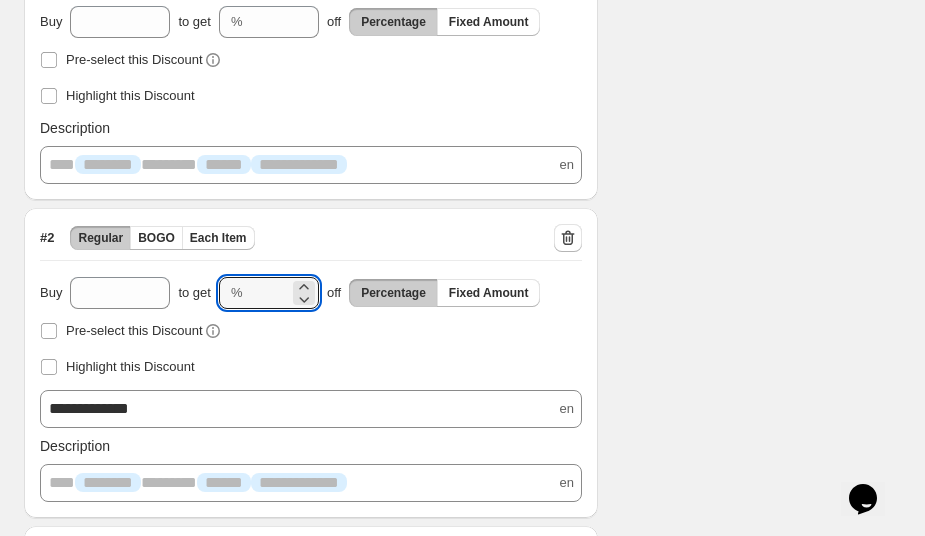 scroll, scrollTop: 417, scrollLeft: 0, axis: vertical 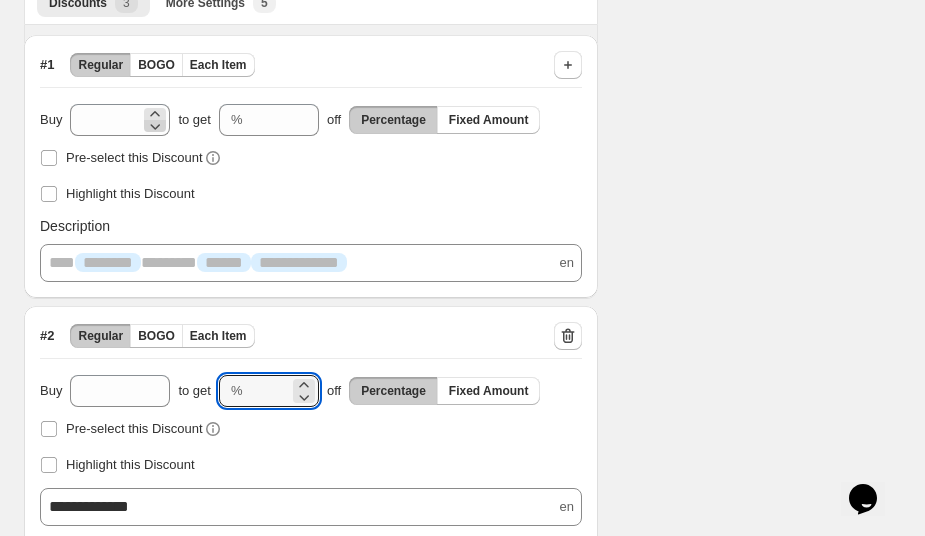type on "**" 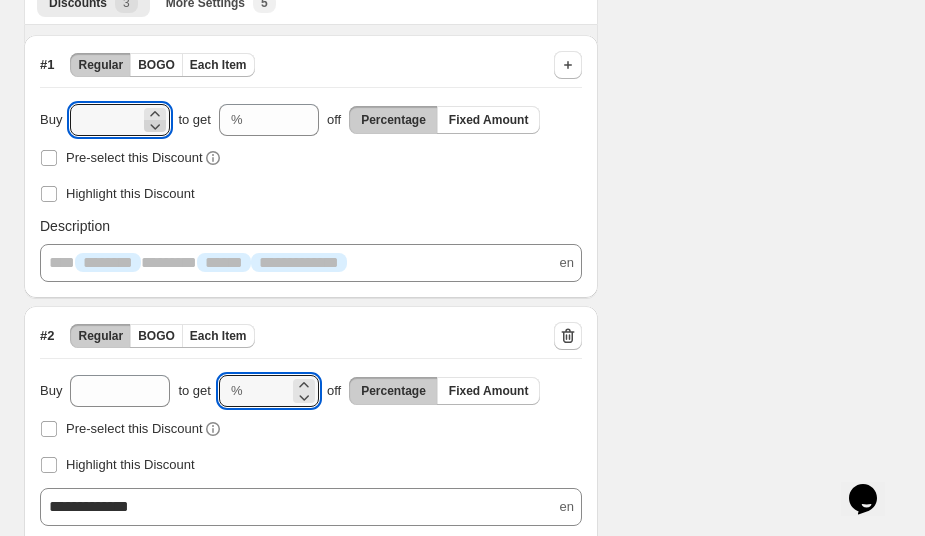click 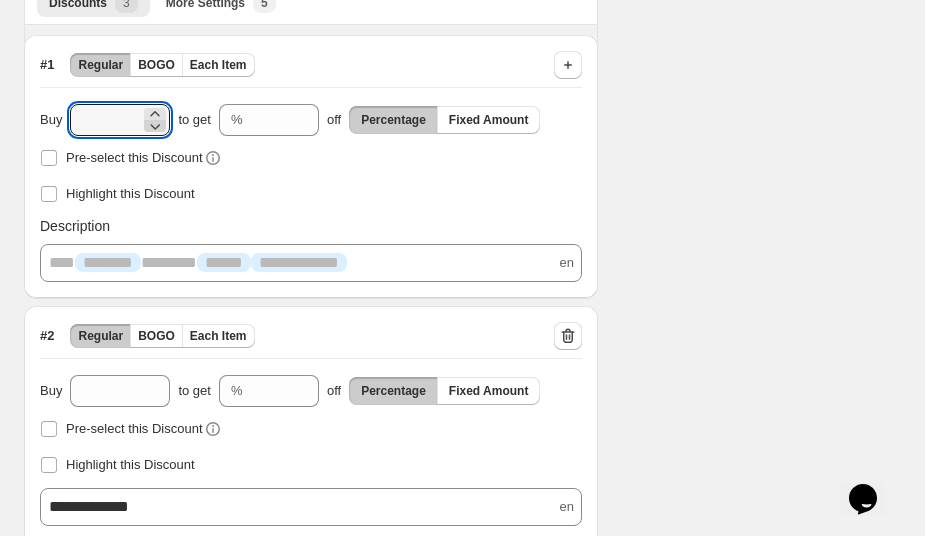 click 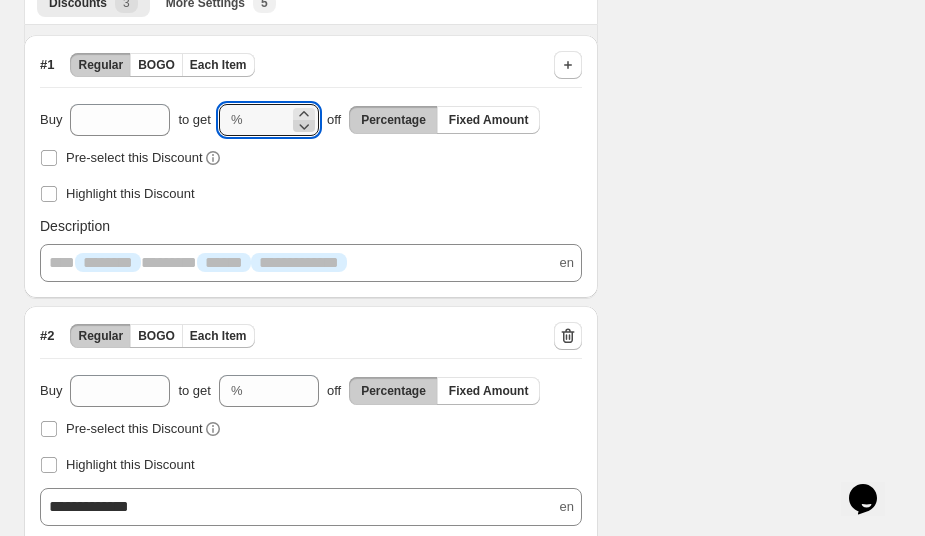 click 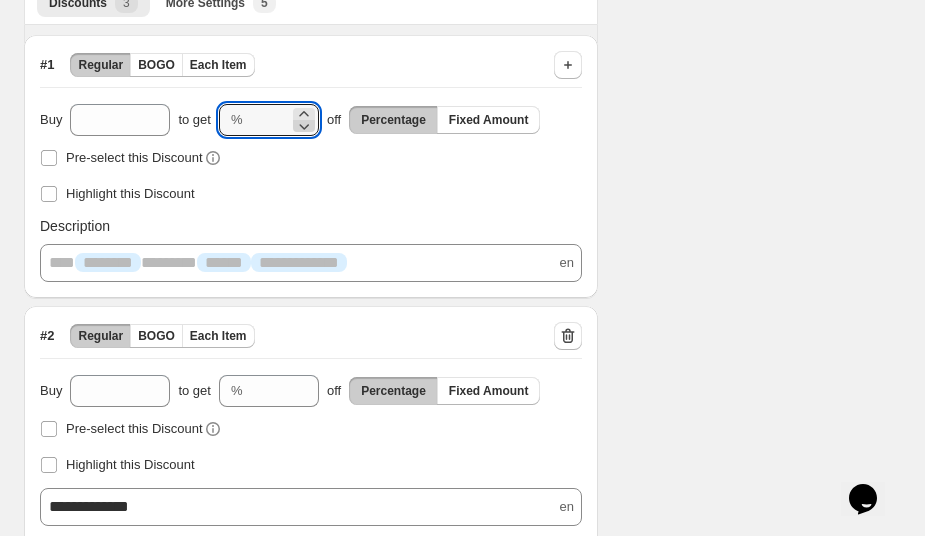 click 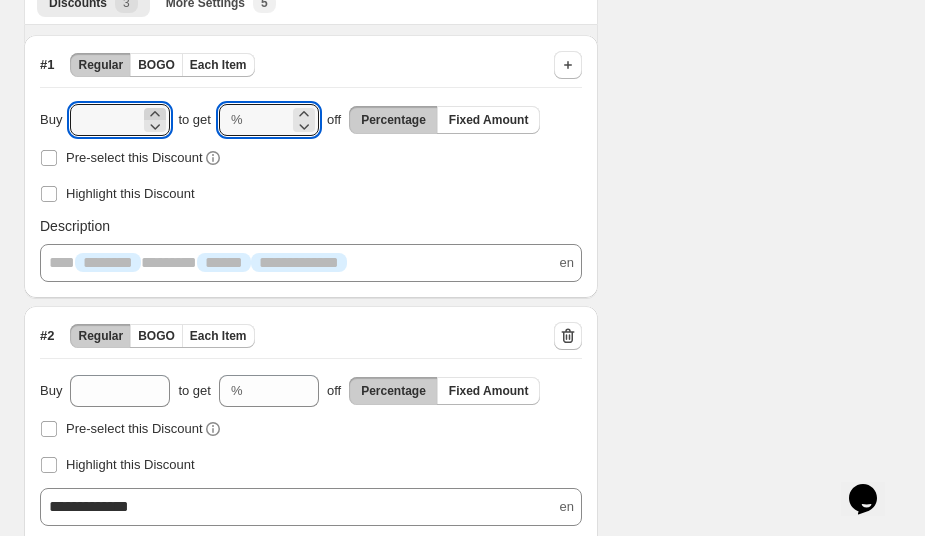click 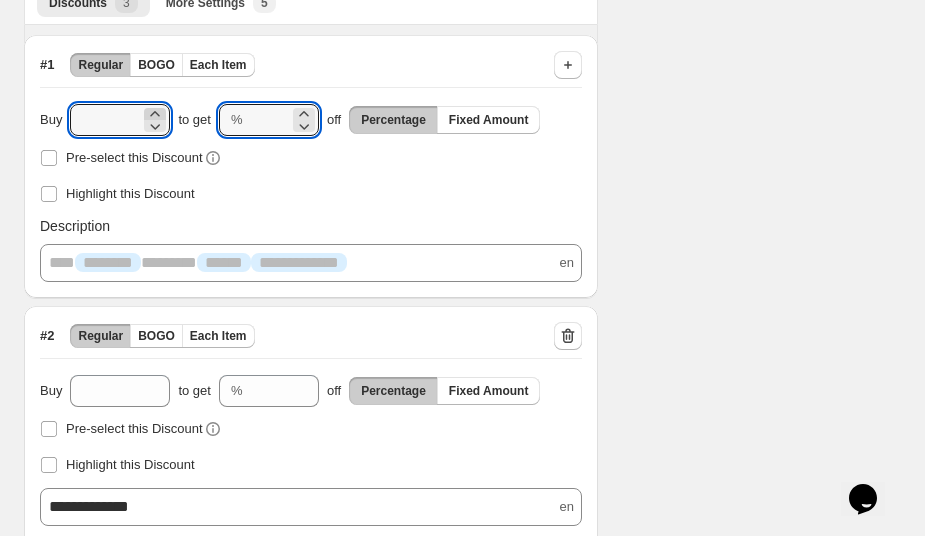 type on "*" 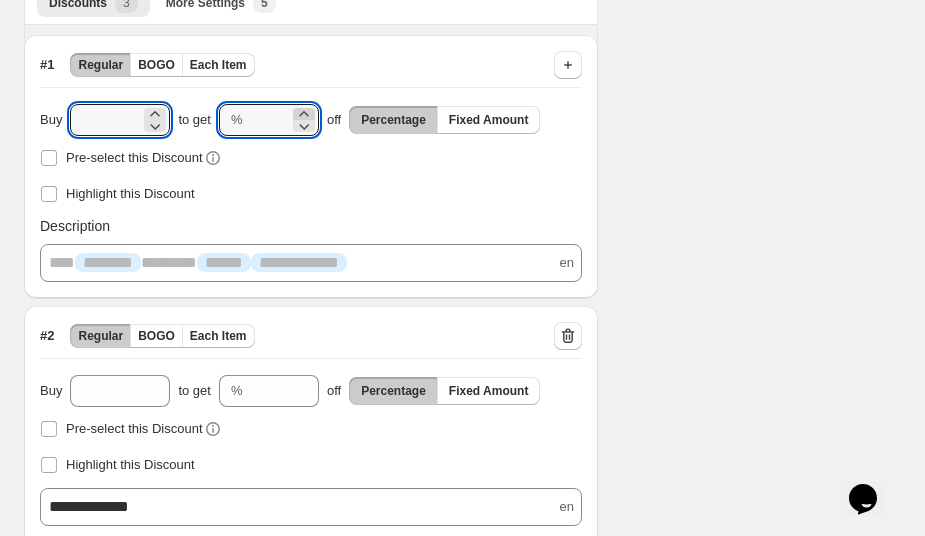 click 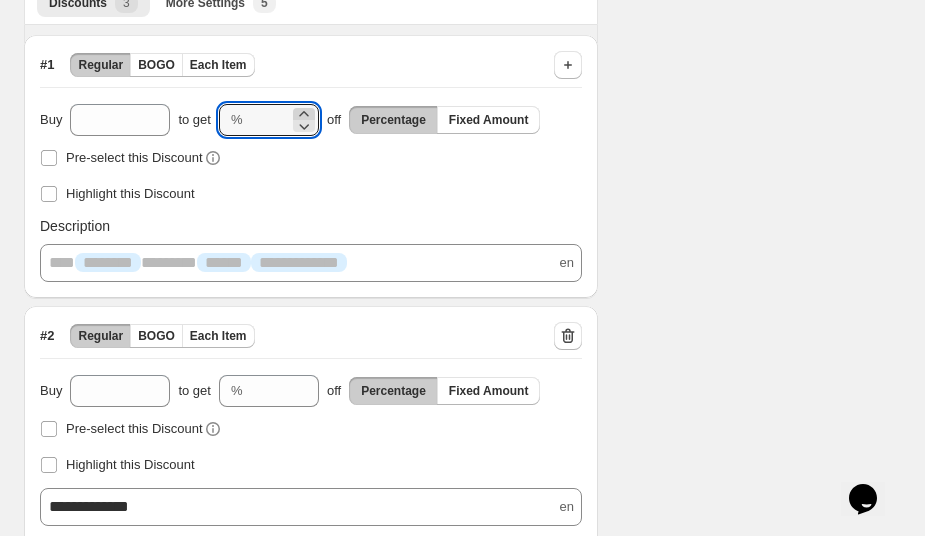 click 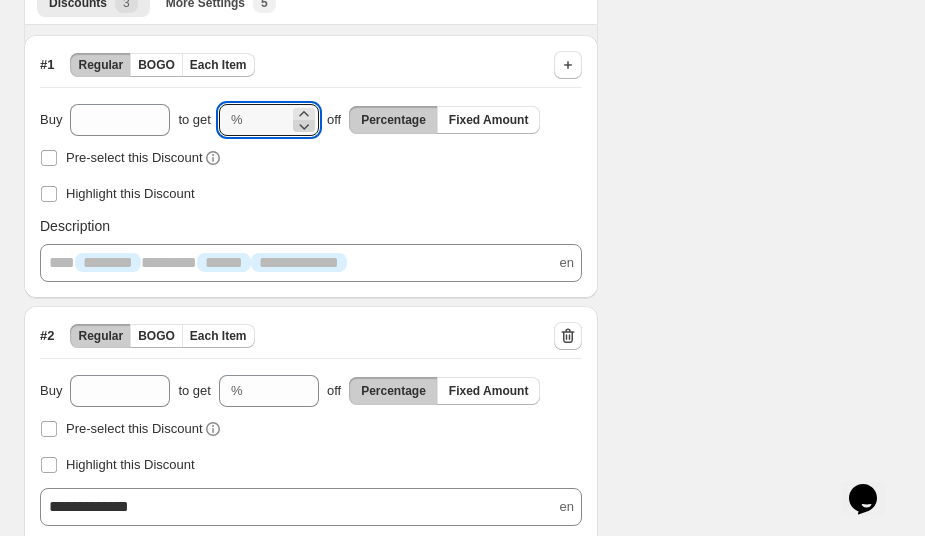 click 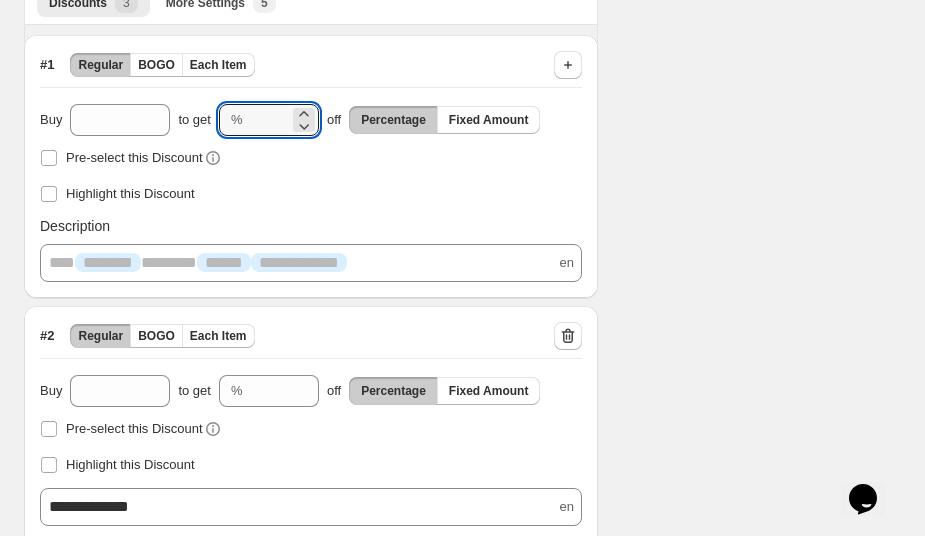 click on "Highlight this Discount" at bounding box center [311, 194] 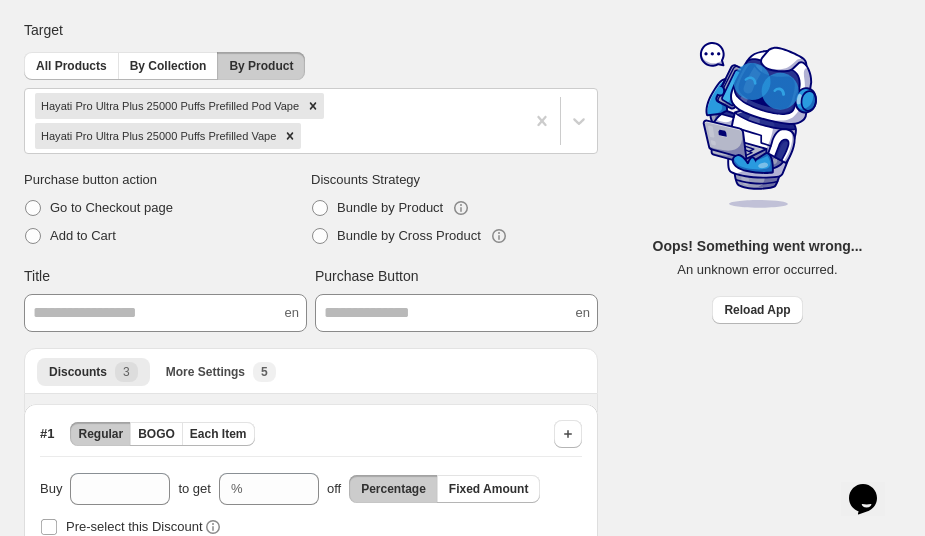 scroll, scrollTop: 0, scrollLeft: 0, axis: both 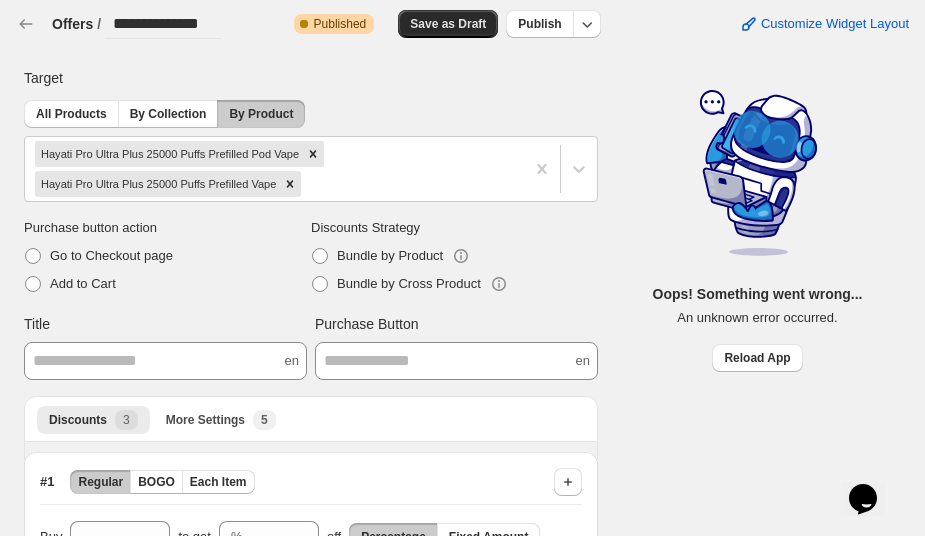 click on "Save as Draft" at bounding box center [448, 24] 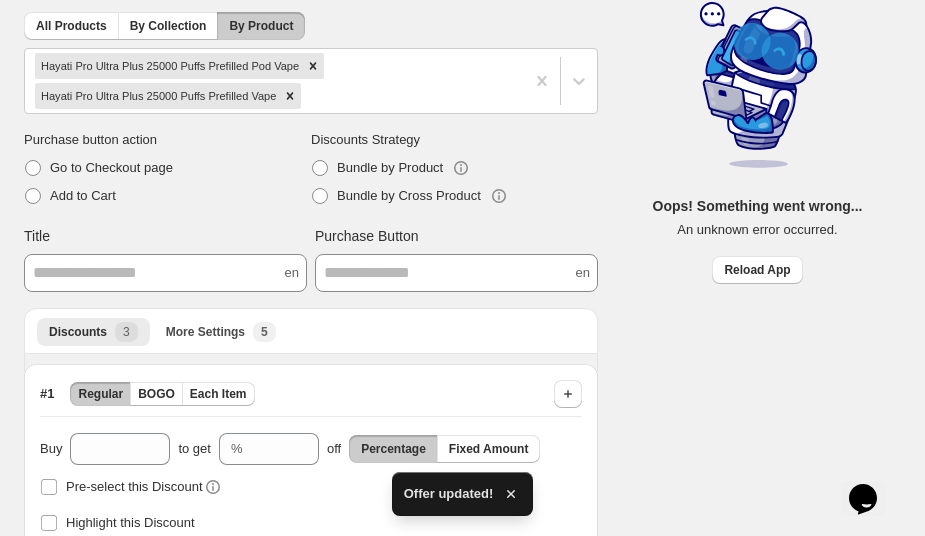 scroll, scrollTop: 69, scrollLeft: 0, axis: vertical 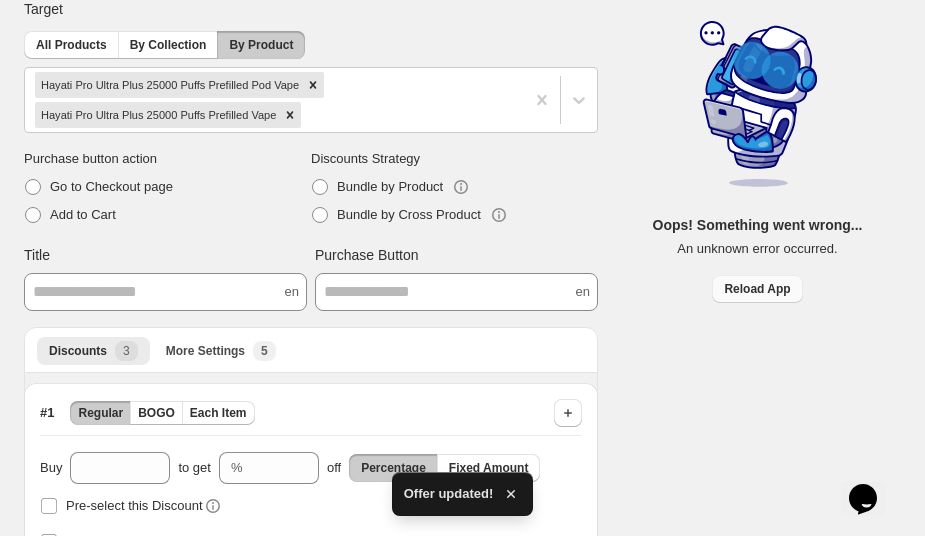 click on "Reload App" at bounding box center (757, 289) 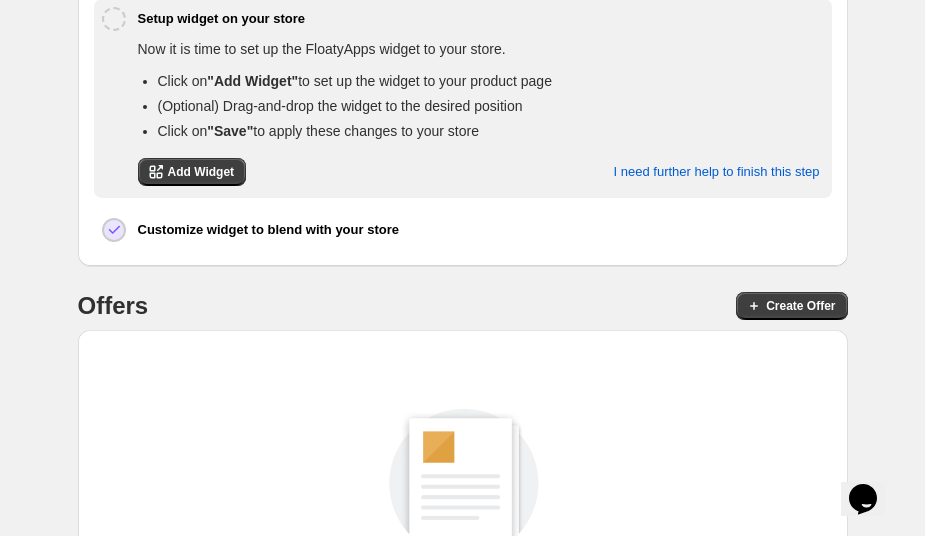 scroll, scrollTop: 734, scrollLeft: 0, axis: vertical 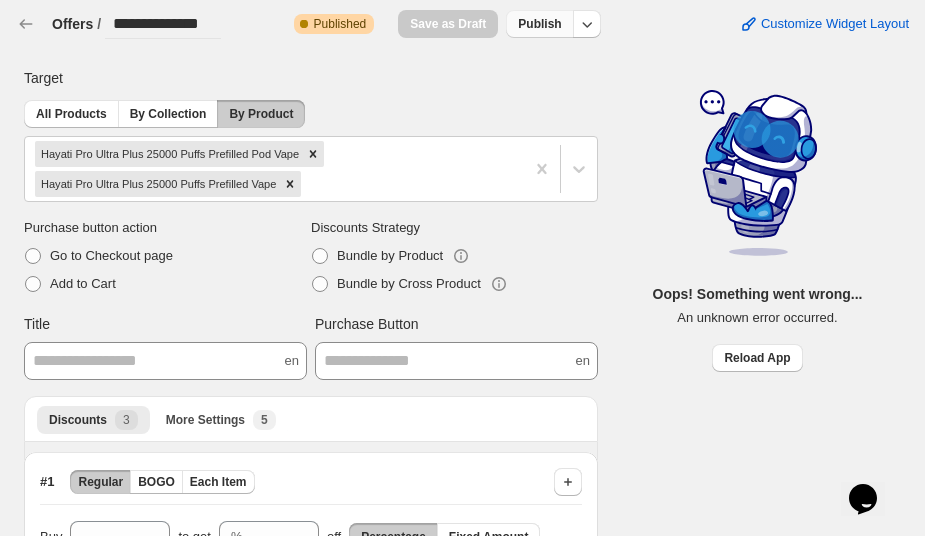 click on "Publish" at bounding box center [539, 24] 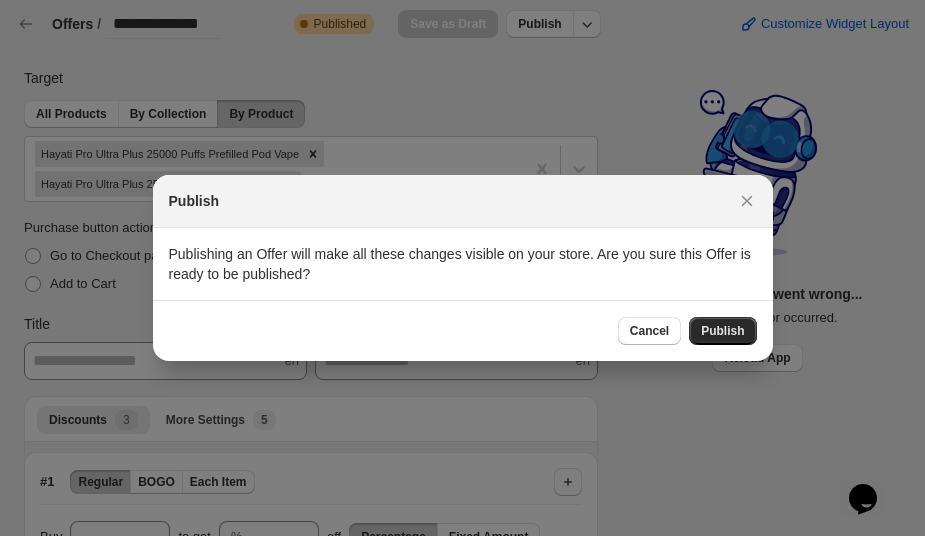 click on "Publish" at bounding box center (722, 331) 